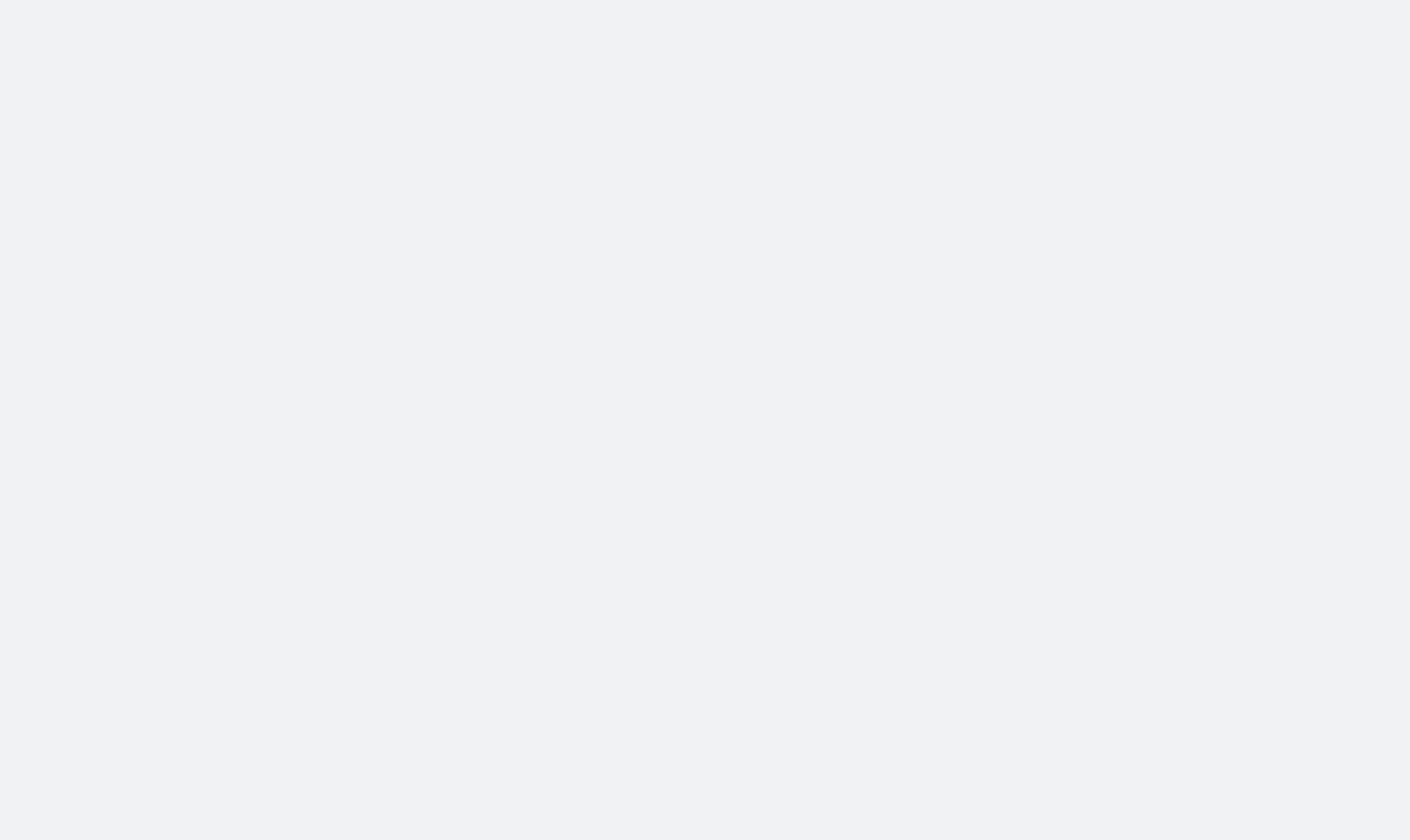 scroll, scrollTop: 0, scrollLeft: 0, axis: both 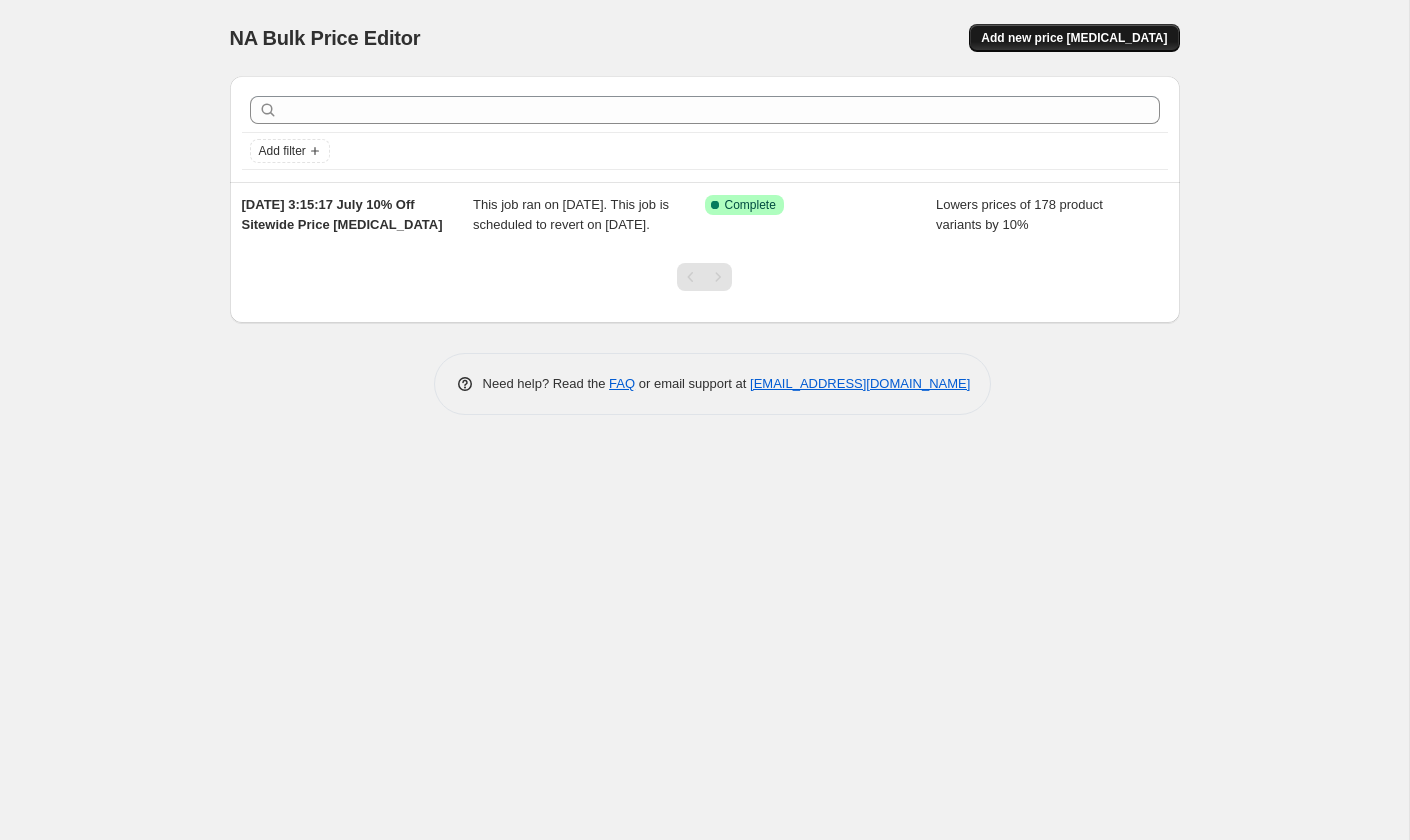 click on "Add new price [MEDICAL_DATA]" at bounding box center [1074, 38] 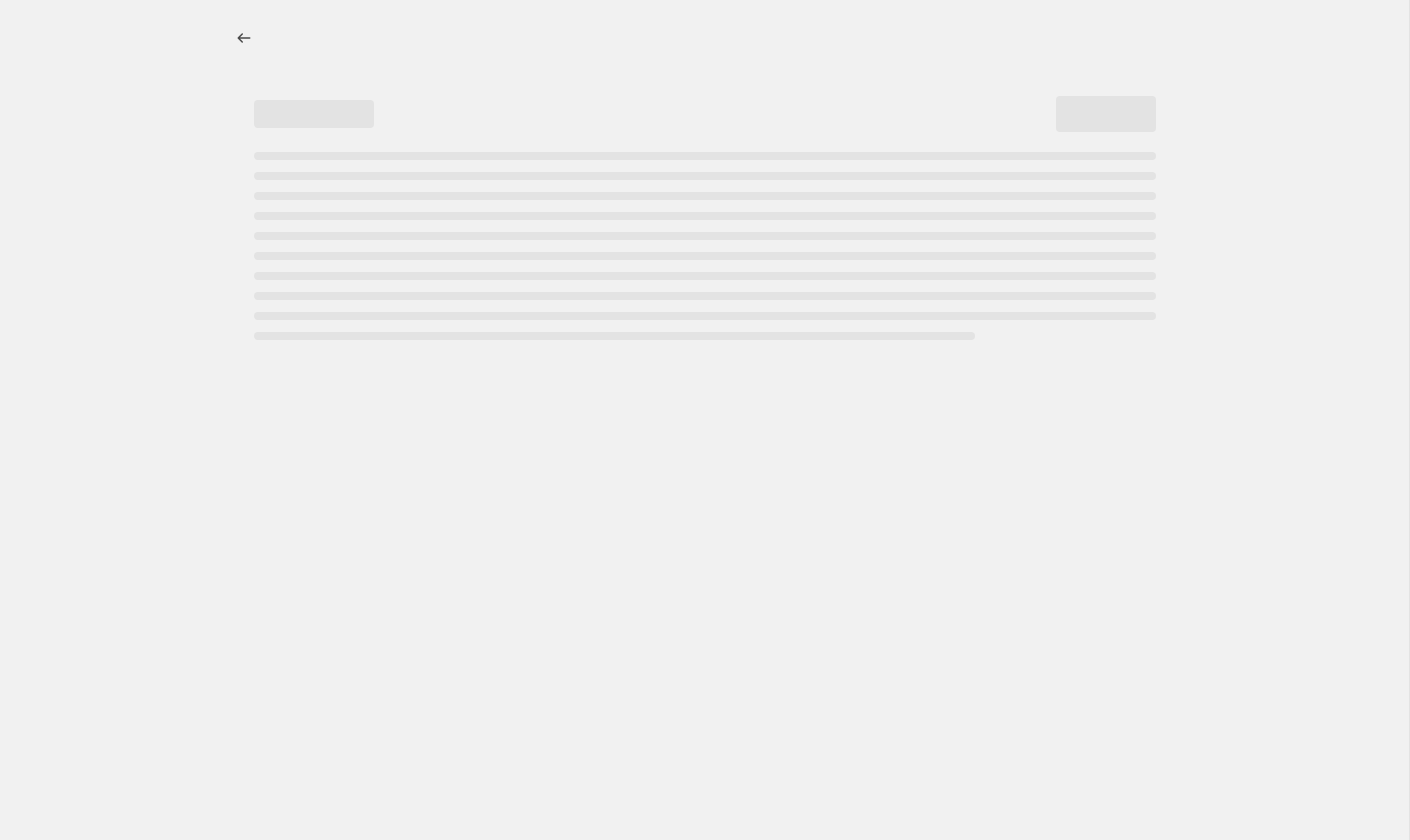 select on "percentage" 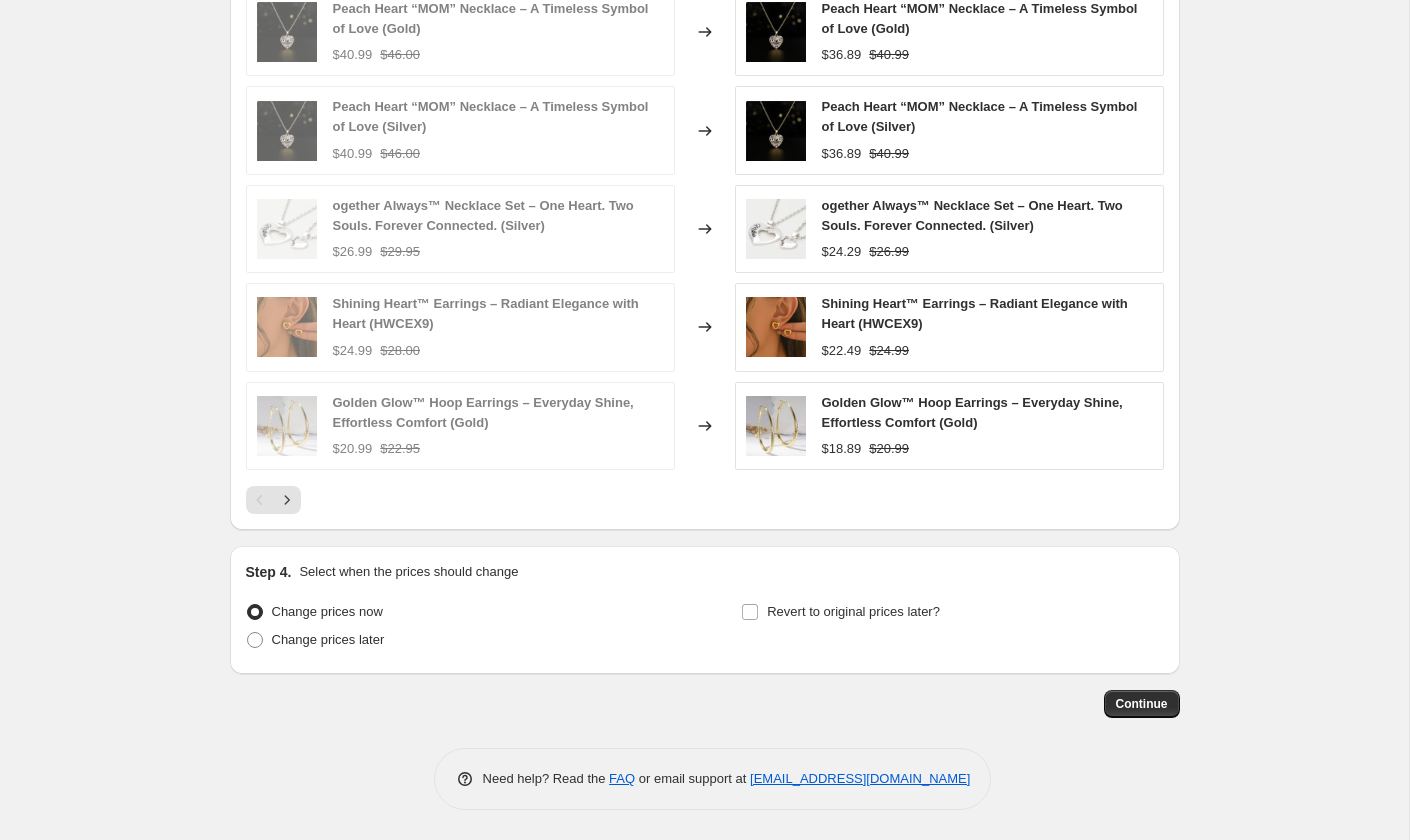 scroll, scrollTop: 1455, scrollLeft: 0, axis: vertical 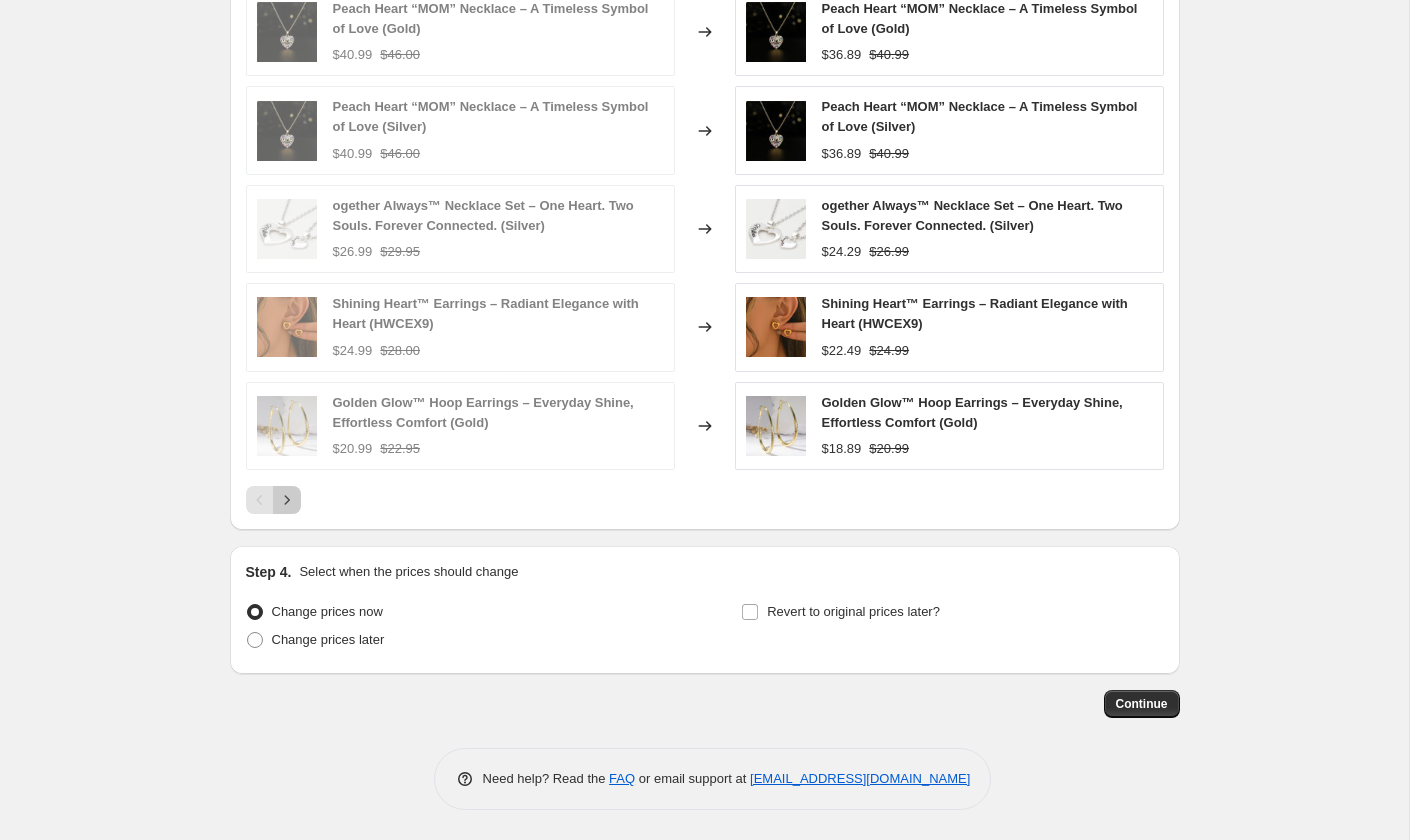 click 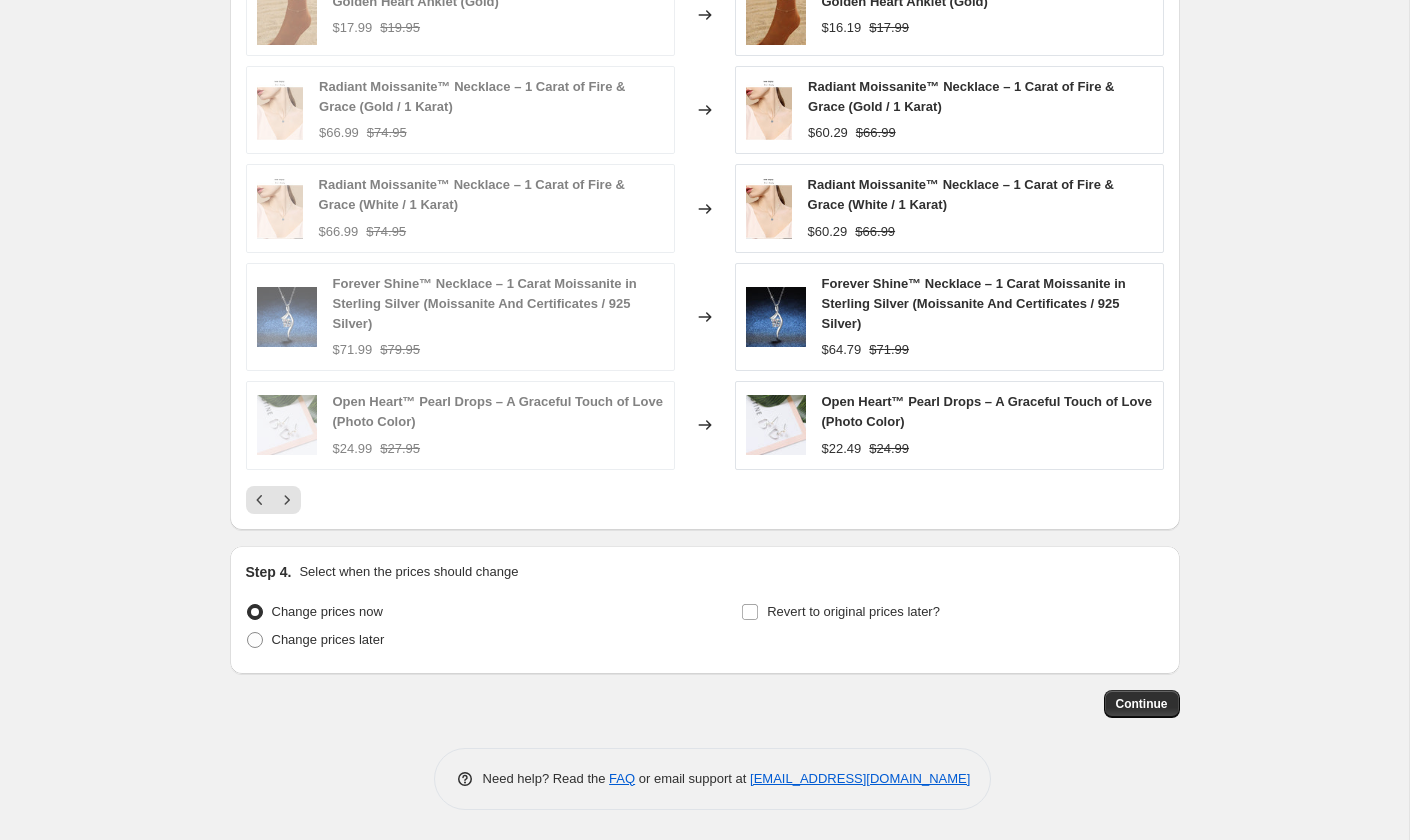 scroll, scrollTop: 1427, scrollLeft: 0, axis: vertical 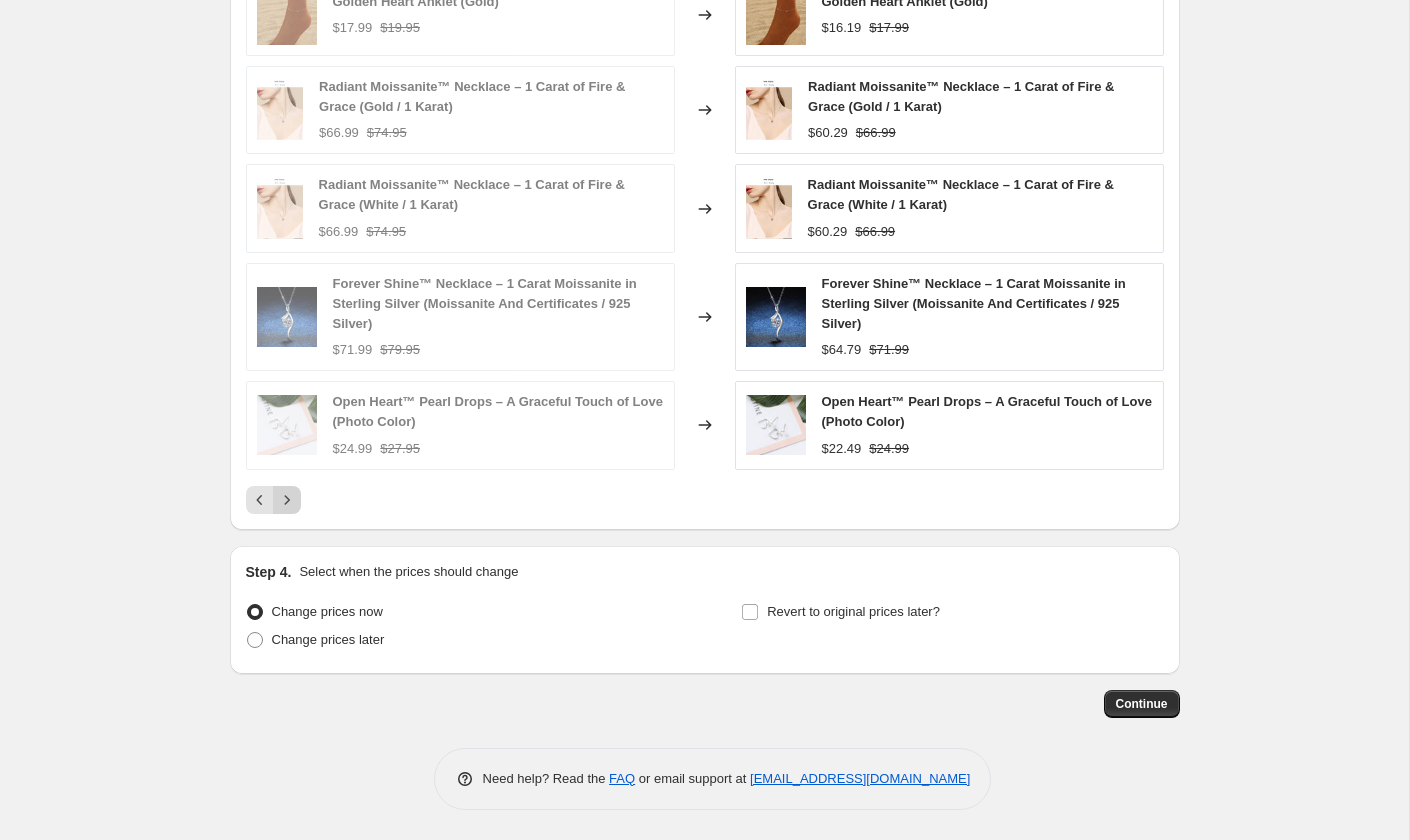 click at bounding box center (287, 500) 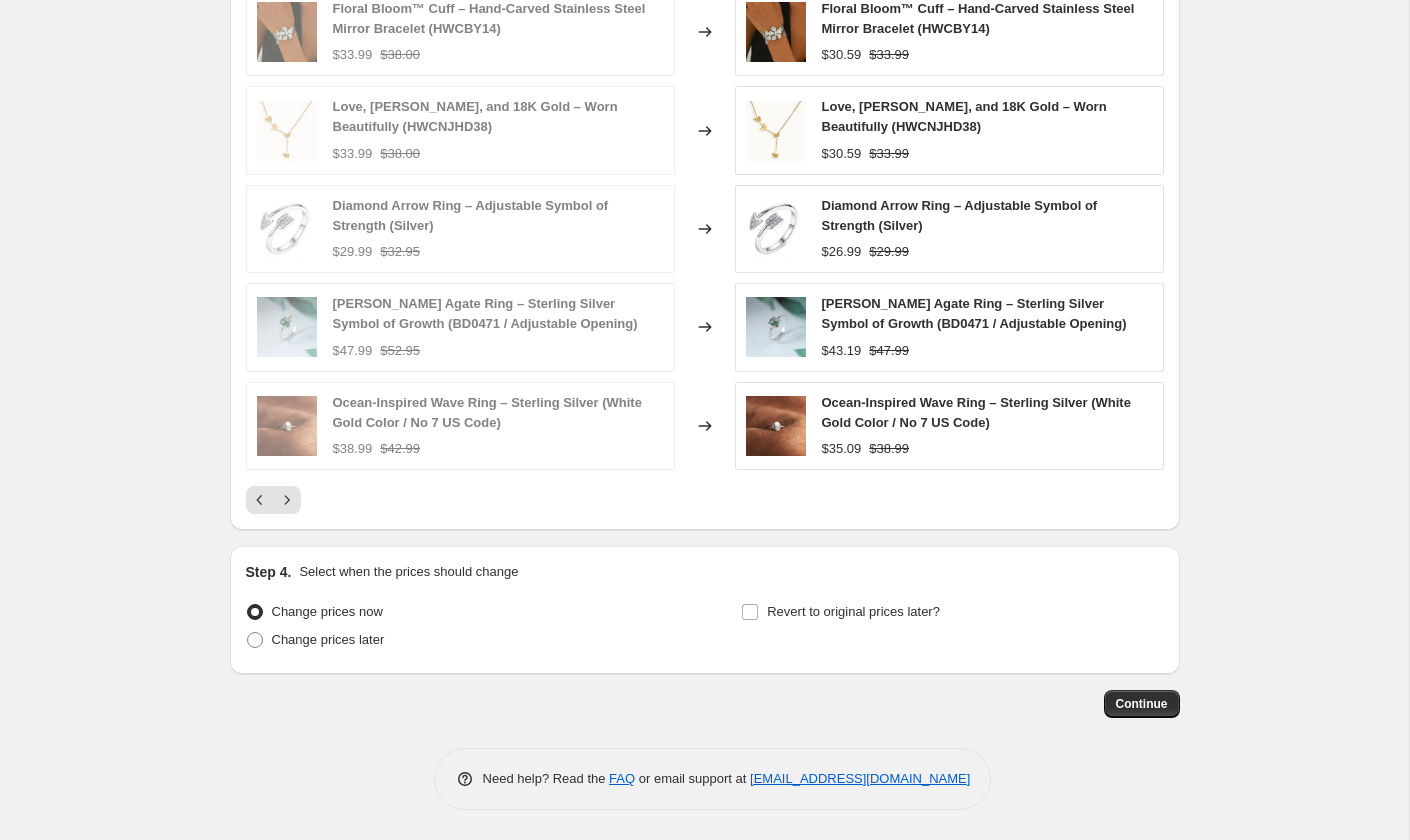 scroll, scrollTop: 1489, scrollLeft: 0, axis: vertical 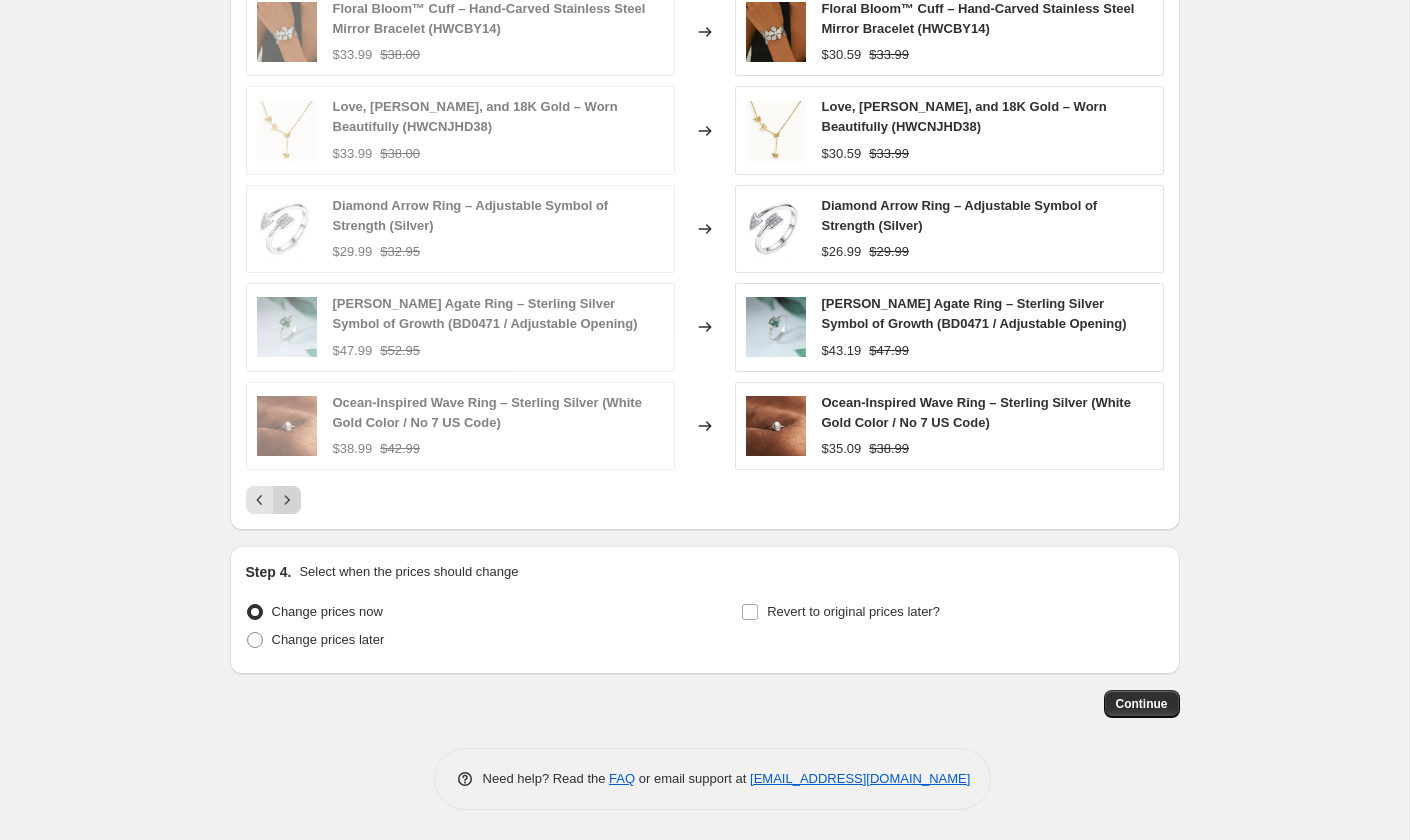 click 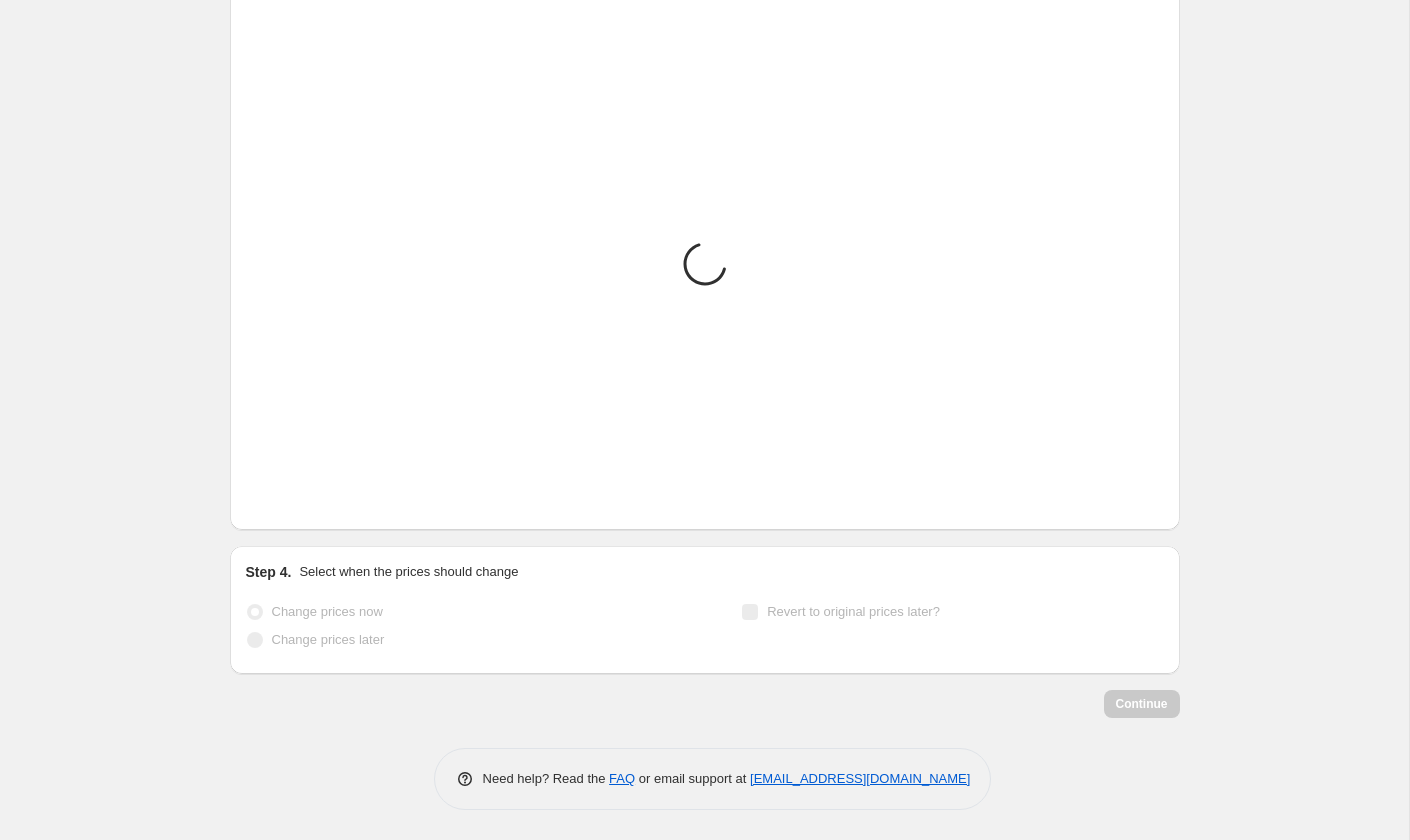 scroll, scrollTop: 1489, scrollLeft: 0, axis: vertical 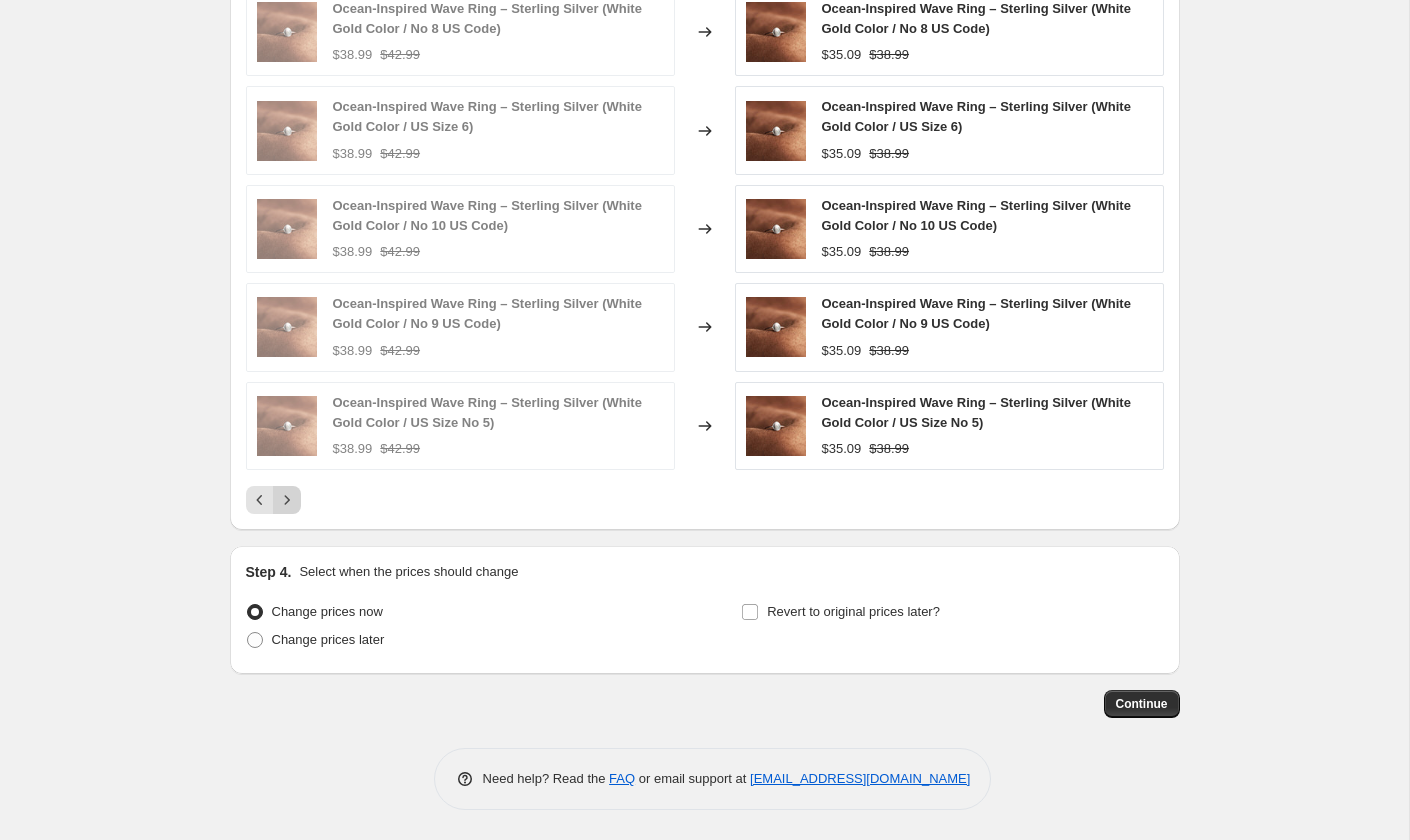click 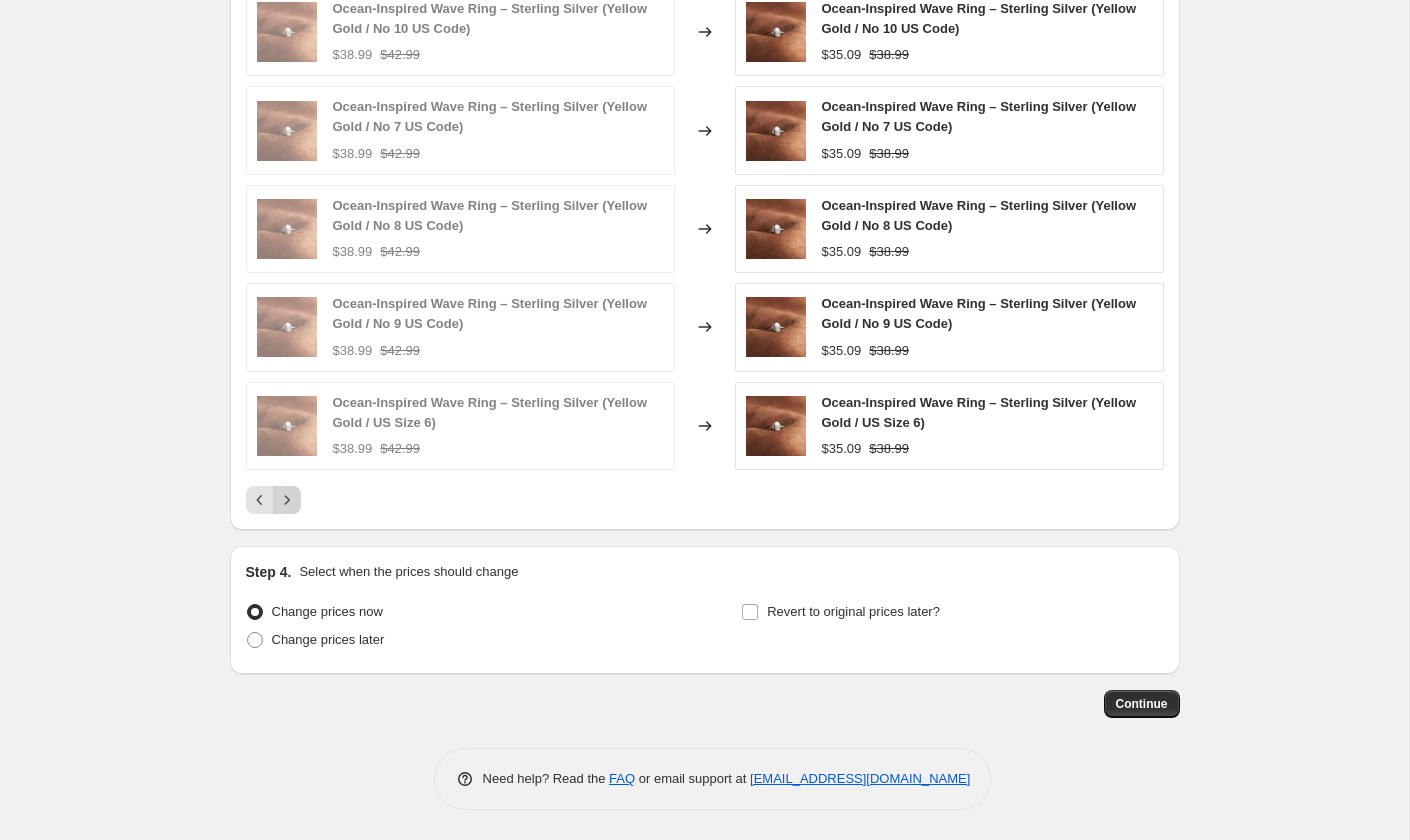 click 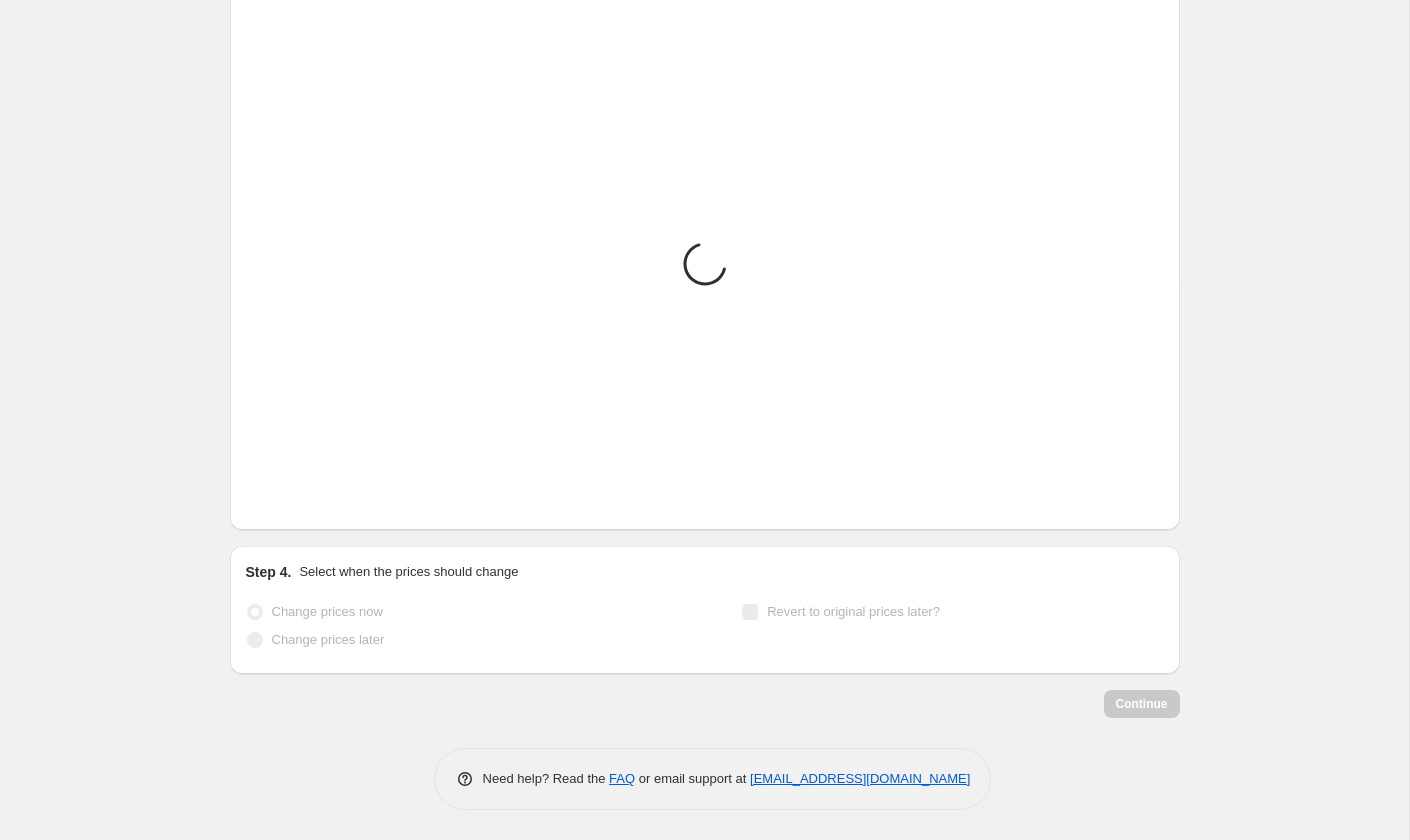 scroll, scrollTop: 1489, scrollLeft: 0, axis: vertical 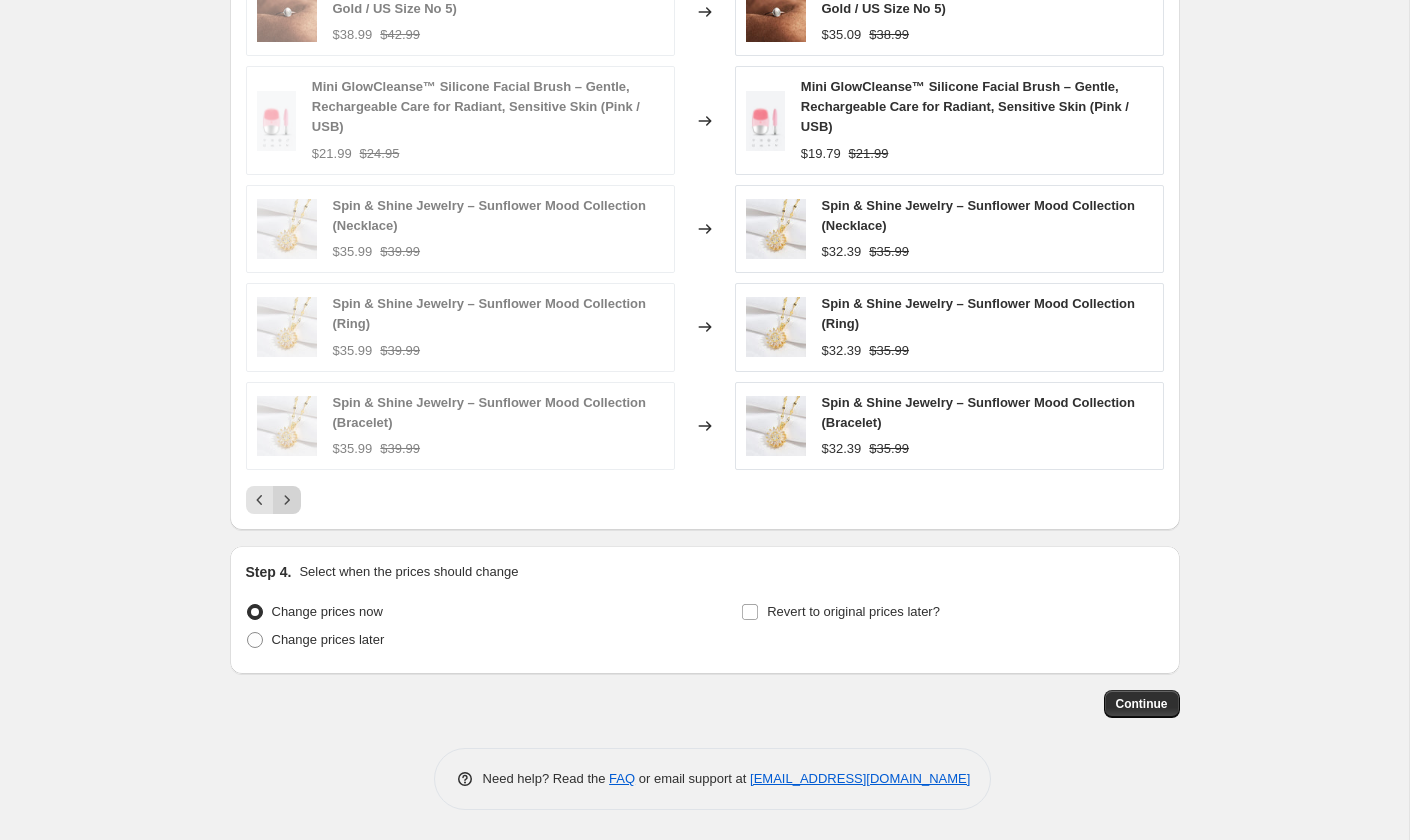 click on "PRICE CHANGE PREVIEW 106 product variants would be affected by this price change: Ocean-Inspired Wave Ring – Sterling Silver (Yellow Gold / US Size No 5) $38.99 $42.99 Changed to Ocean-Inspired Wave Ring – Sterling Silver (Yellow Gold / US Size No 5) $35.09 $38.99 Mini GlowCleanse™ Silicone Facial Brush – Gentle, Rechargeable Care for Radiant, Sensitive Skin (Pink / USB) $21.99 $24.95 Changed to Mini GlowCleanse™ Silicone Facial Brush – Gentle, Rechargeable Care for Radiant, Sensitive Skin (Pink / USB) $19.79 $21.99 Spin & Shine Jewelry – Sunflower Mood Collection (Necklace) $35.99 $39.99 Changed to Spin & Shine Jewelry – Sunflower Mood Collection (Necklace) $32.39 $35.99 Spin & Shine Jewelry – Sunflower Mood Collection (Ring) $35.99 $39.99 Changed to Spin & Shine Jewelry – Sunflower Mood Collection (Ring) $32.39 $35.99 Spin & Shine Jewelry – Sunflower Mood Collection (Bracelet) $35.99 $39.99 Changed to Spin & Shine Jewelry – Sunflower Mood Collection (Bracelet) $32.39 $35.99" at bounding box center [705, 214] 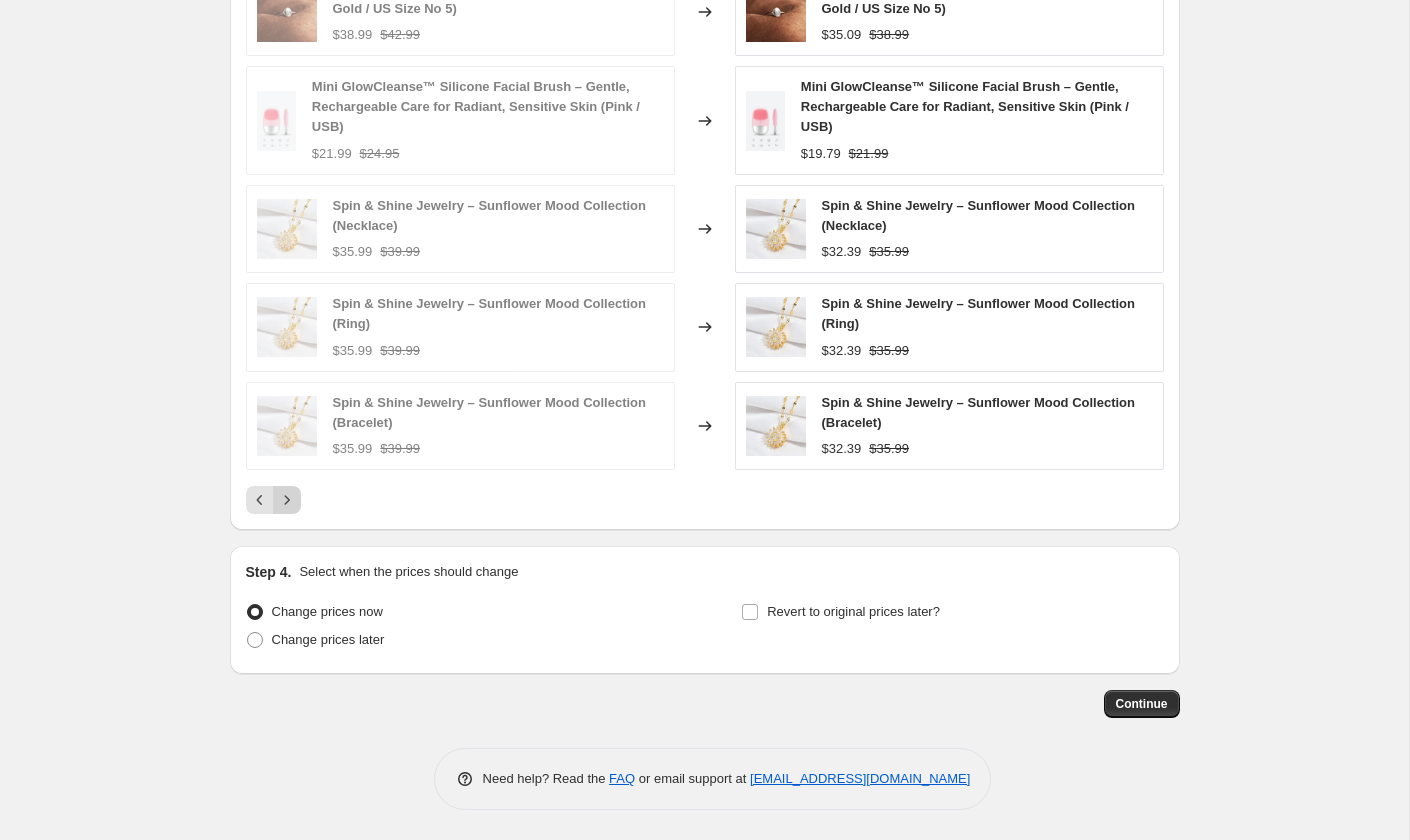 click 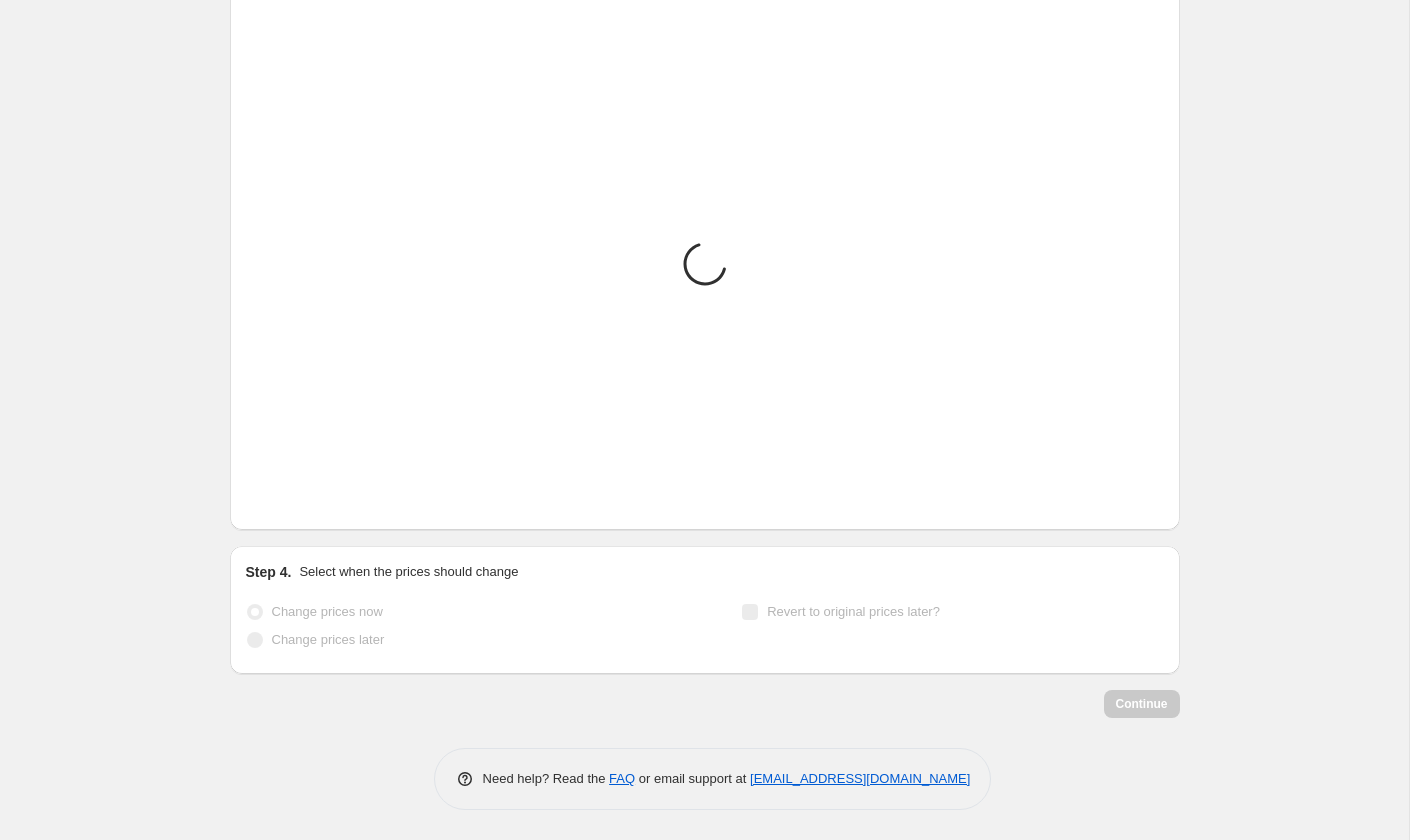scroll, scrollTop: 1489, scrollLeft: 0, axis: vertical 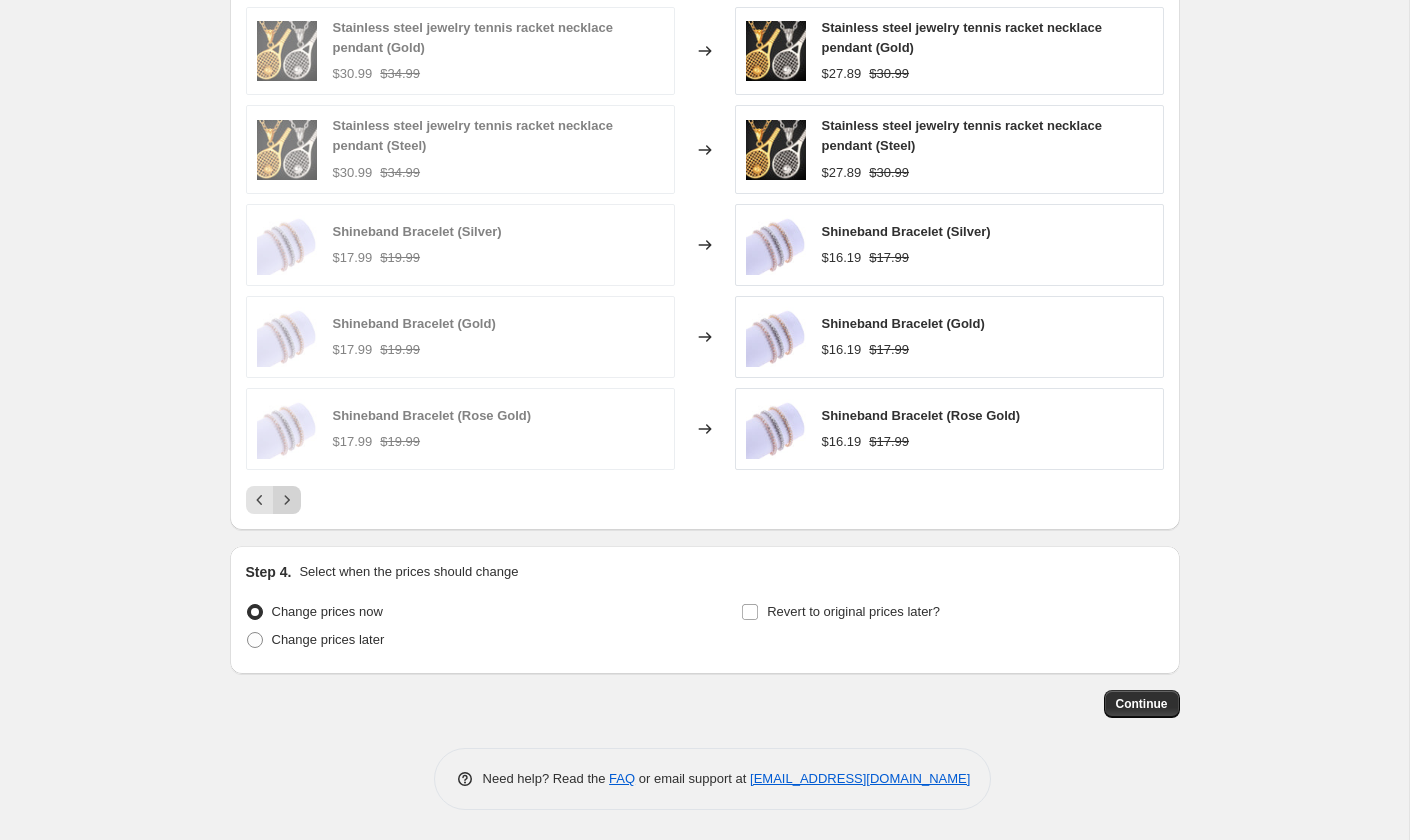 click at bounding box center (287, 500) 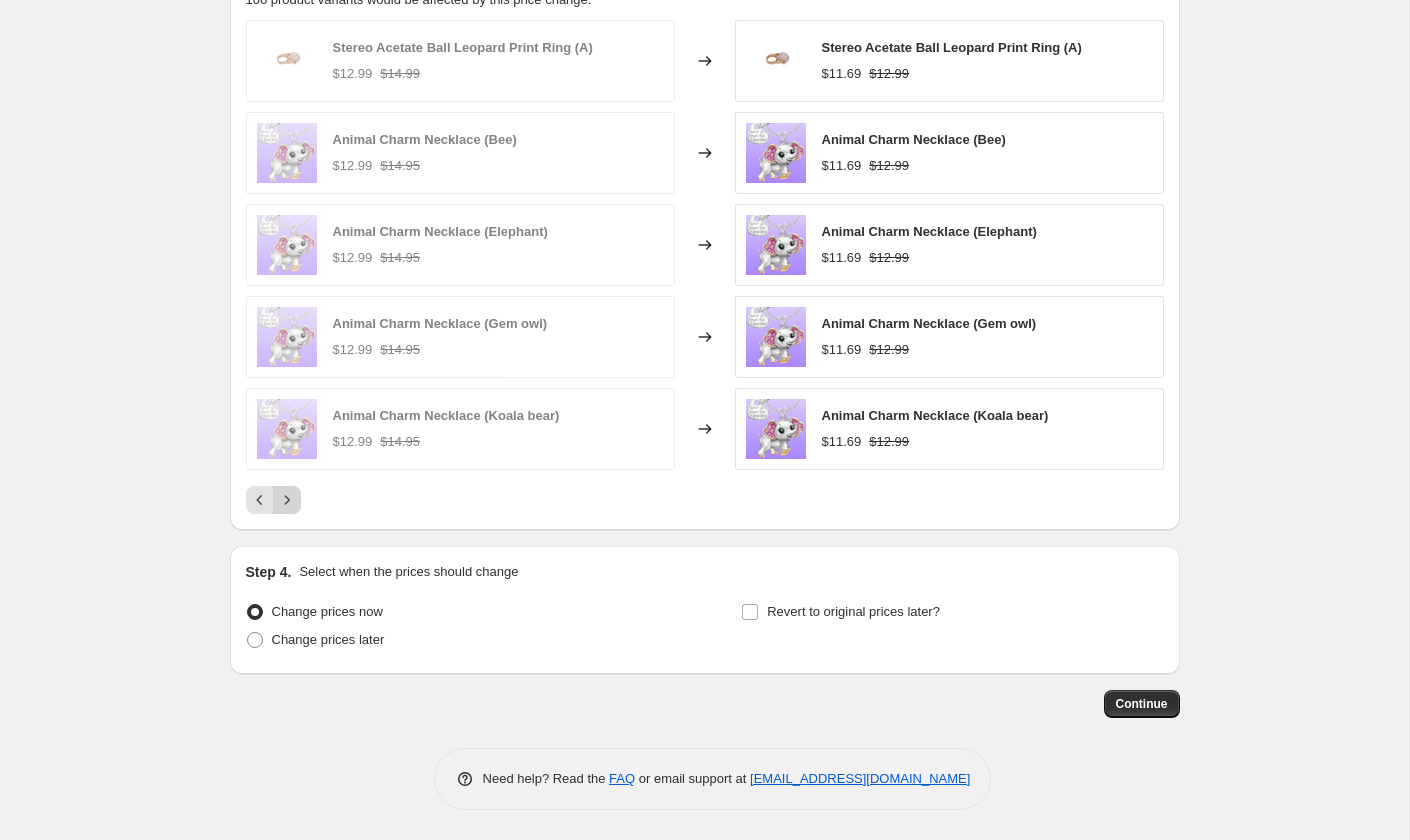 click at bounding box center (287, 500) 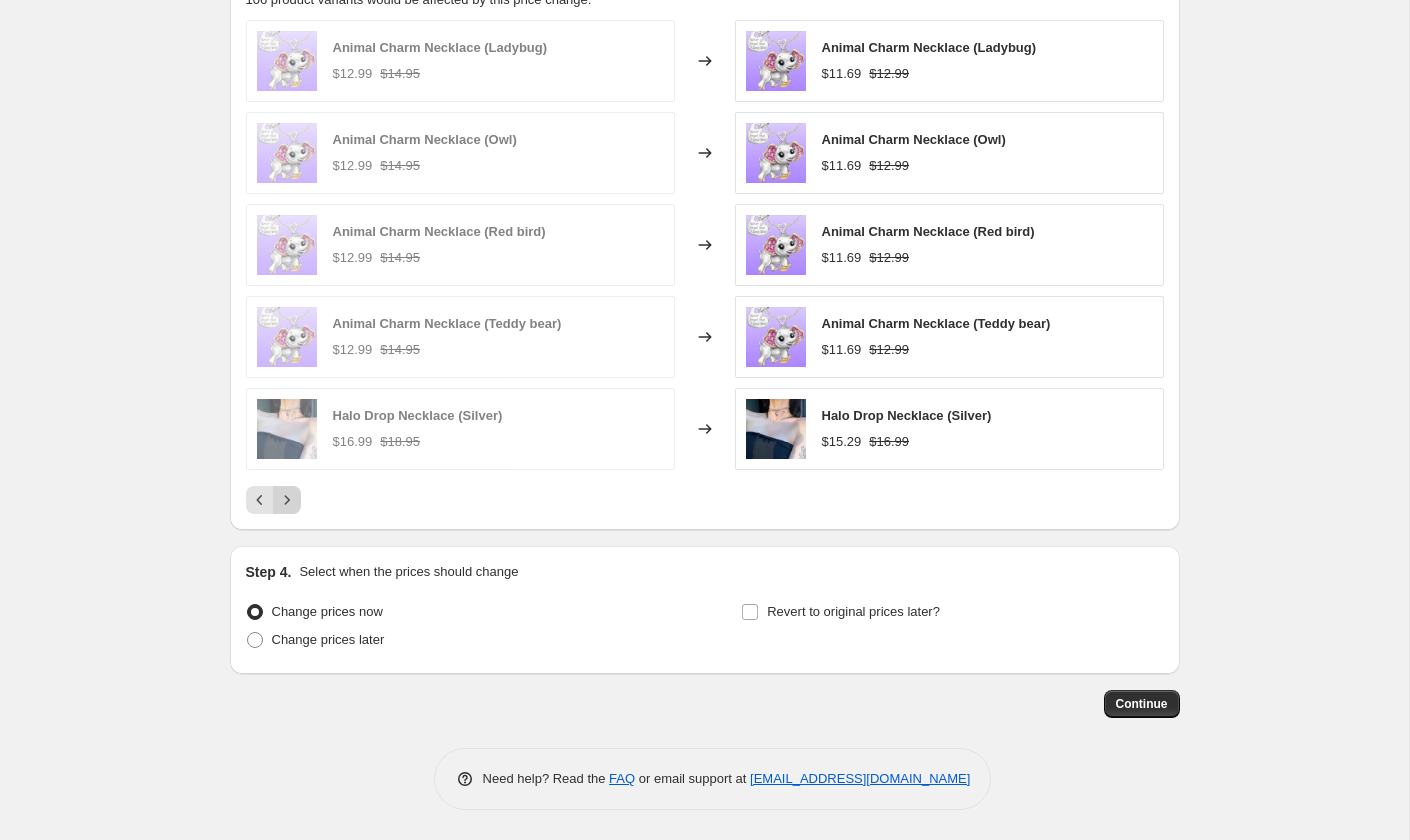 click 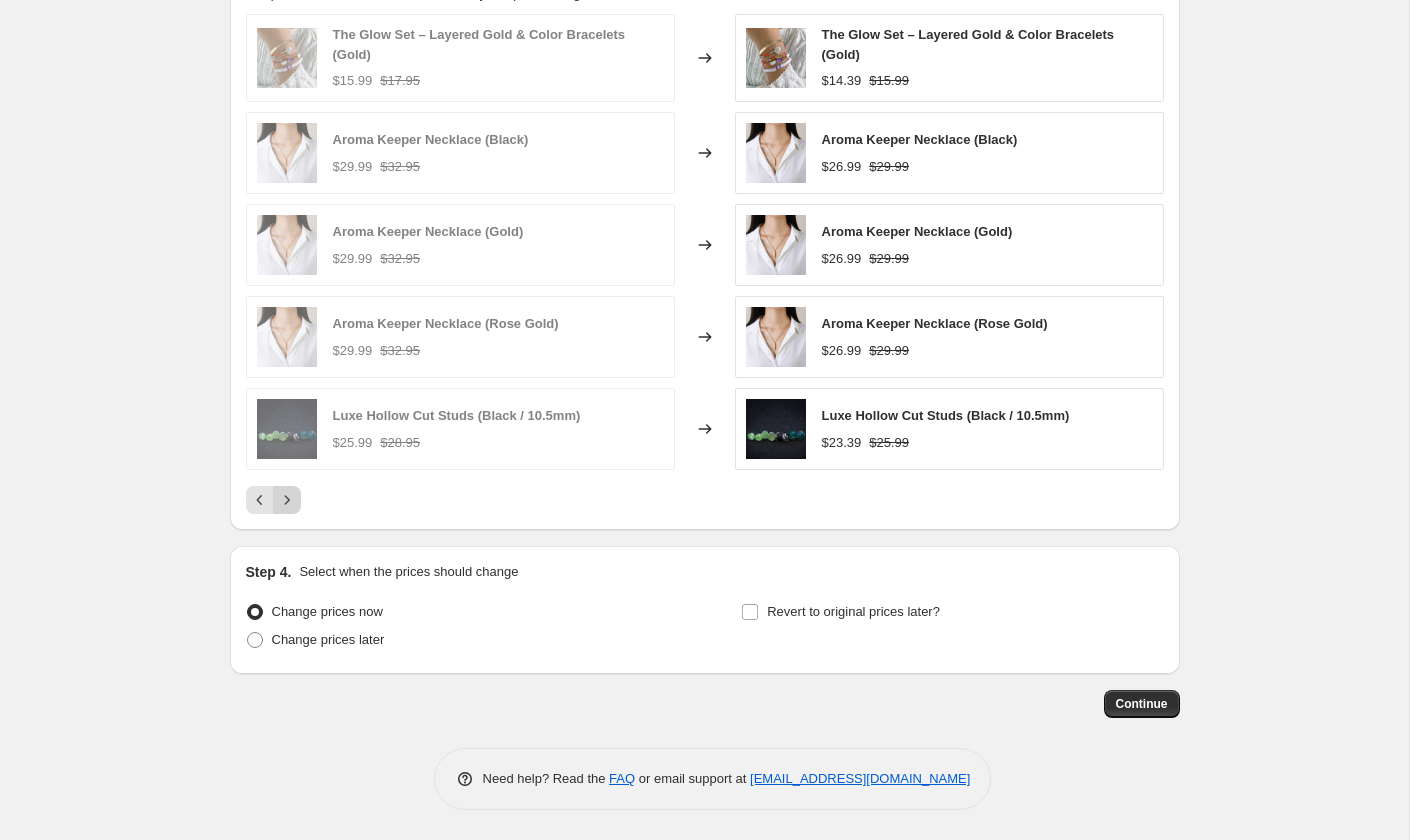 click 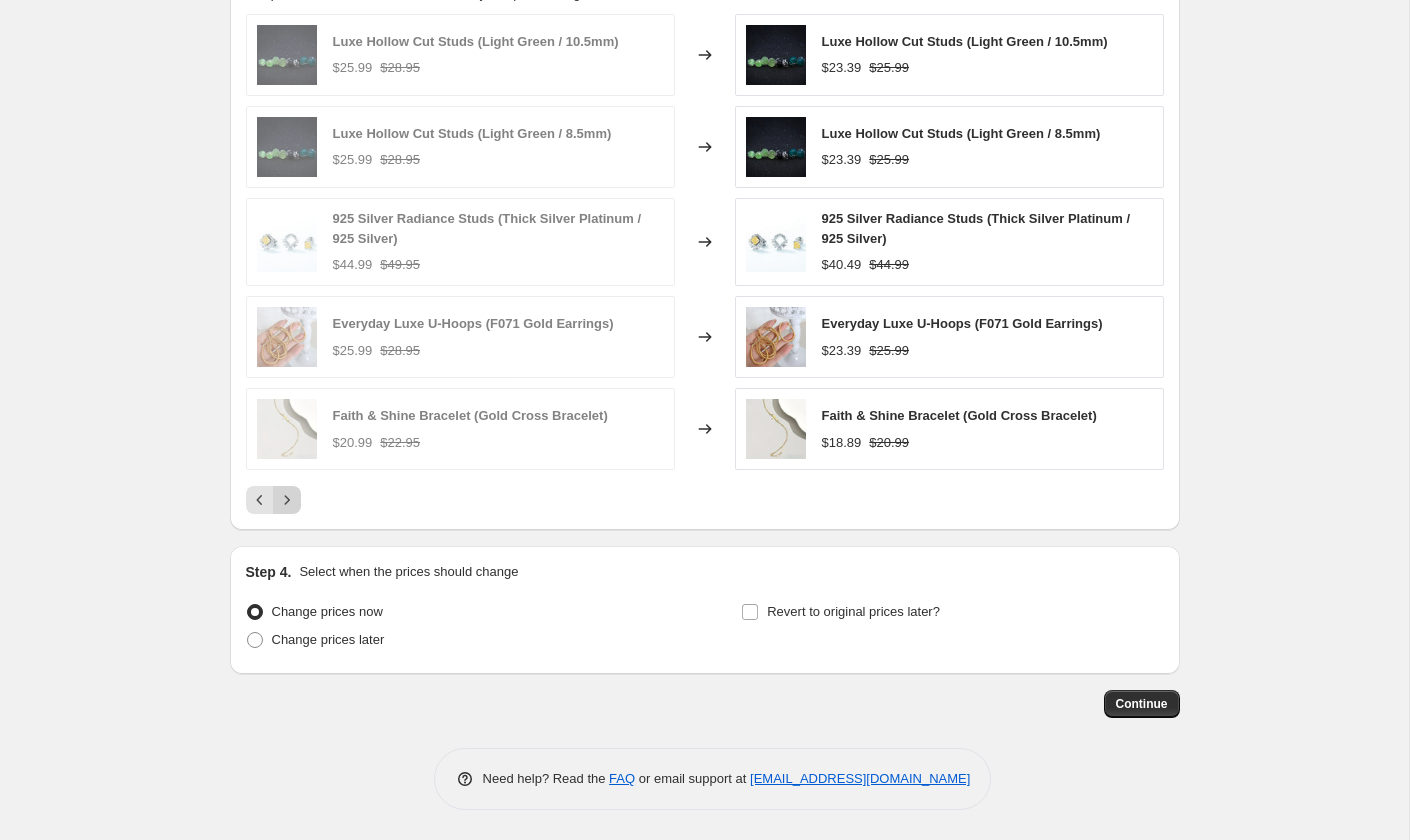 click on "Luxe Hollow Cut Studs (Light Green / 10.5mm) $25.99 $28.95 Changed to Luxe Hollow Cut Studs (Light Green / 10.5mm) $23.39 $25.99 Luxe Hollow Cut Studs (Light Green / 8.5mm) $25.99 $28.95 Changed to Luxe Hollow Cut Studs (Light Green / 8.5mm) $23.39 $25.99 925 Silver Radiance Studs (Thick Silver Platinum / 925 Silver) $44.99 $49.95 Changed to 925 Silver Radiance Studs (Thick Silver Platinum / 925 Silver) $40.49 $44.99 Everyday Luxe U-Hoops (F071 Gold Earrings) $25.99 $28.95 Changed to Everyday Luxe U-Hoops (F071 Gold Earrings) $23.39 $25.99 Faith & Shine Bracelet (Gold Cross Bracelet) $20.99 $22.95 Changed to Faith & Shine Bracelet (Gold Cross Bracelet) $18.89 $20.99" at bounding box center (705, 264) 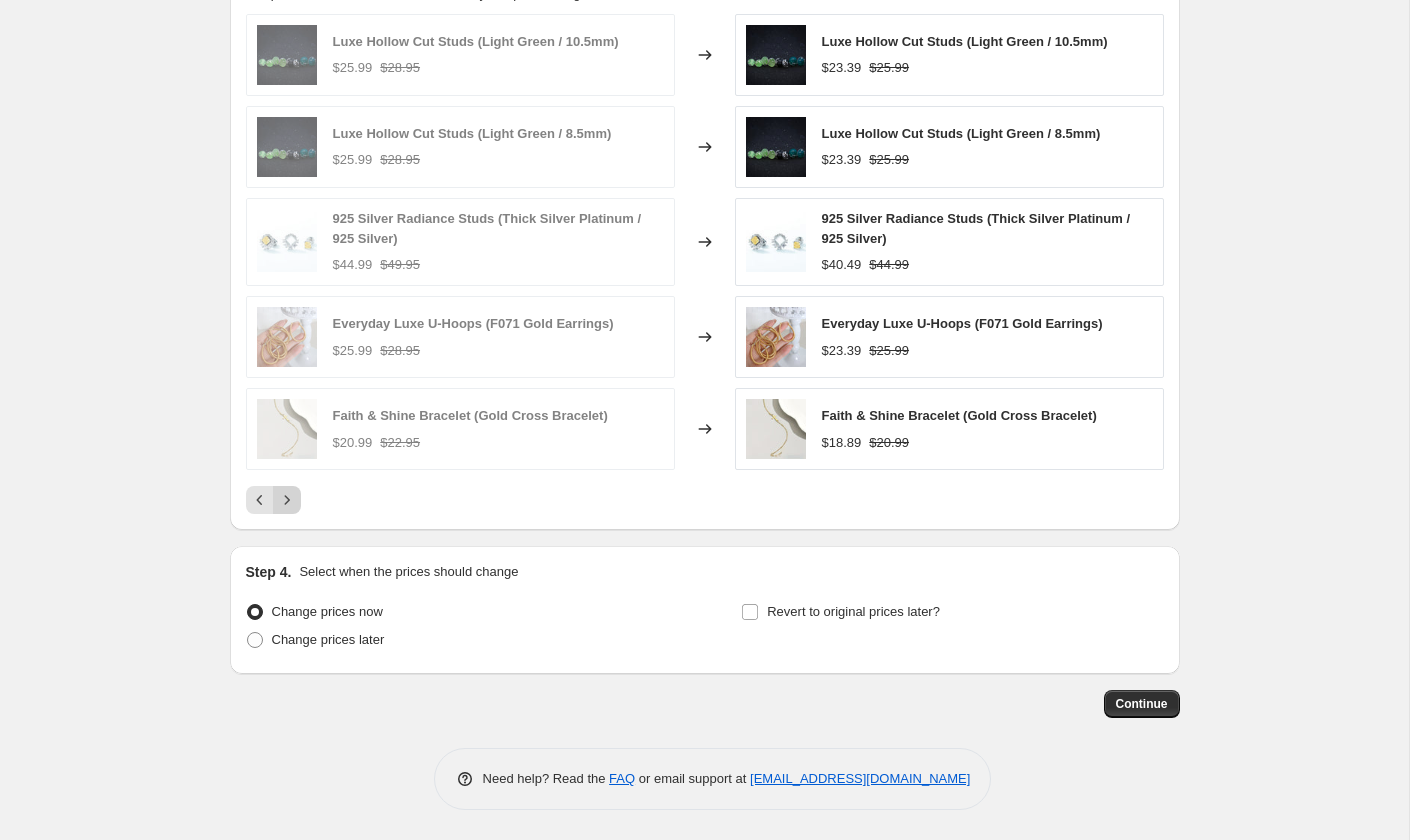 click 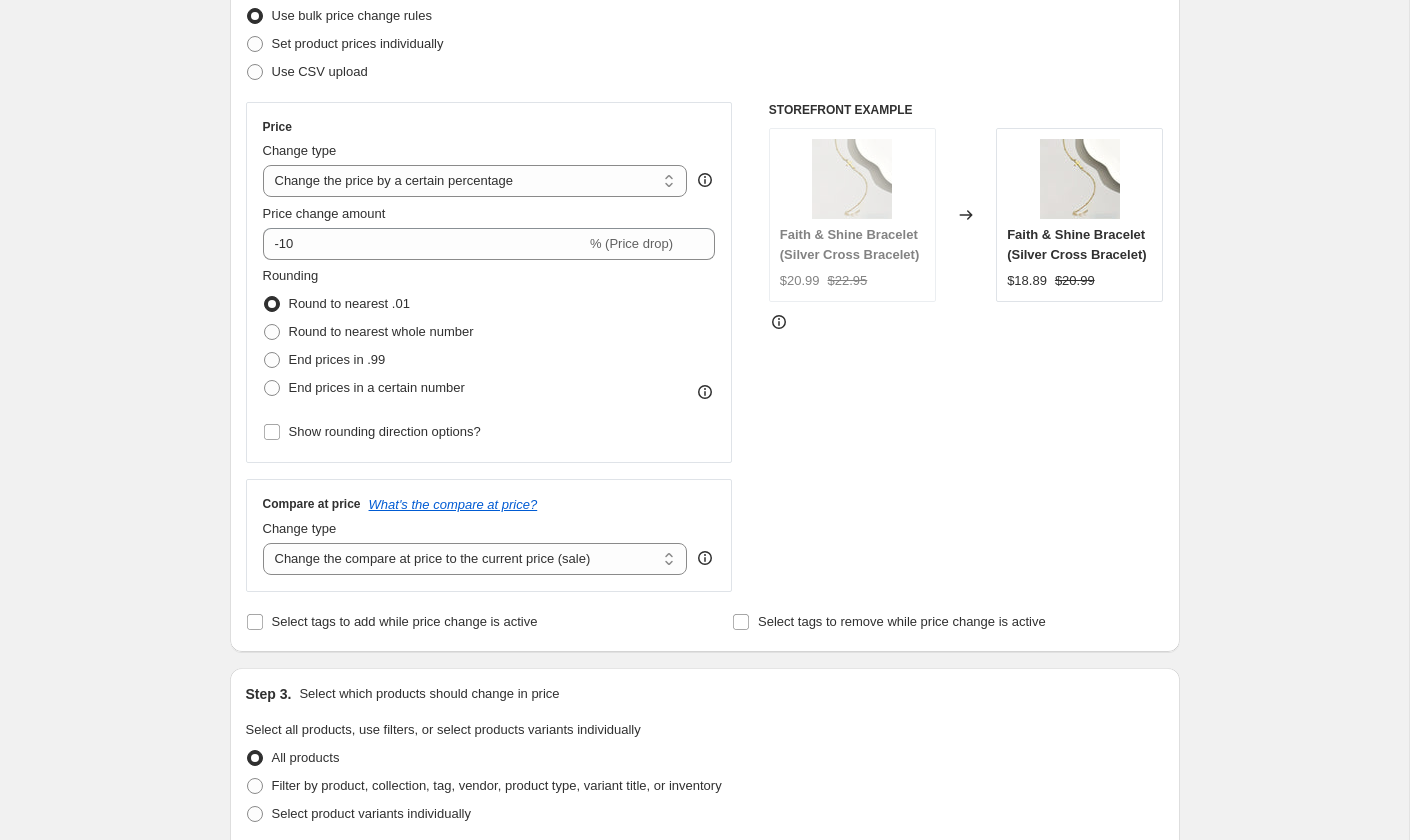 scroll, scrollTop: 272, scrollLeft: 0, axis: vertical 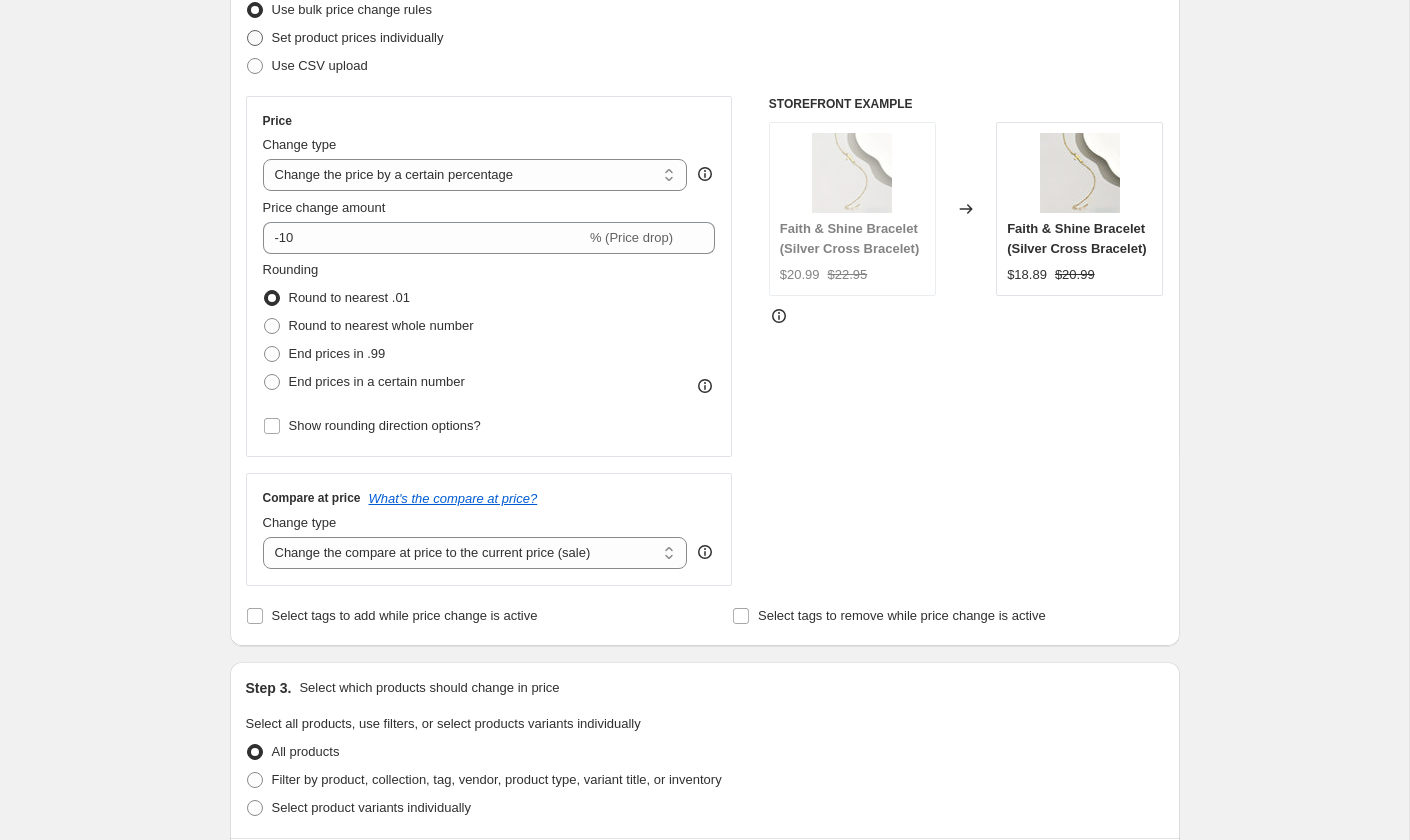 click at bounding box center [255, 38] 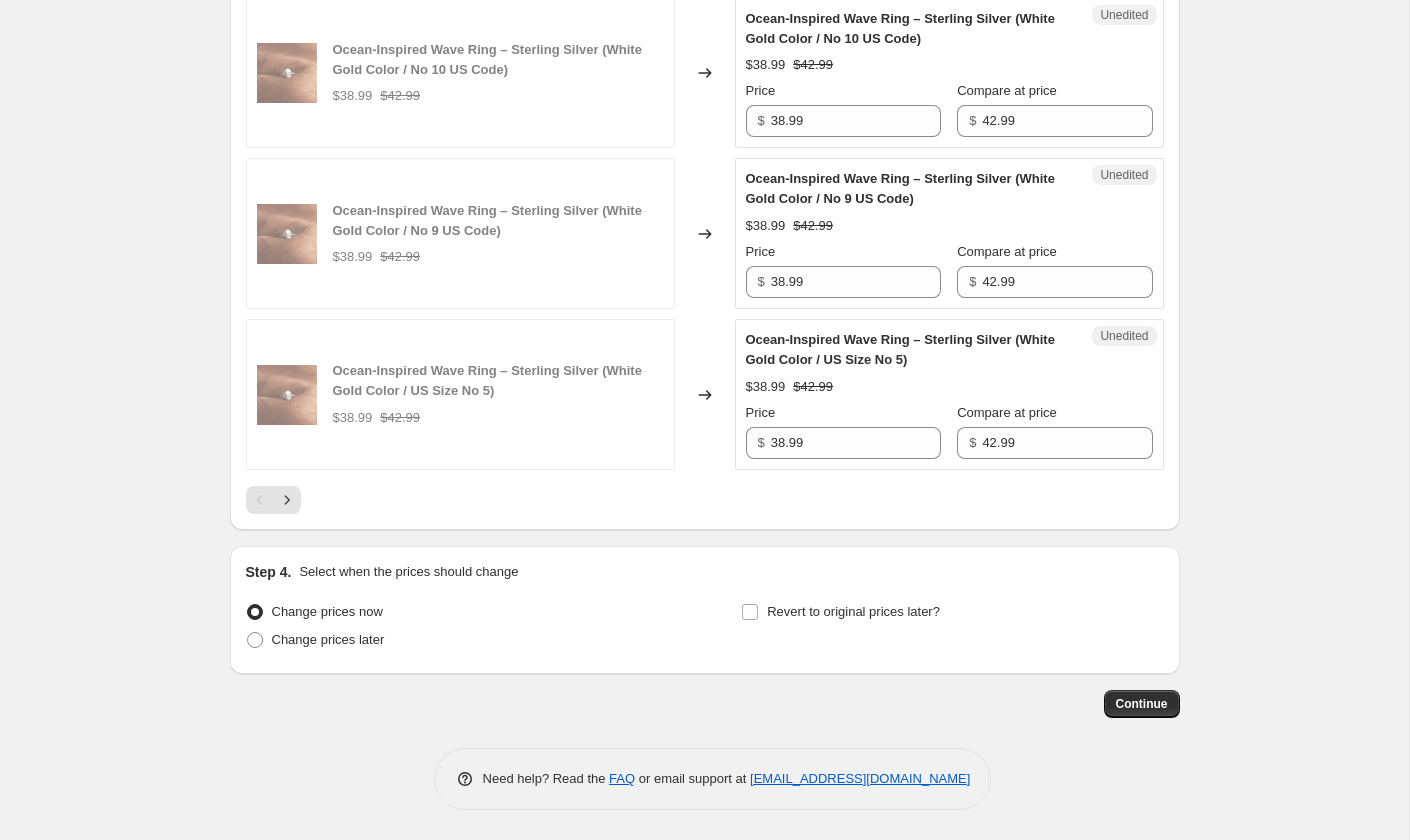 scroll, scrollTop: 4216, scrollLeft: 0, axis: vertical 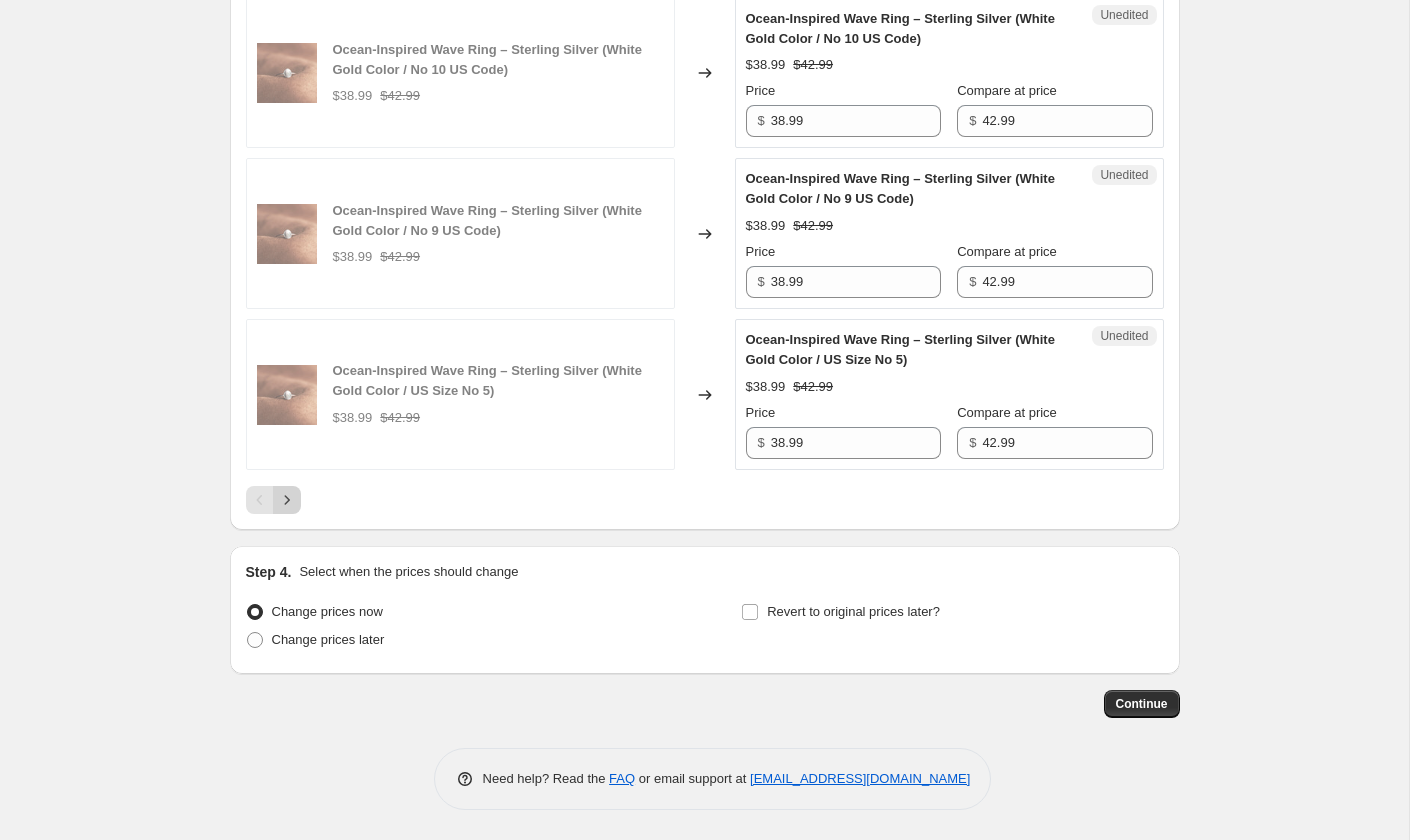click 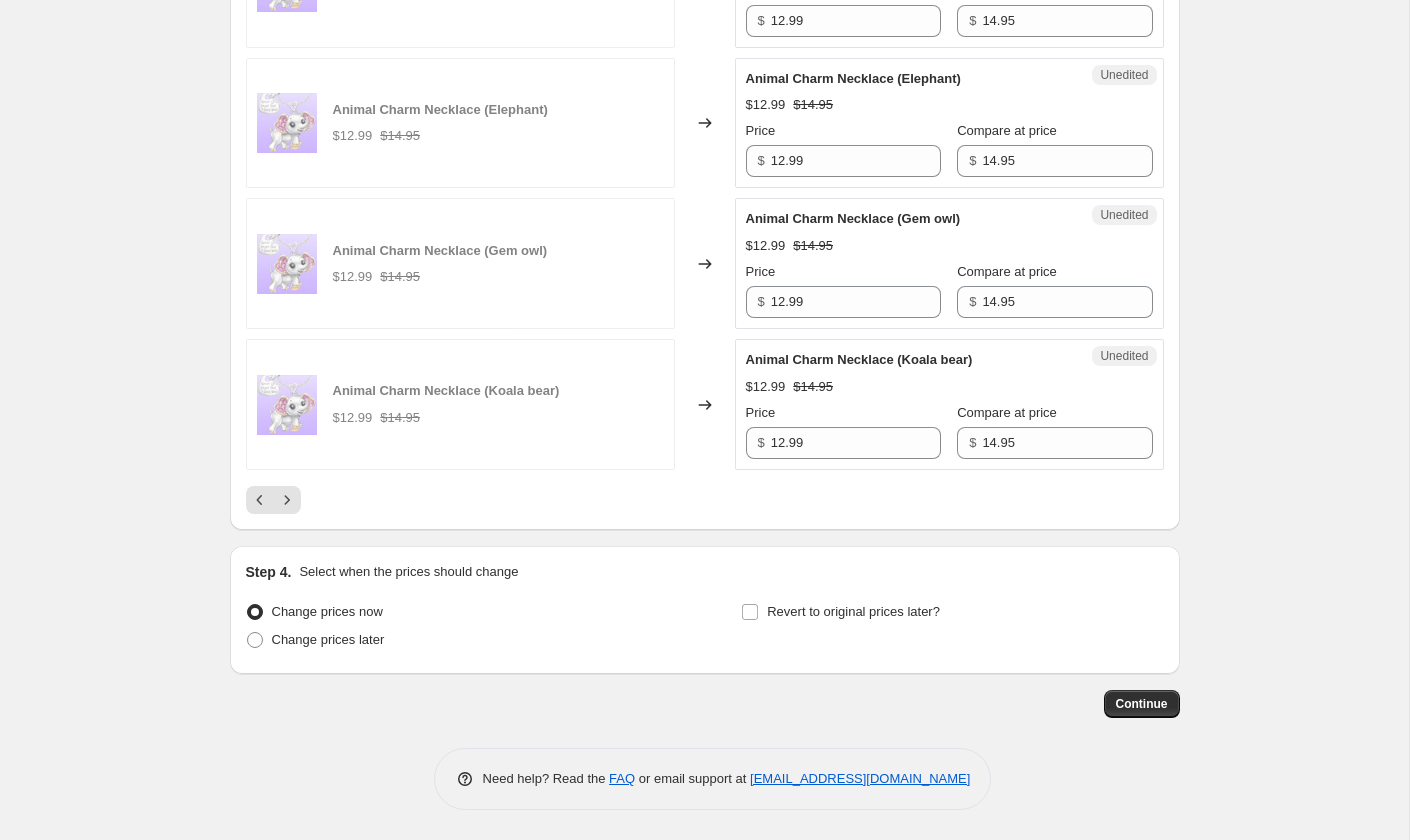 scroll, scrollTop: 4066, scrollLeft: 0, axis: vertical 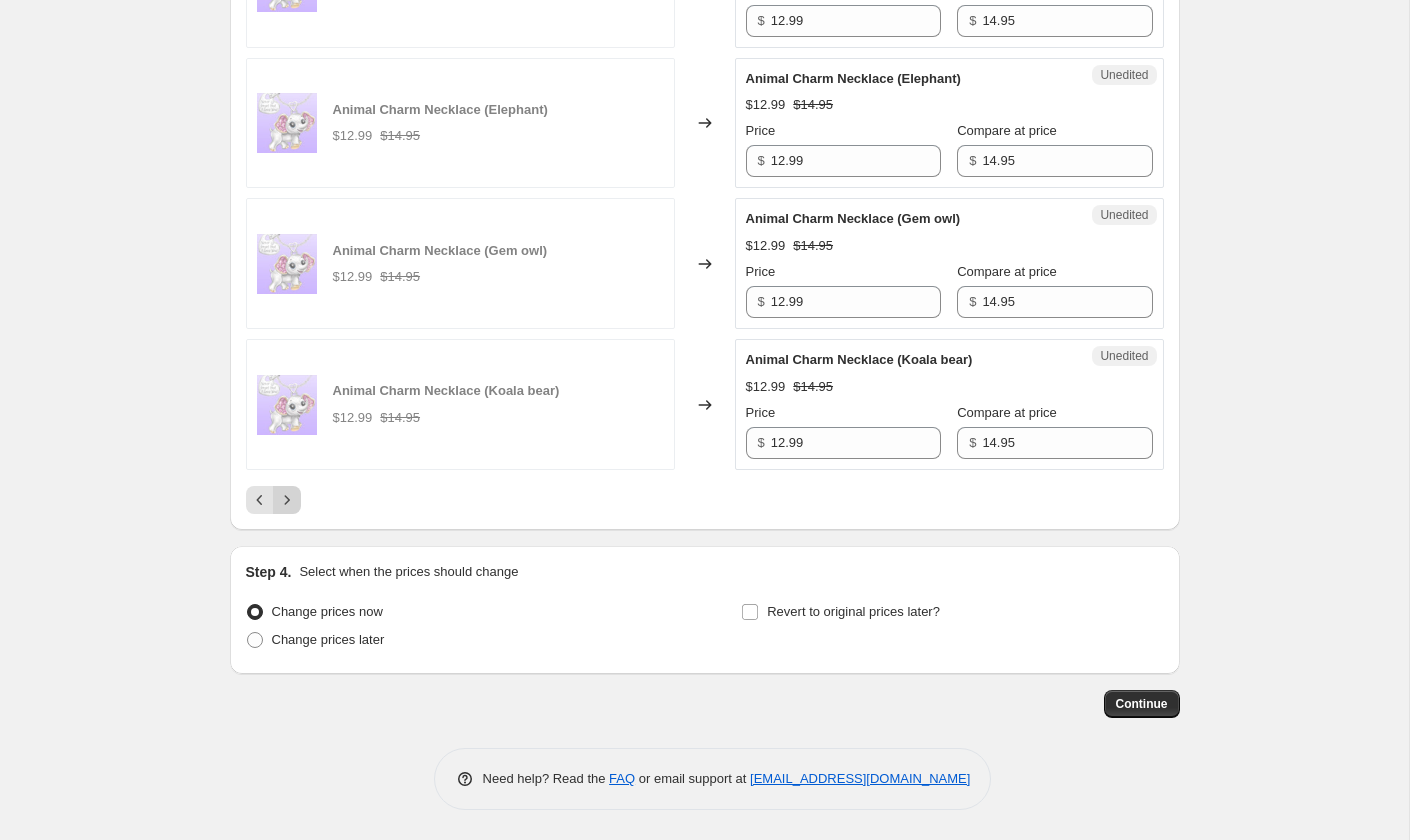 click 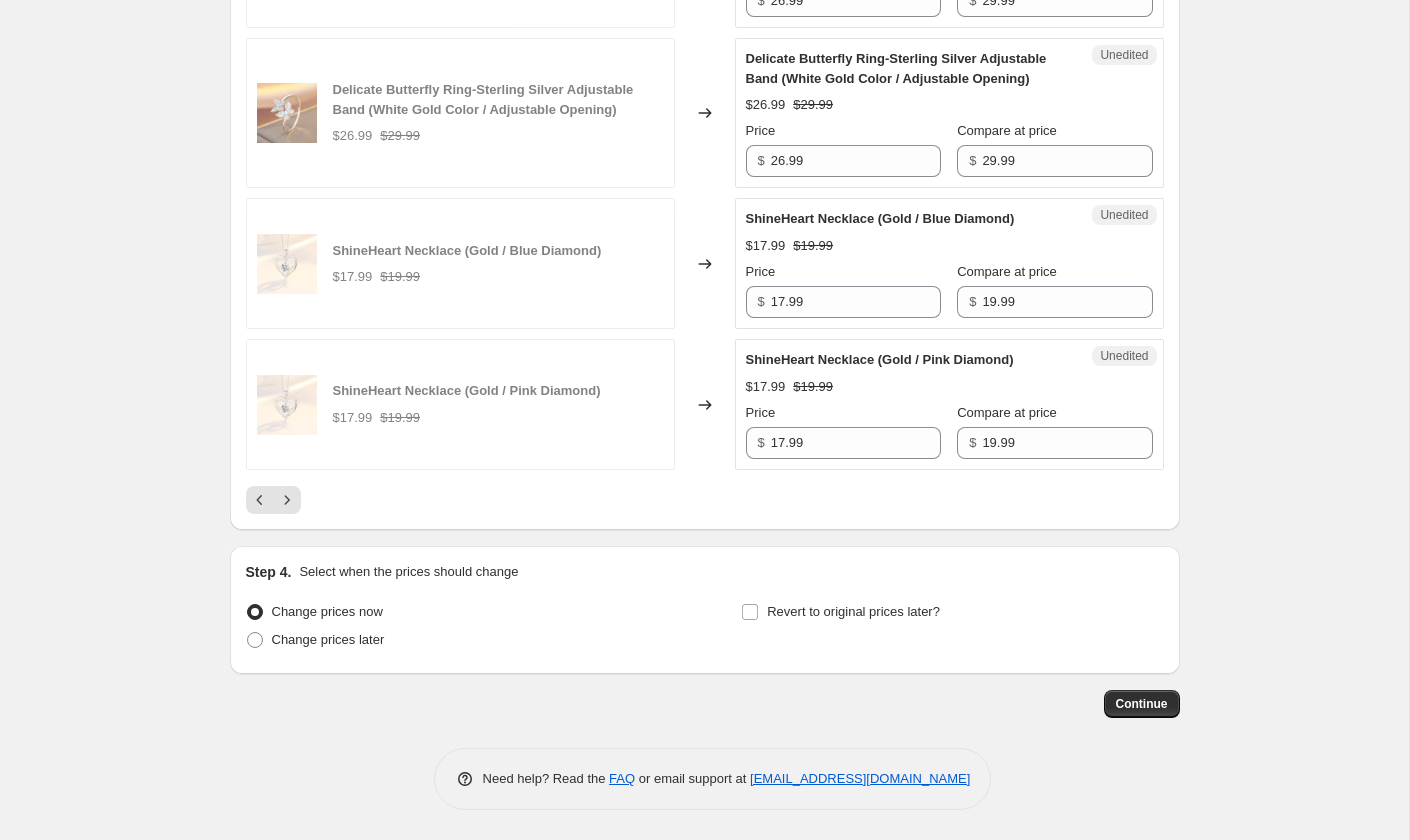 scroll, scrollTop: 3841, scrollLeft: 0, axis: vertical 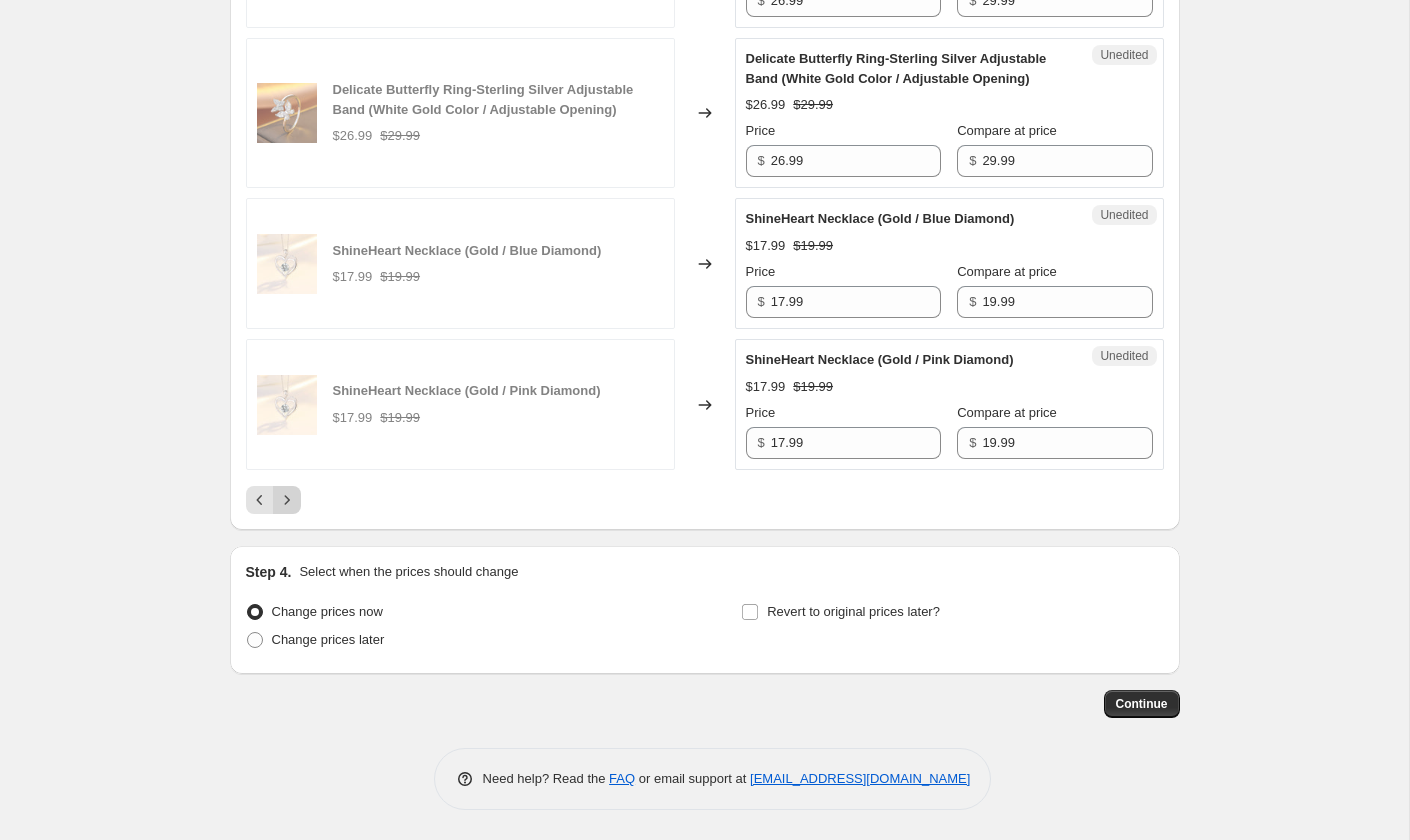 click 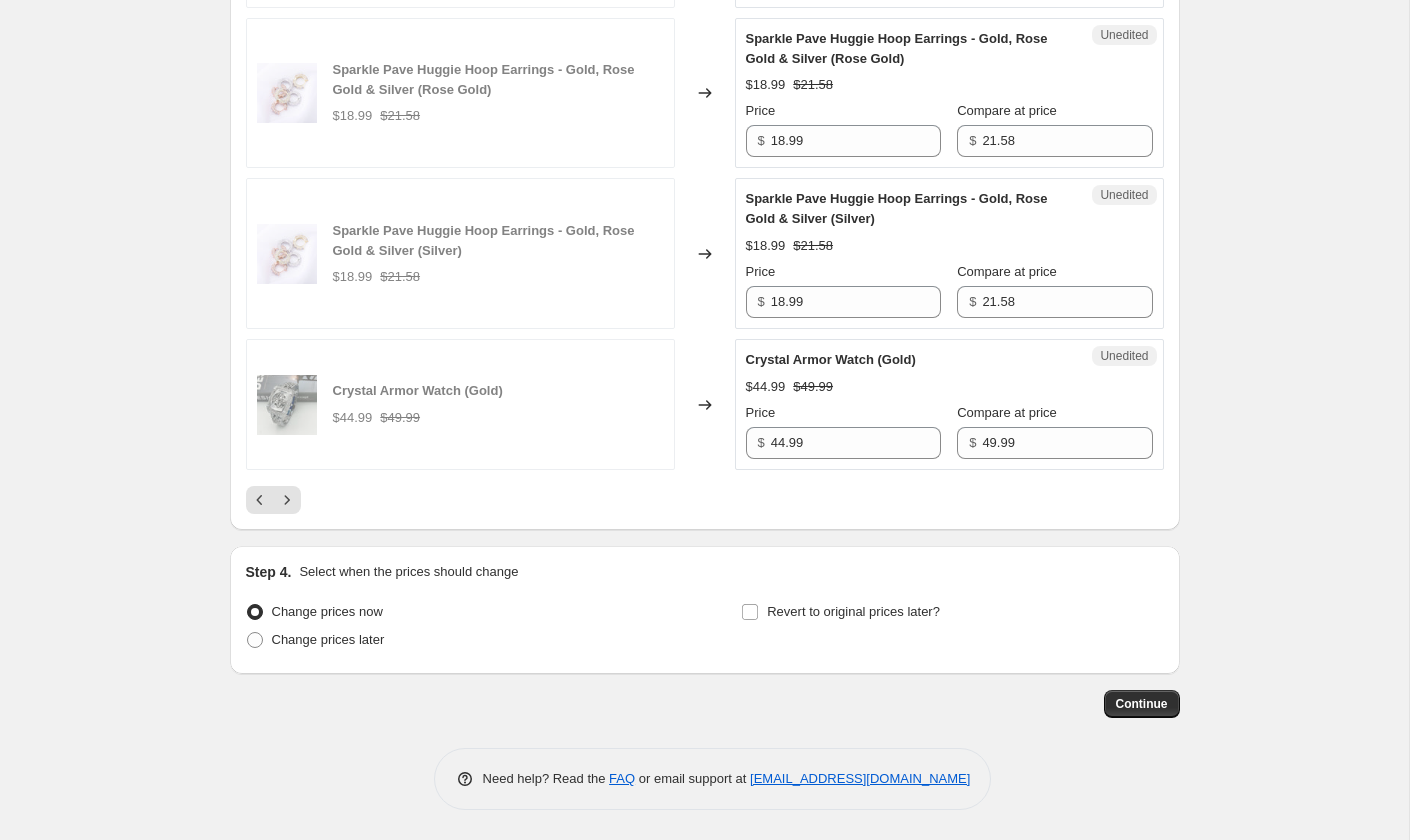 scroll, scrollTop: 4166, scrollLeft: 0, axis: vertical 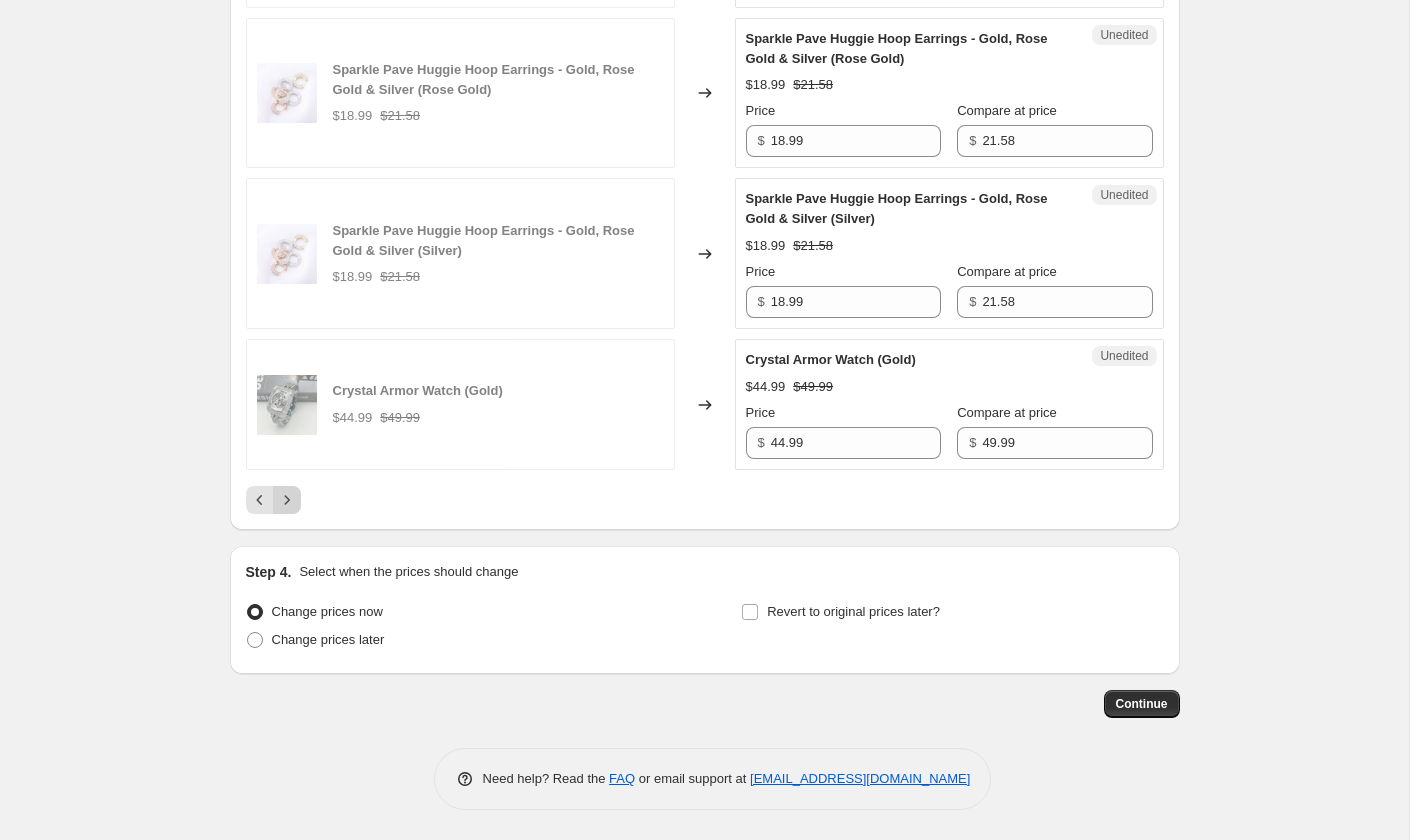 click at bounding box center (287, 500) 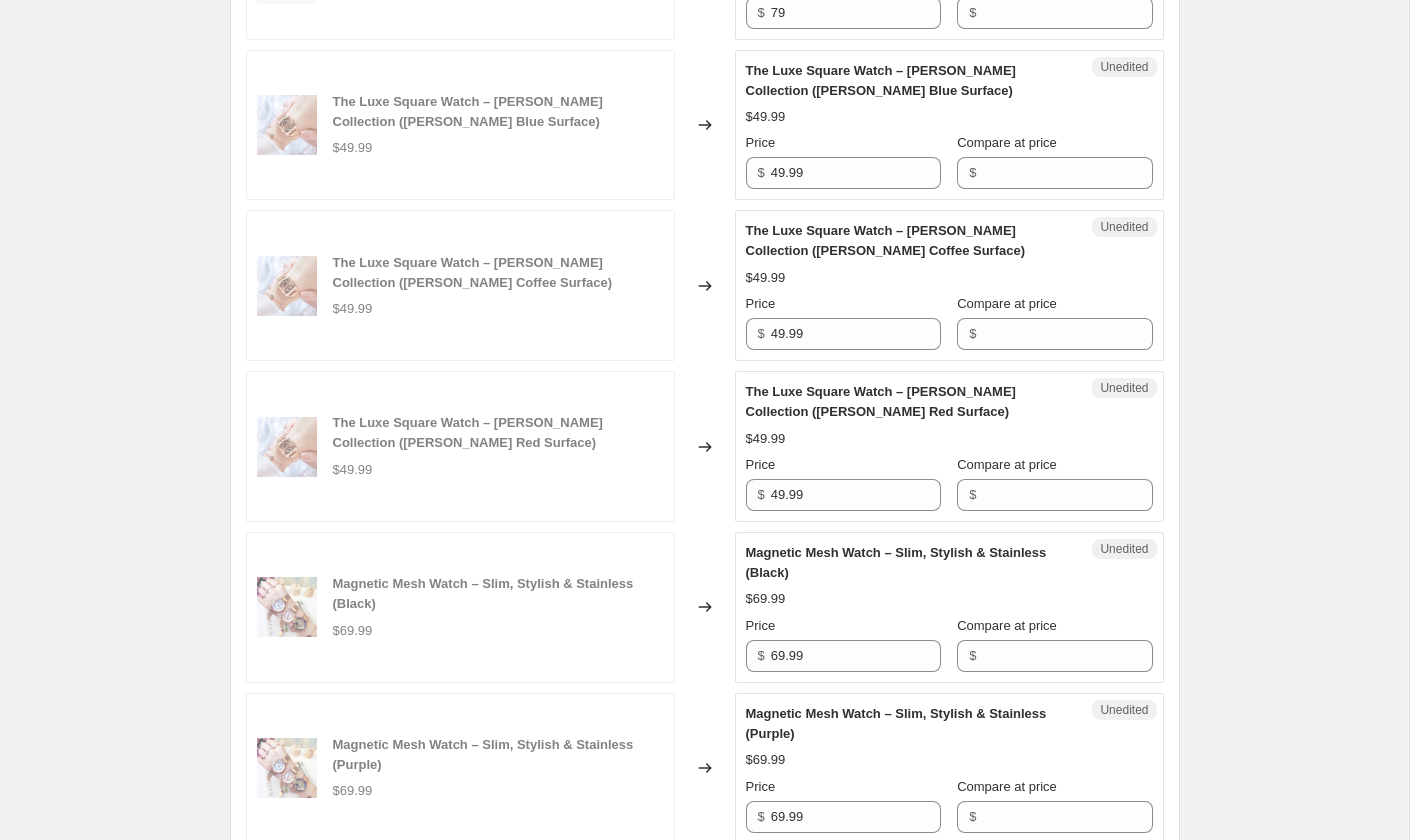 scroll, scrollTop: 1756, scrollLeft: 0, axis: vertical 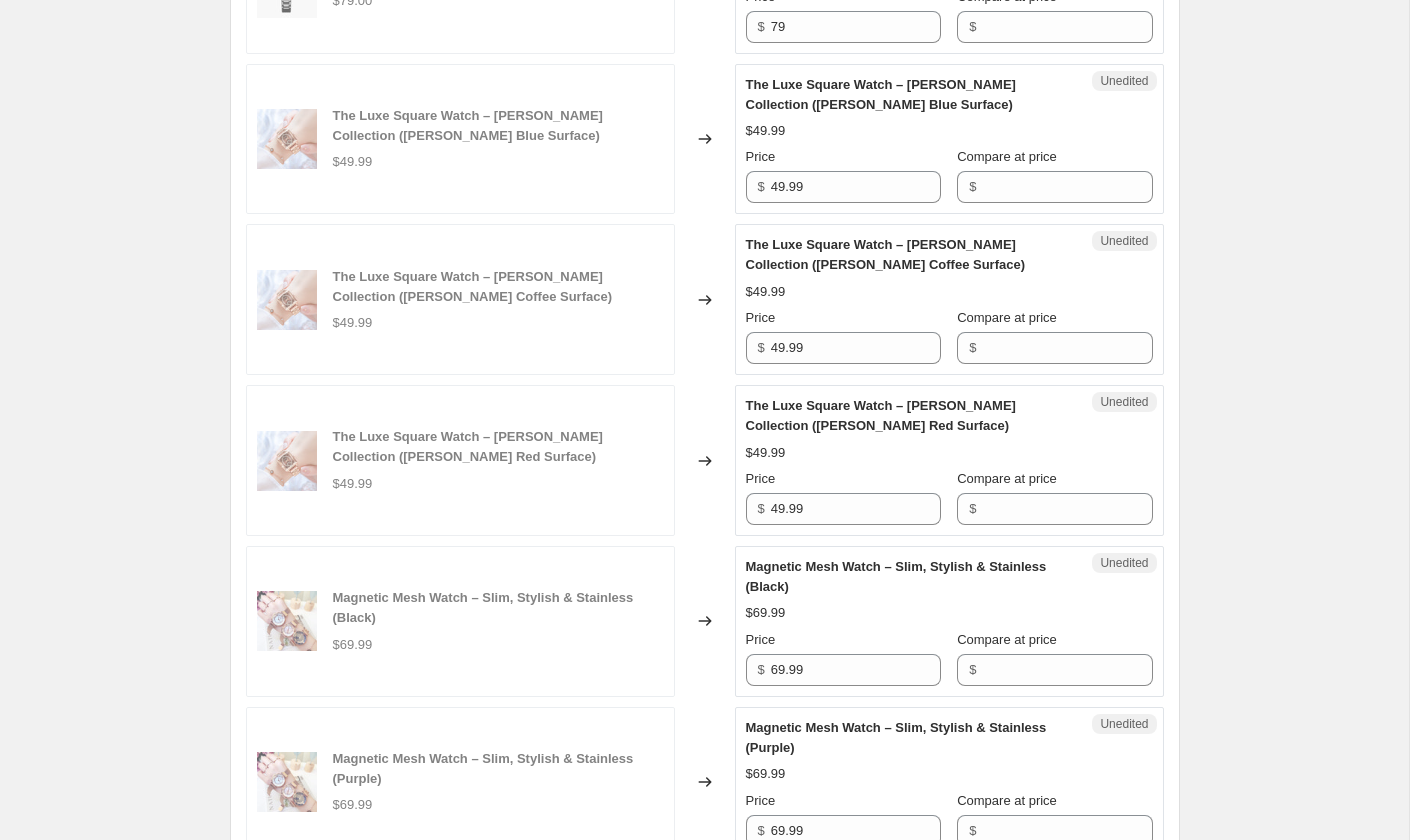 click on "Compare at price" at bounding box center (1067, -114) 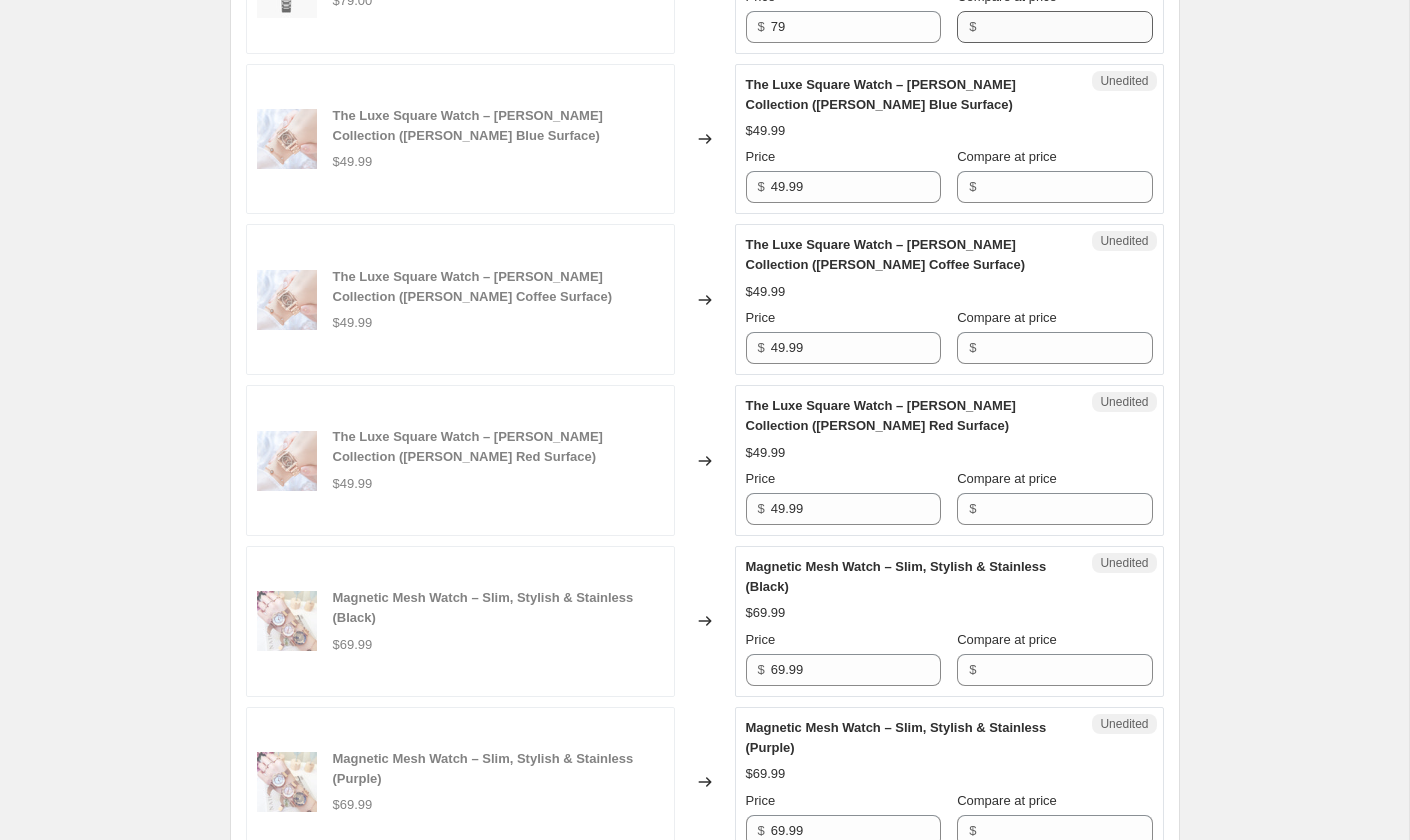 type on "84" 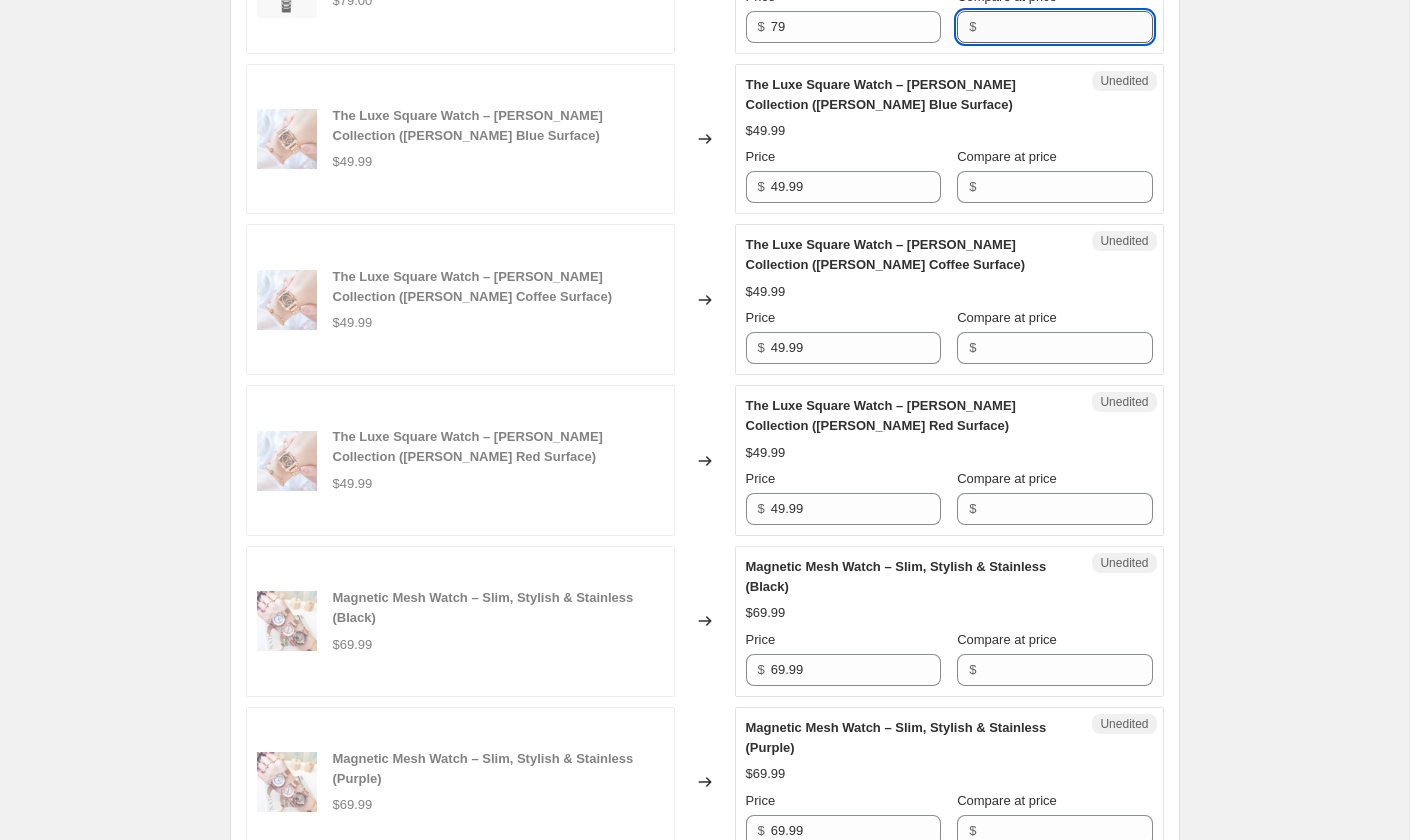 click on "Compare at price" at bounding box center [1067, 27] 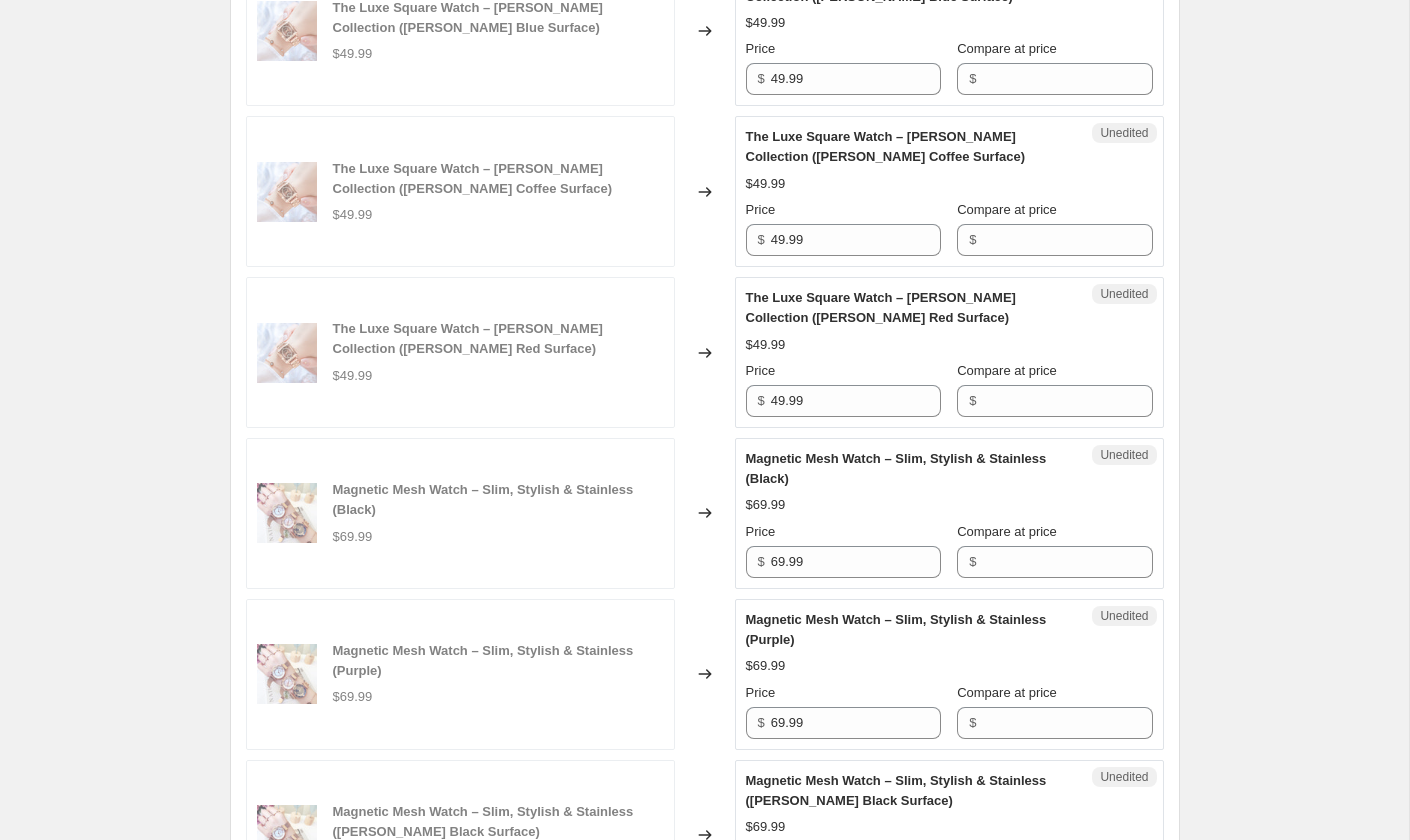 scroll, scrollTop: 1885, scrollLeft: 0, axis: vertical 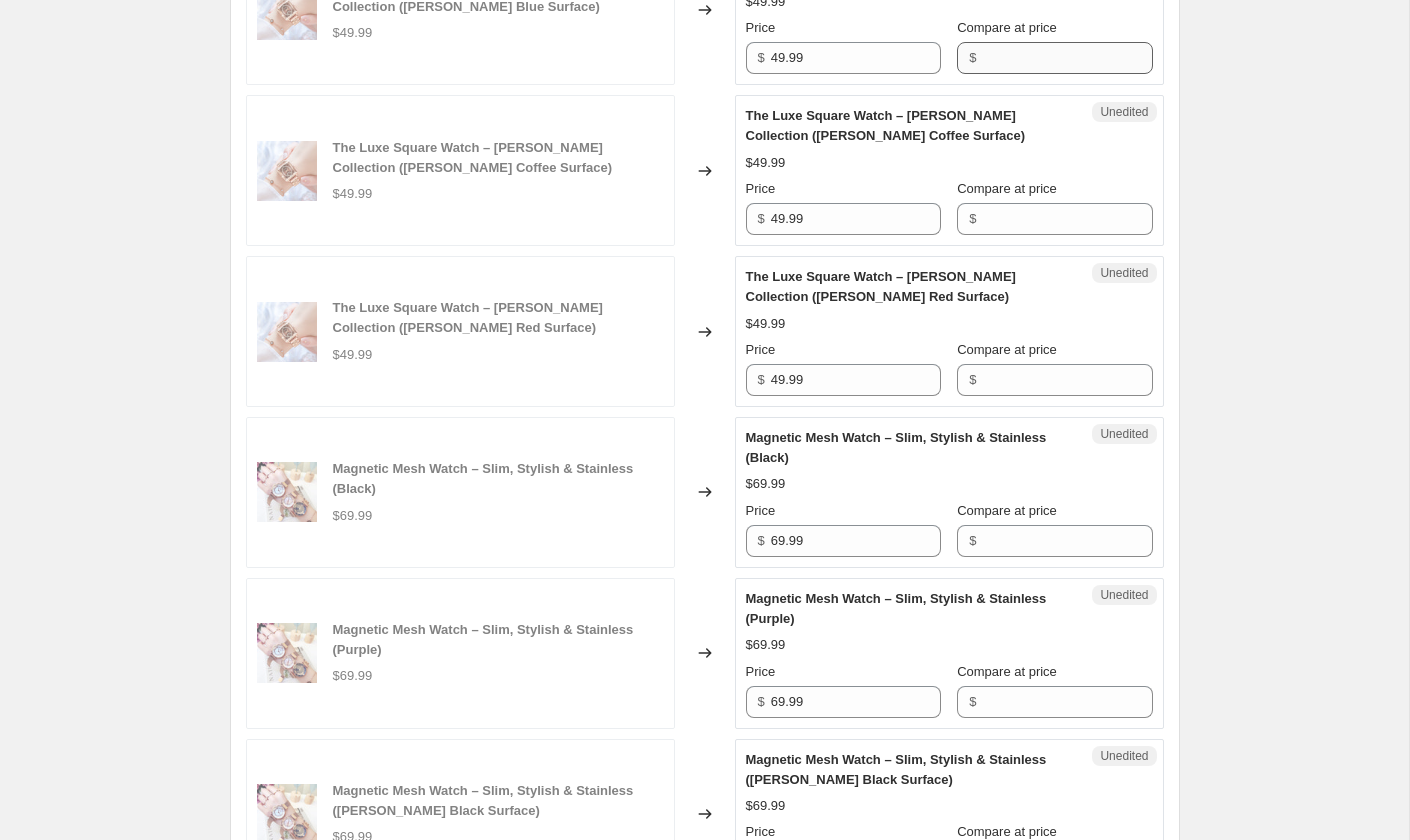 type on "84" 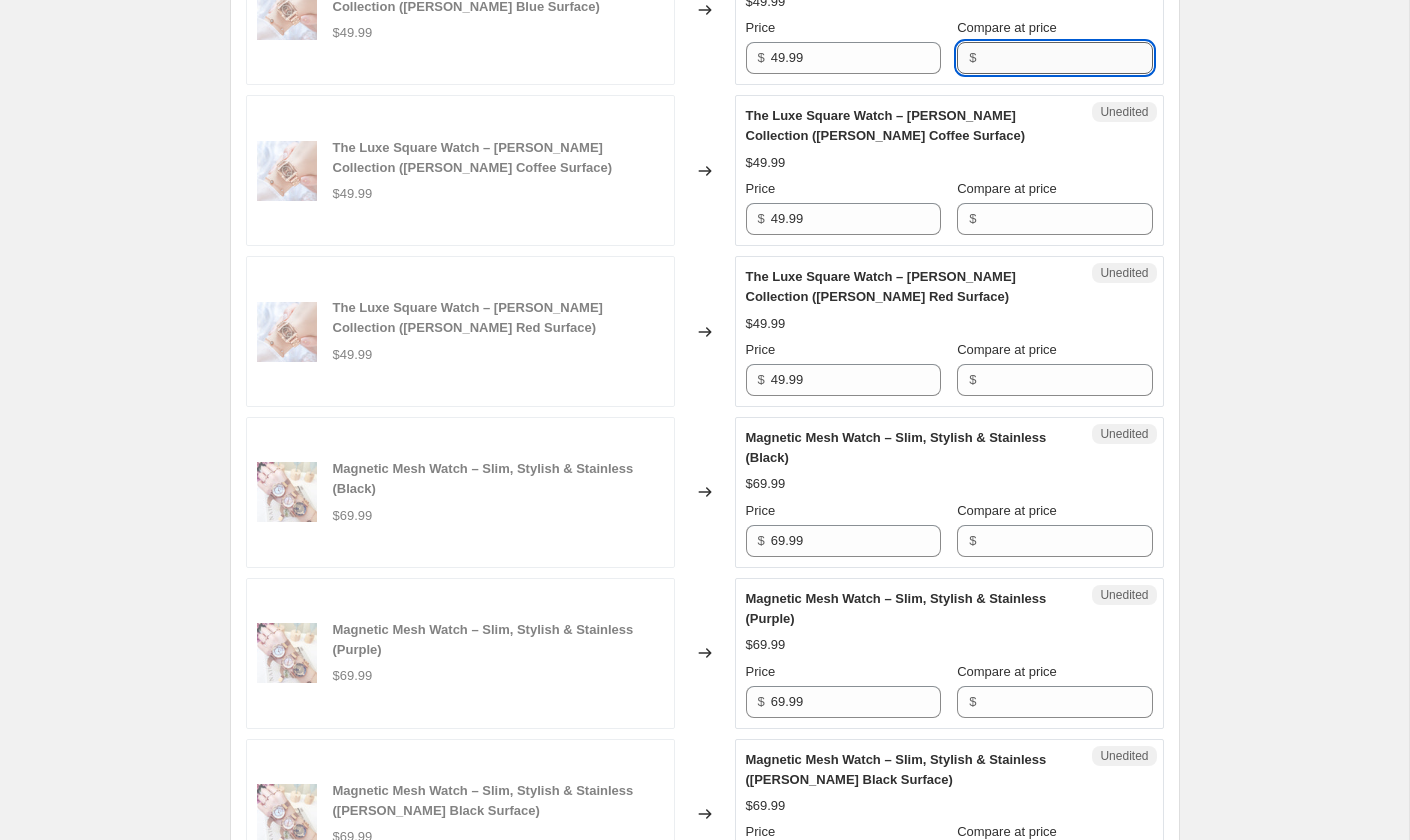 click on "Compare at price" at bounding box center [1067, 58] 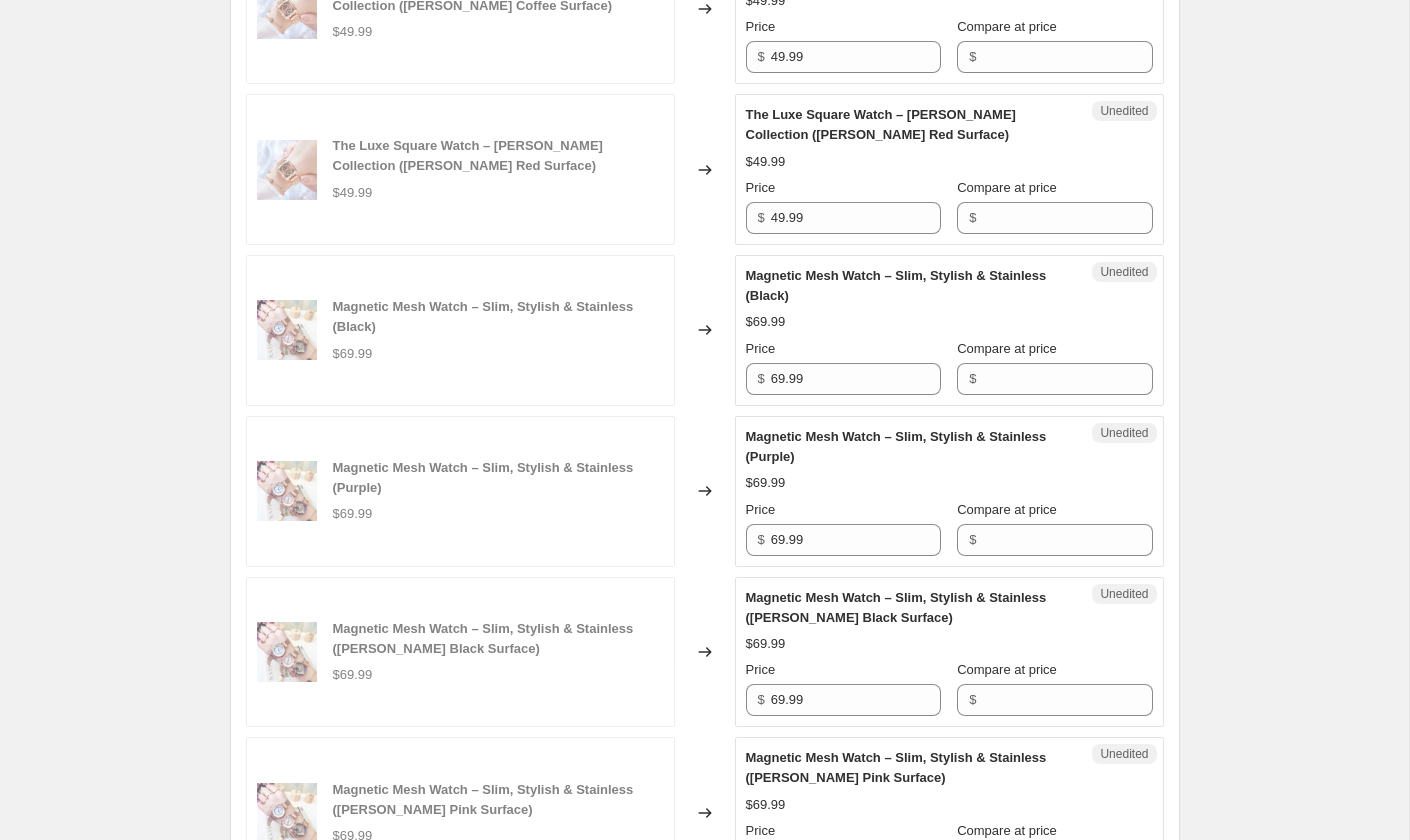 scroll, scrollTop: 2048, scrollLeft: 0, axis: vertical 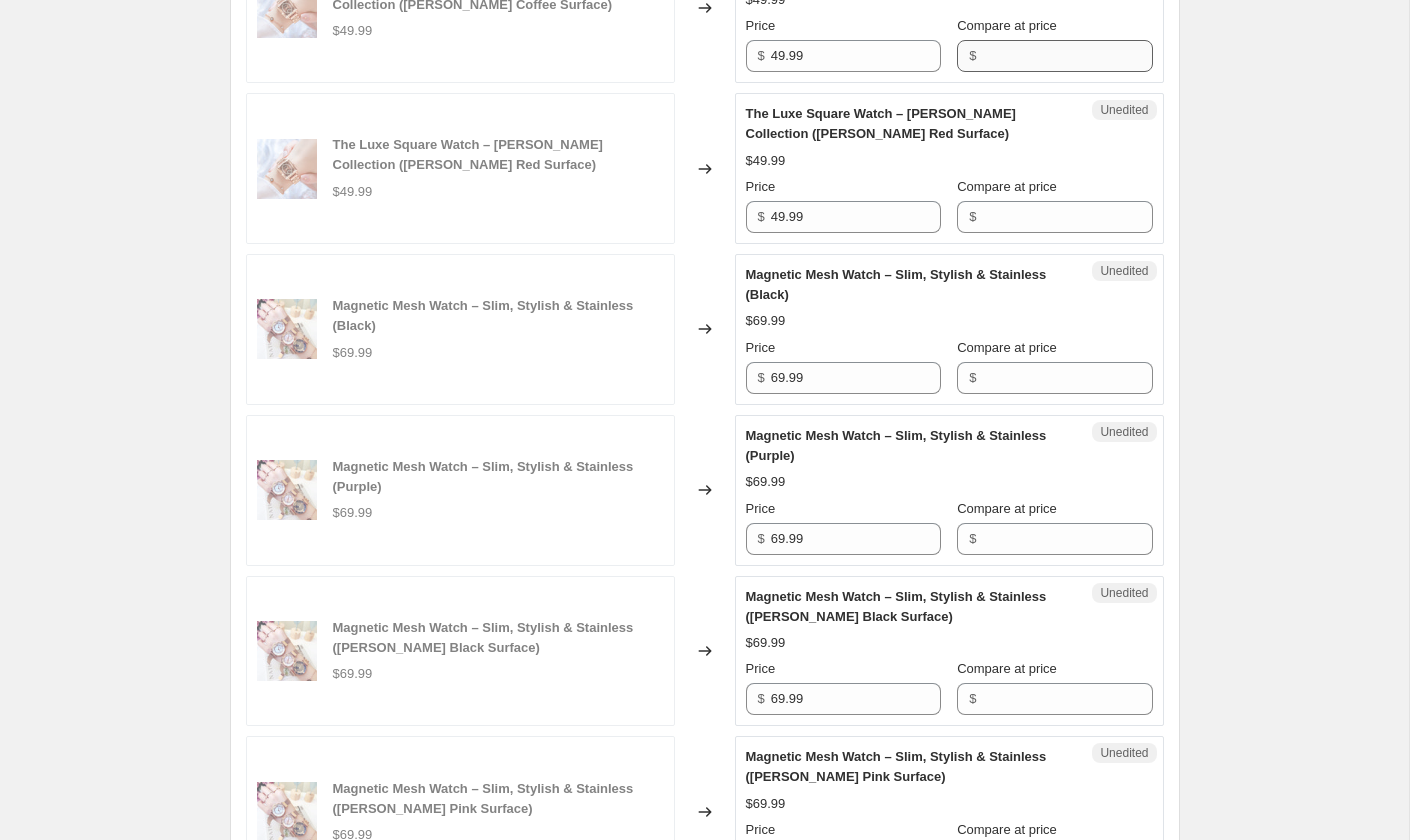 type on "53.99" 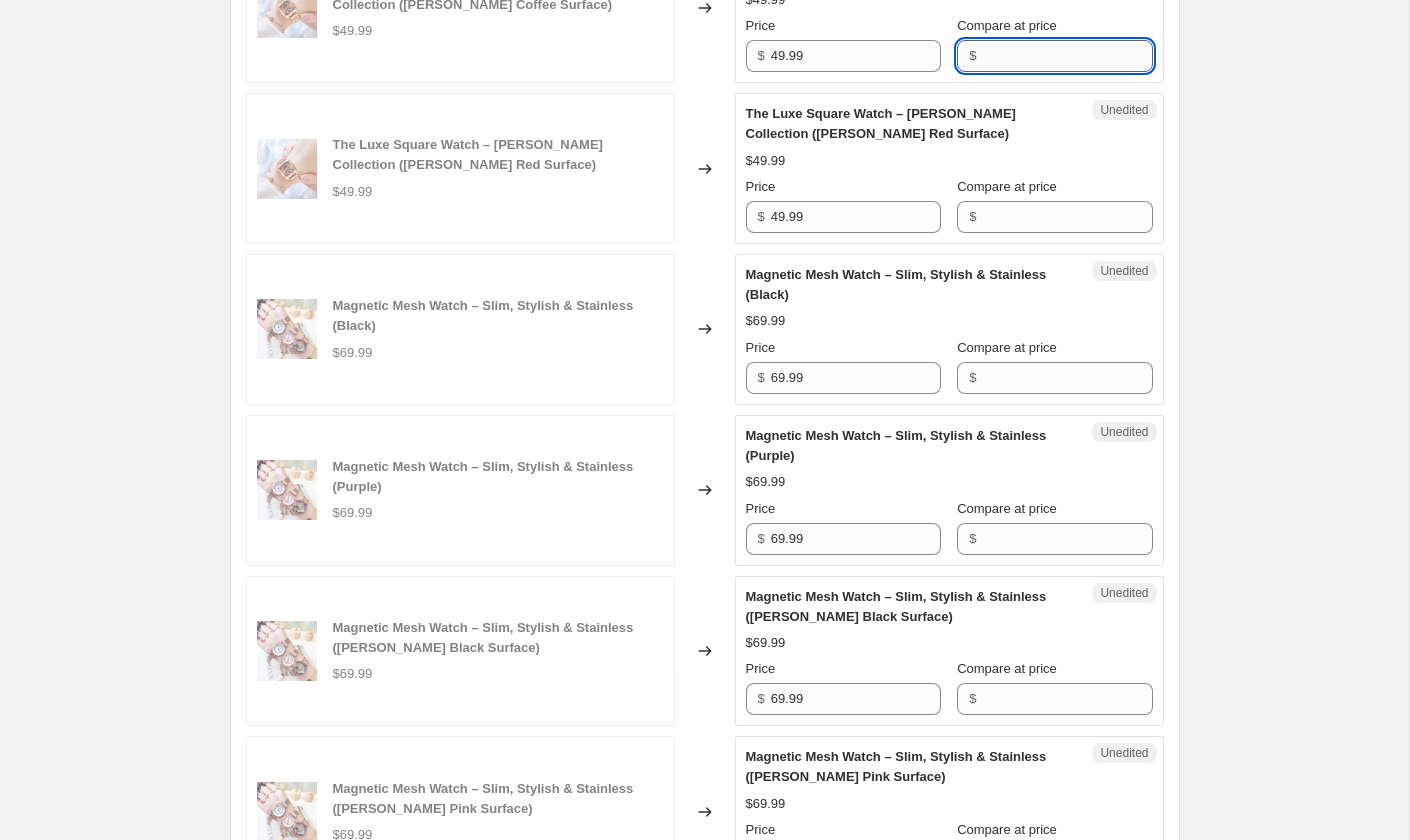 click on "Compare at price" at bounding box center (1067, 56) 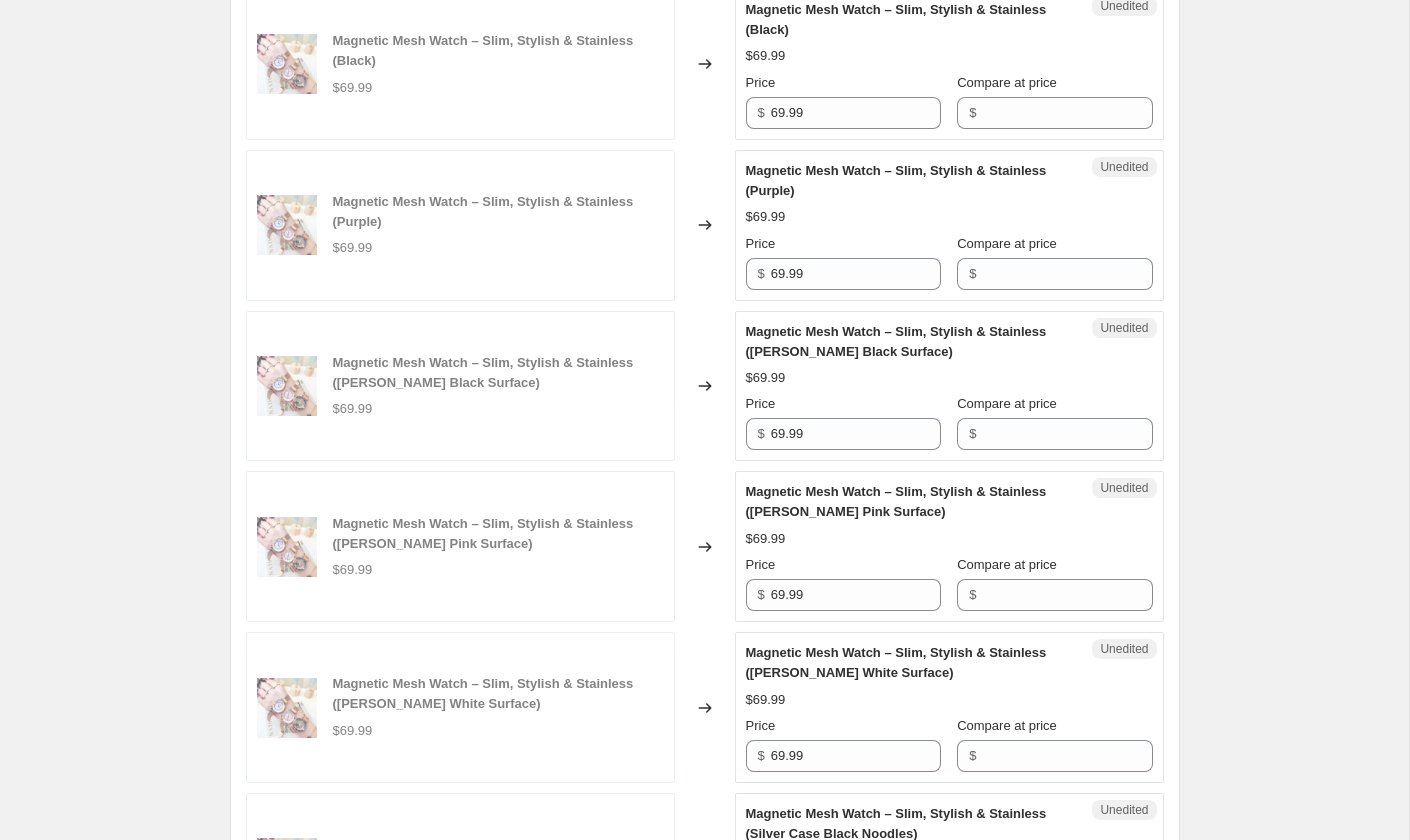 scroll, scrollTop: 2314, scrollLeft: 0, axis: vertical 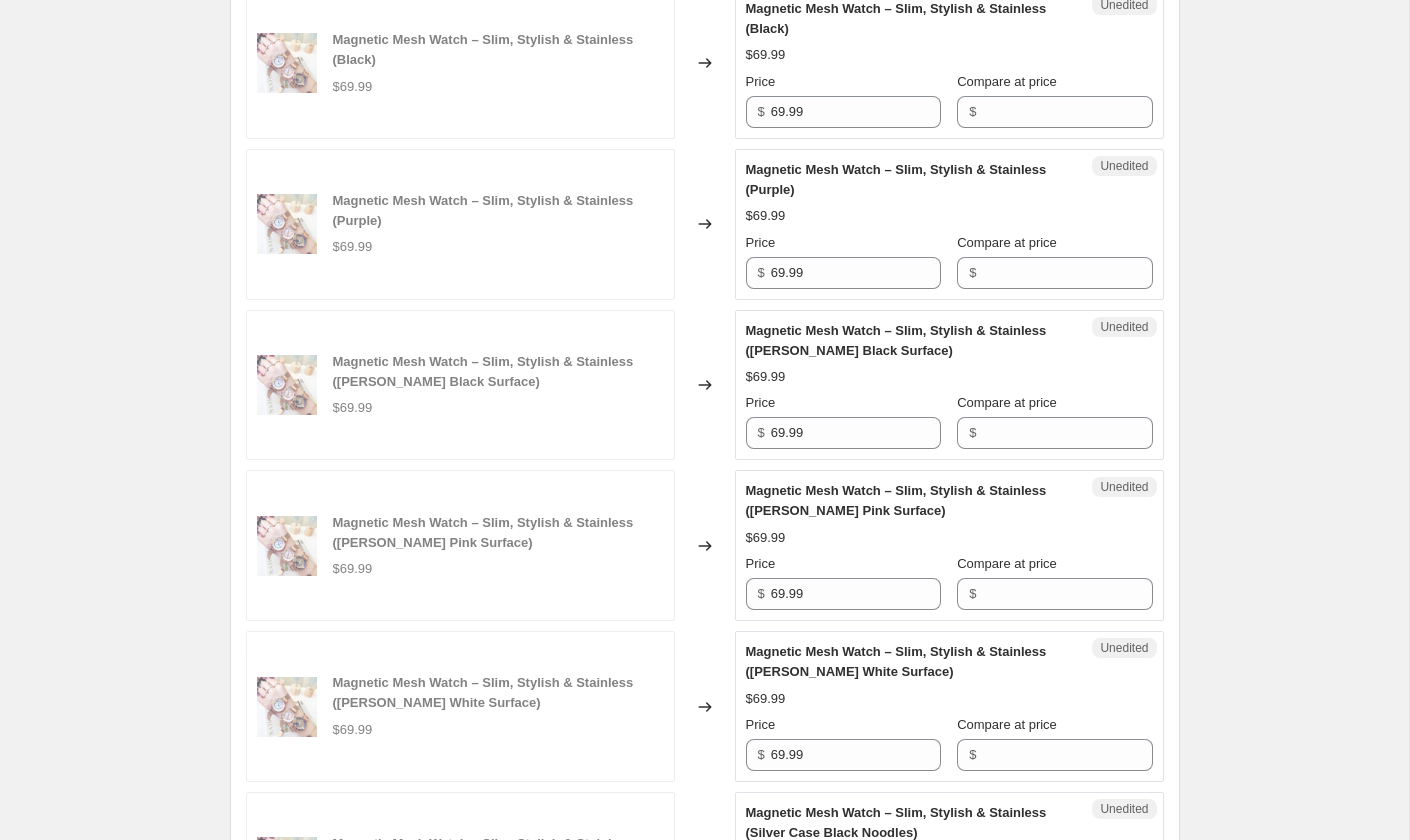 type on "53.99" 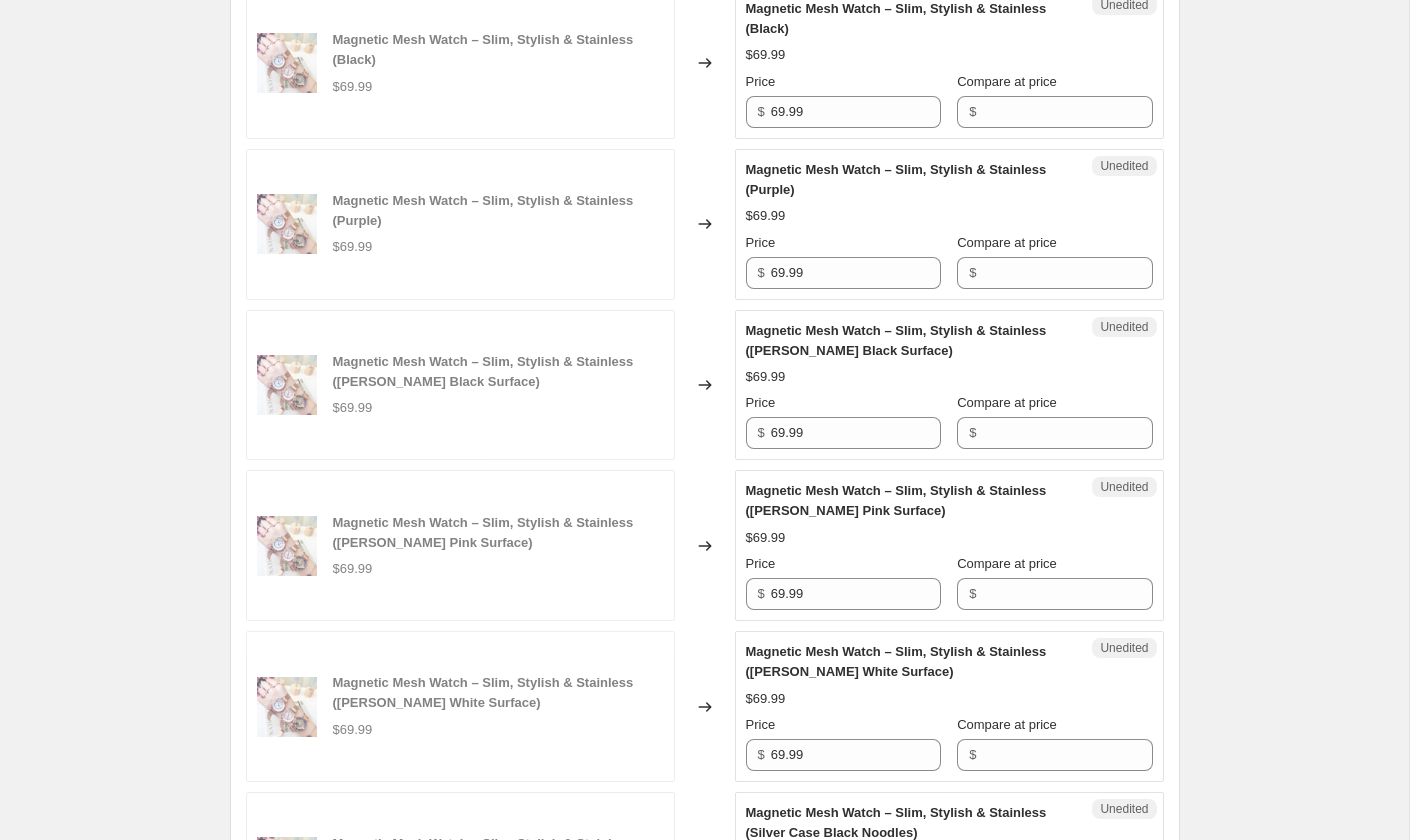 click on "Compare at price" at bounding box center [1067, -49] 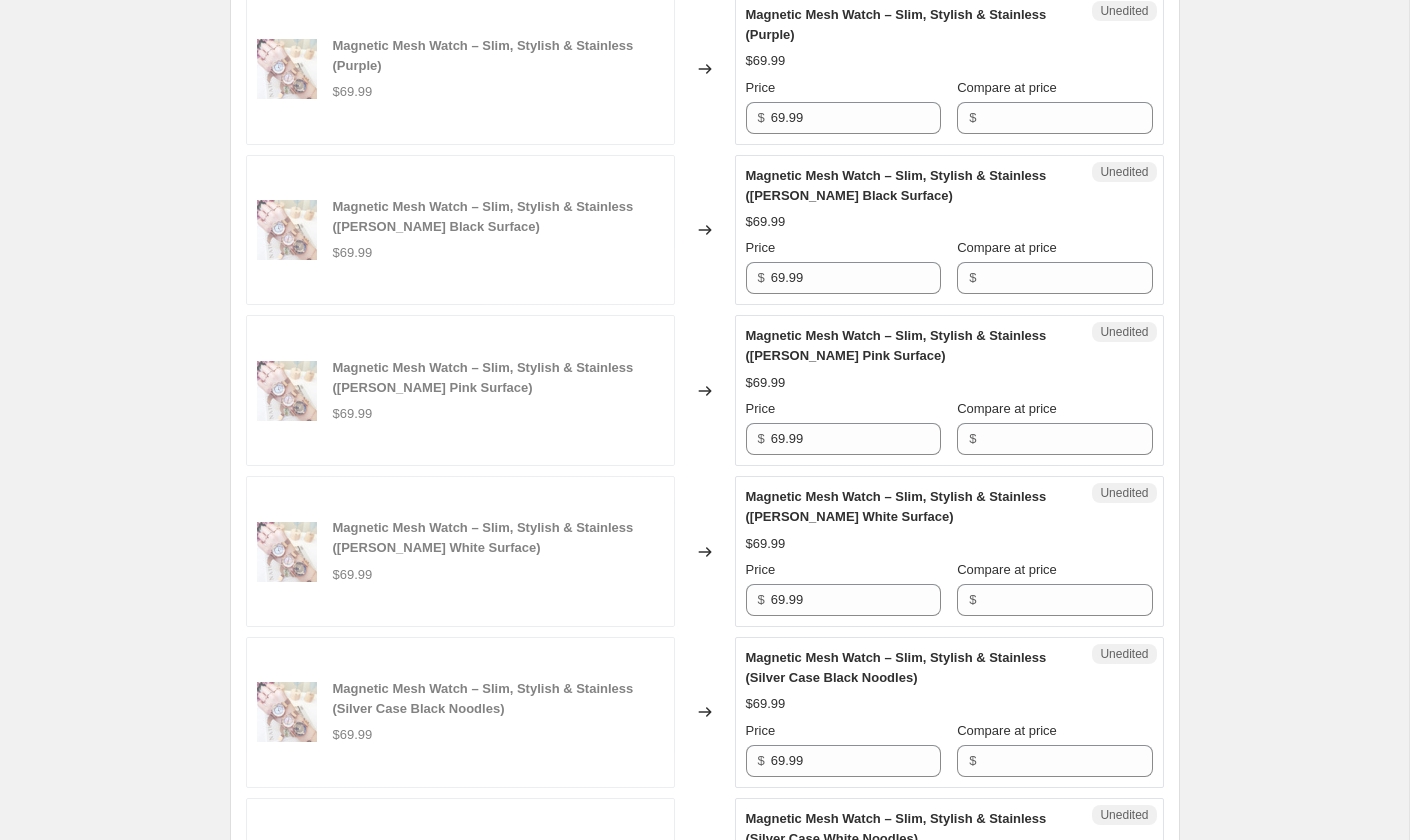 scroll, scrollTop: 2474, scrollLeft: 0, axis: vertical 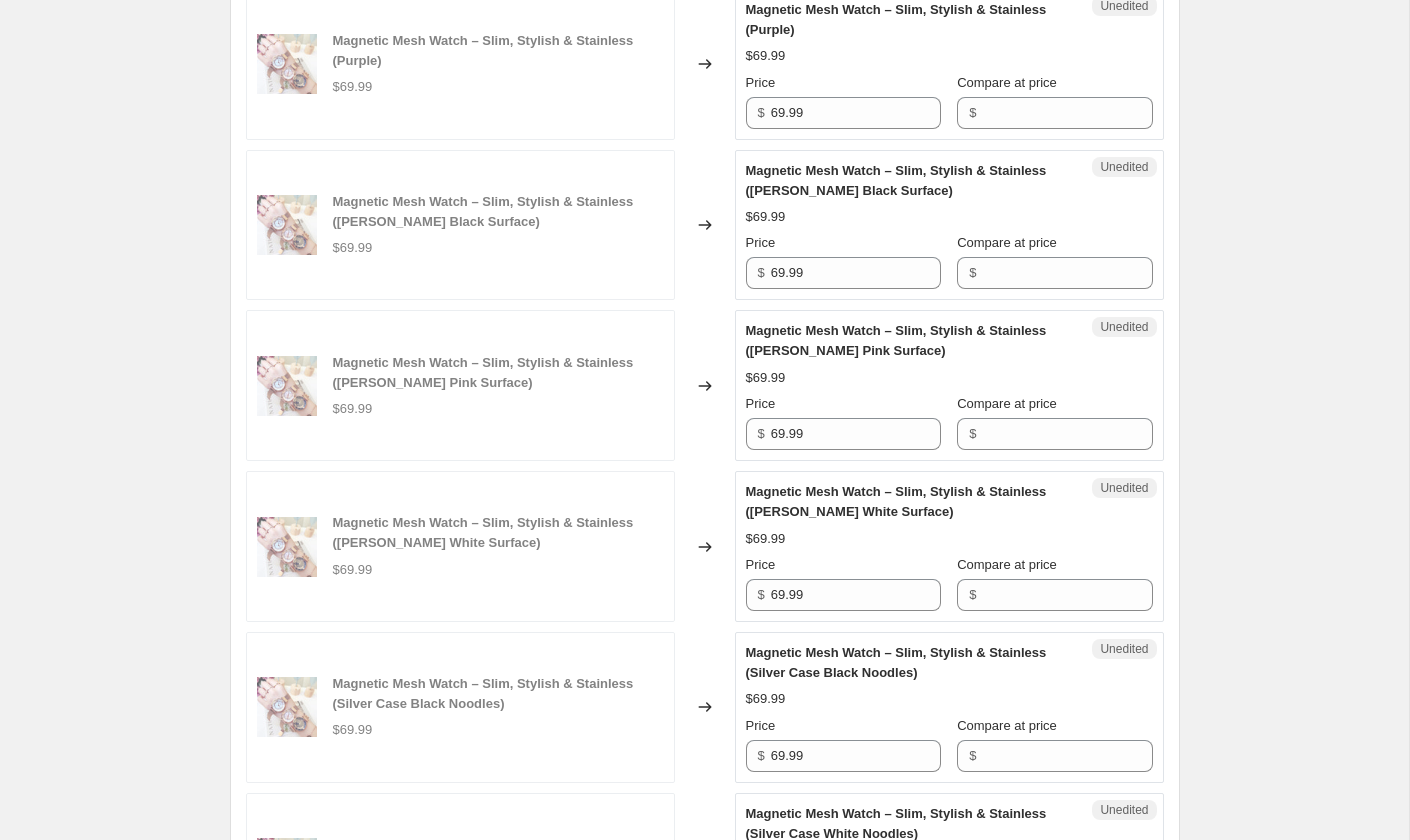 type on "53.99" 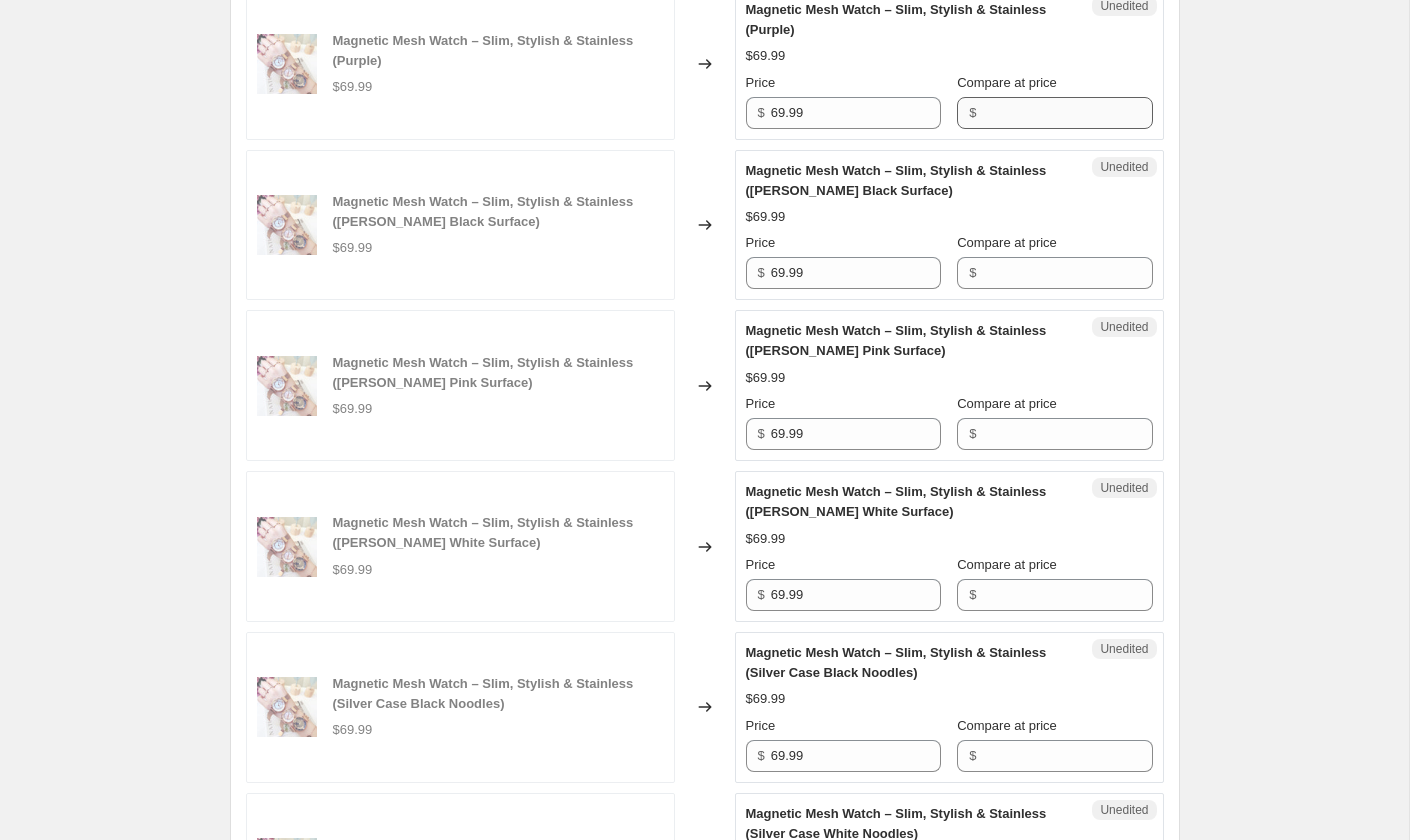 type on "74.99" 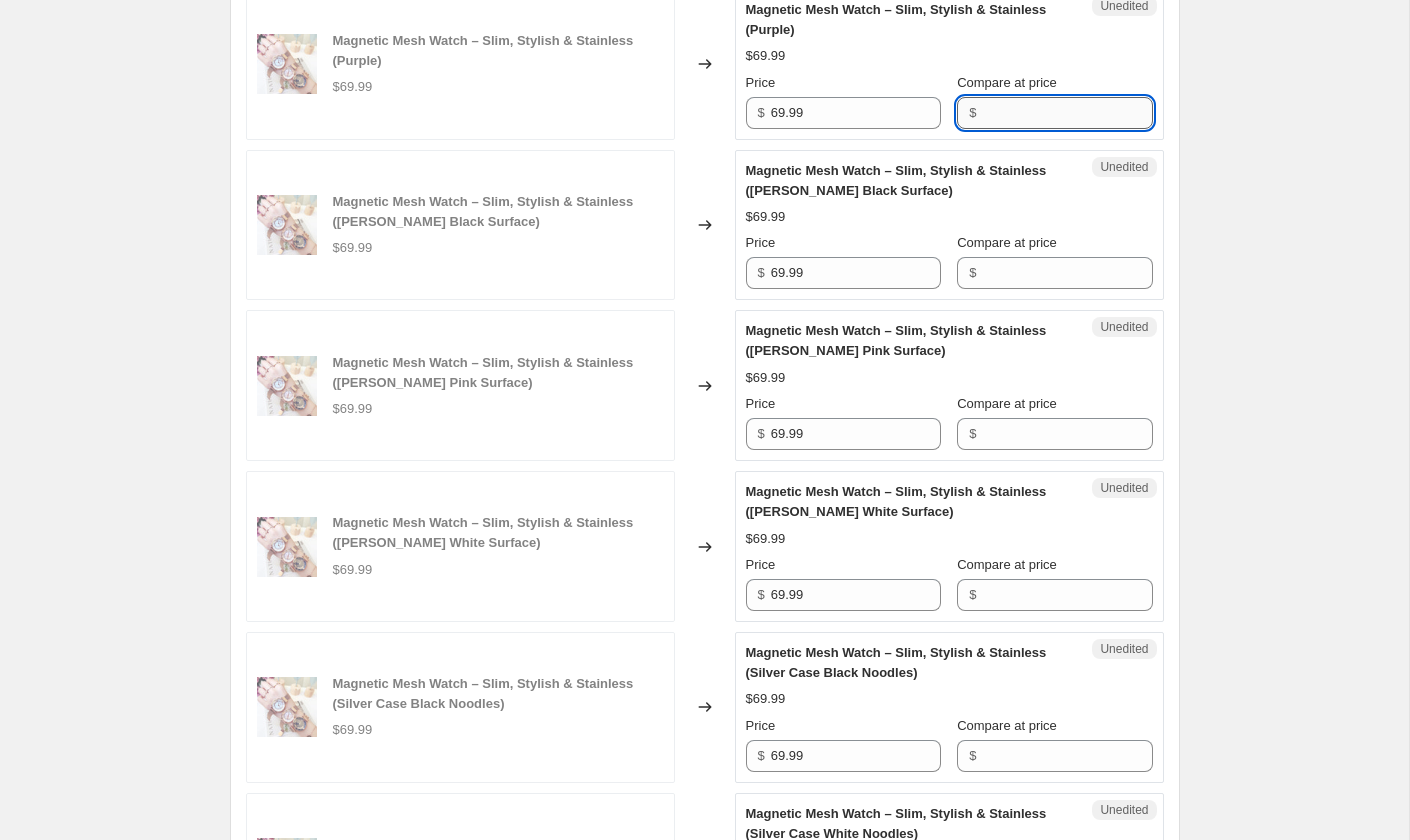 click on "Compare at price" at bounding box center [1067, 113] 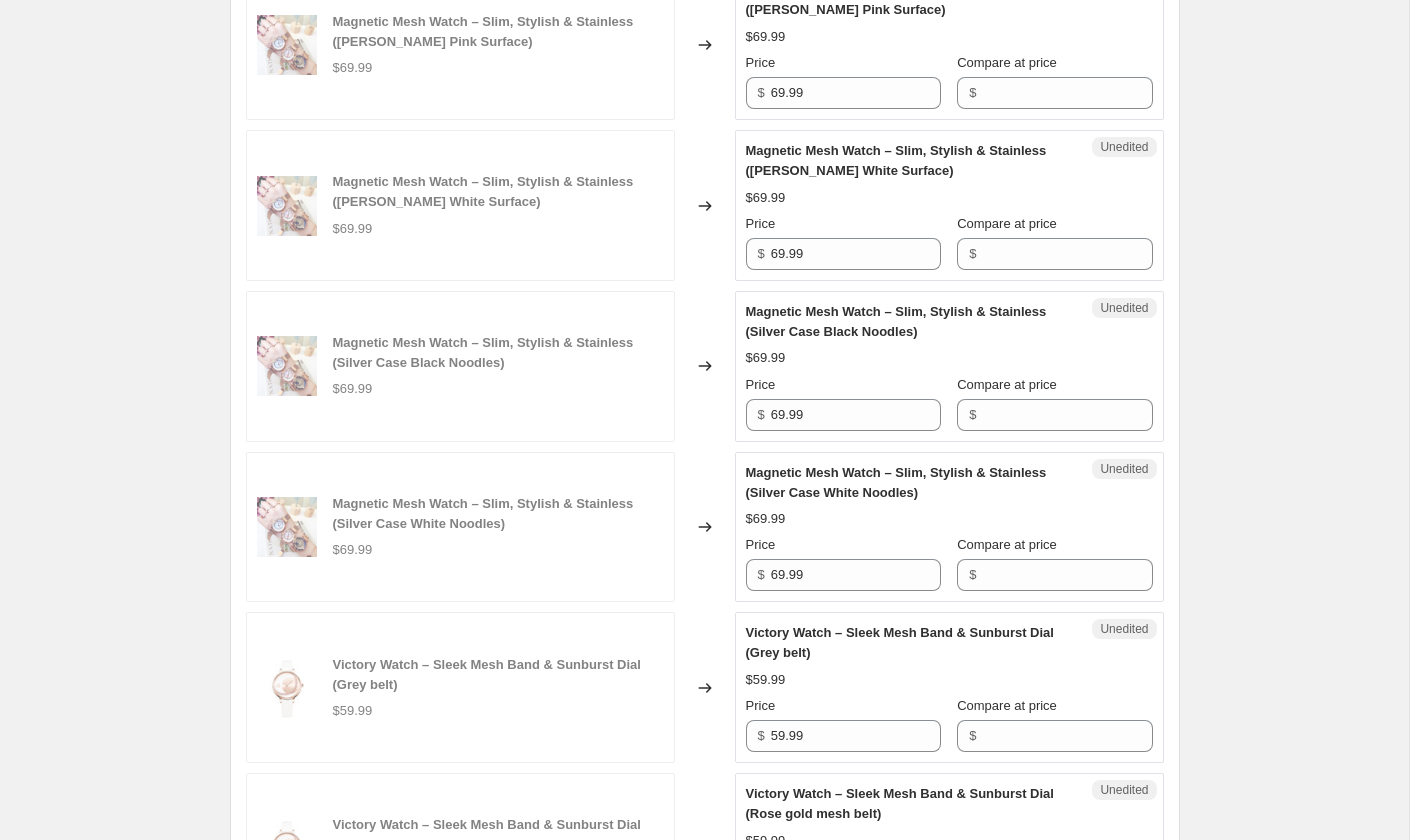 scroll, scrollTop: 2927, scrollLeft: 0, axis: vertical 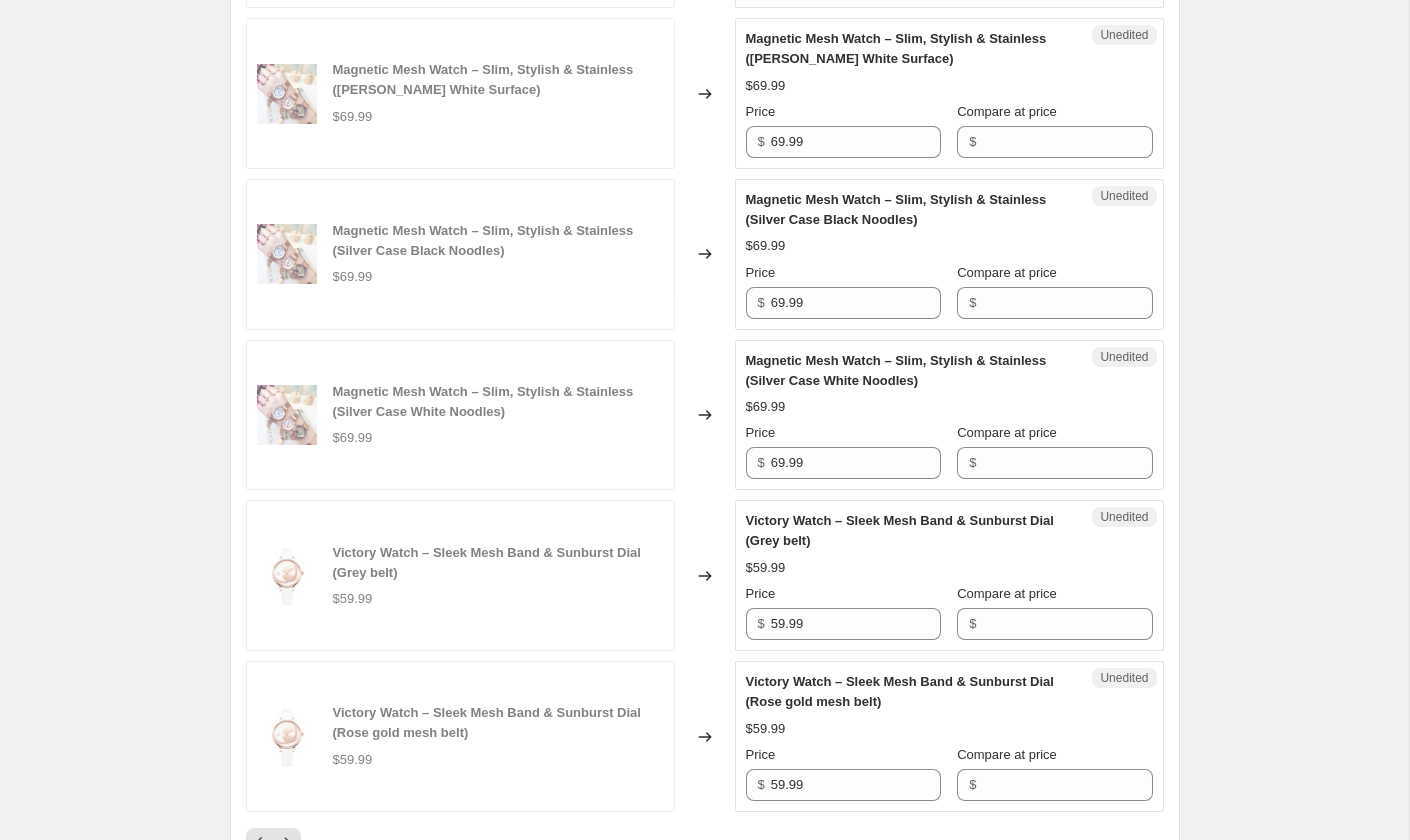 type on "74.99" 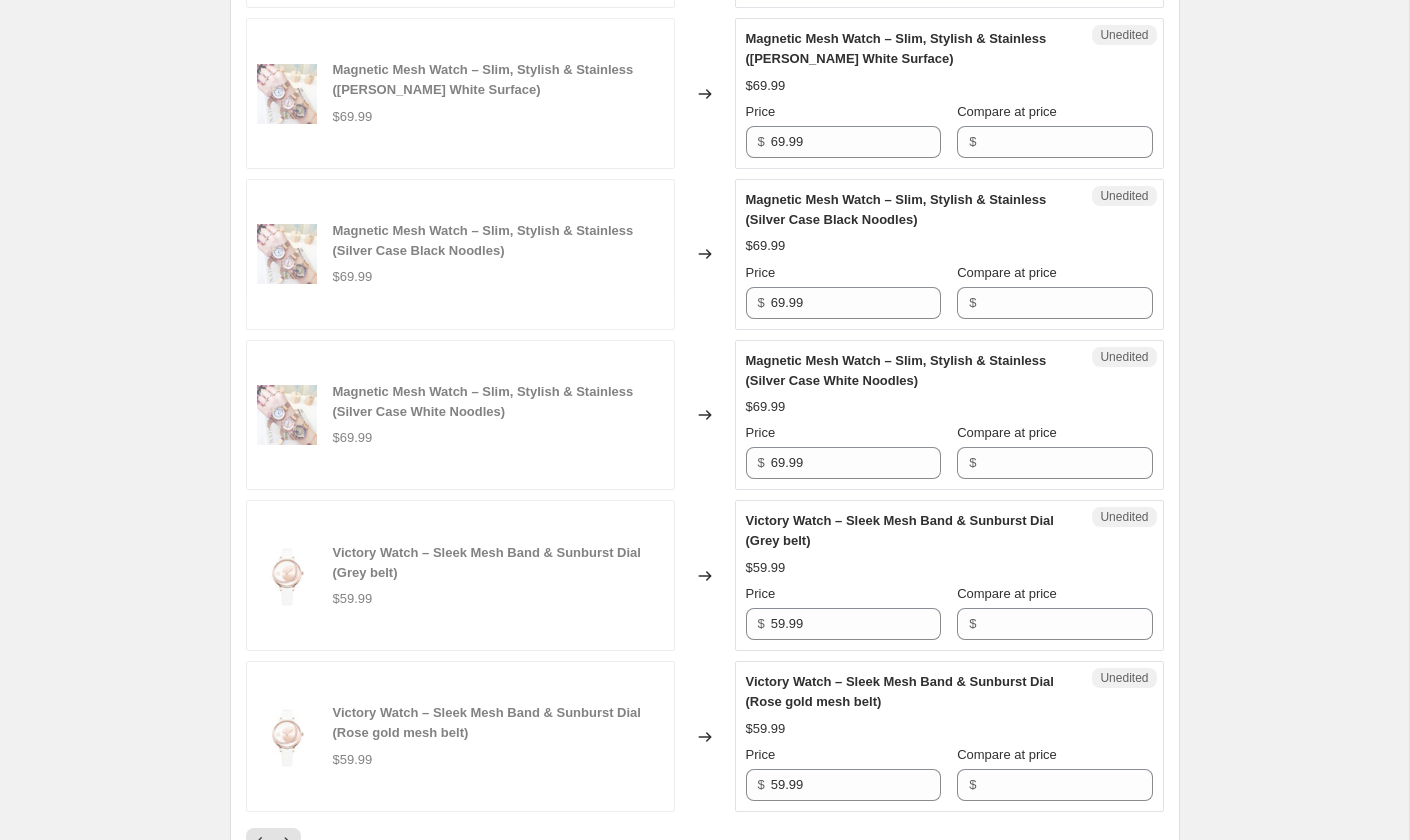 click on "Compare at price" at bounding box center (1067, -180) 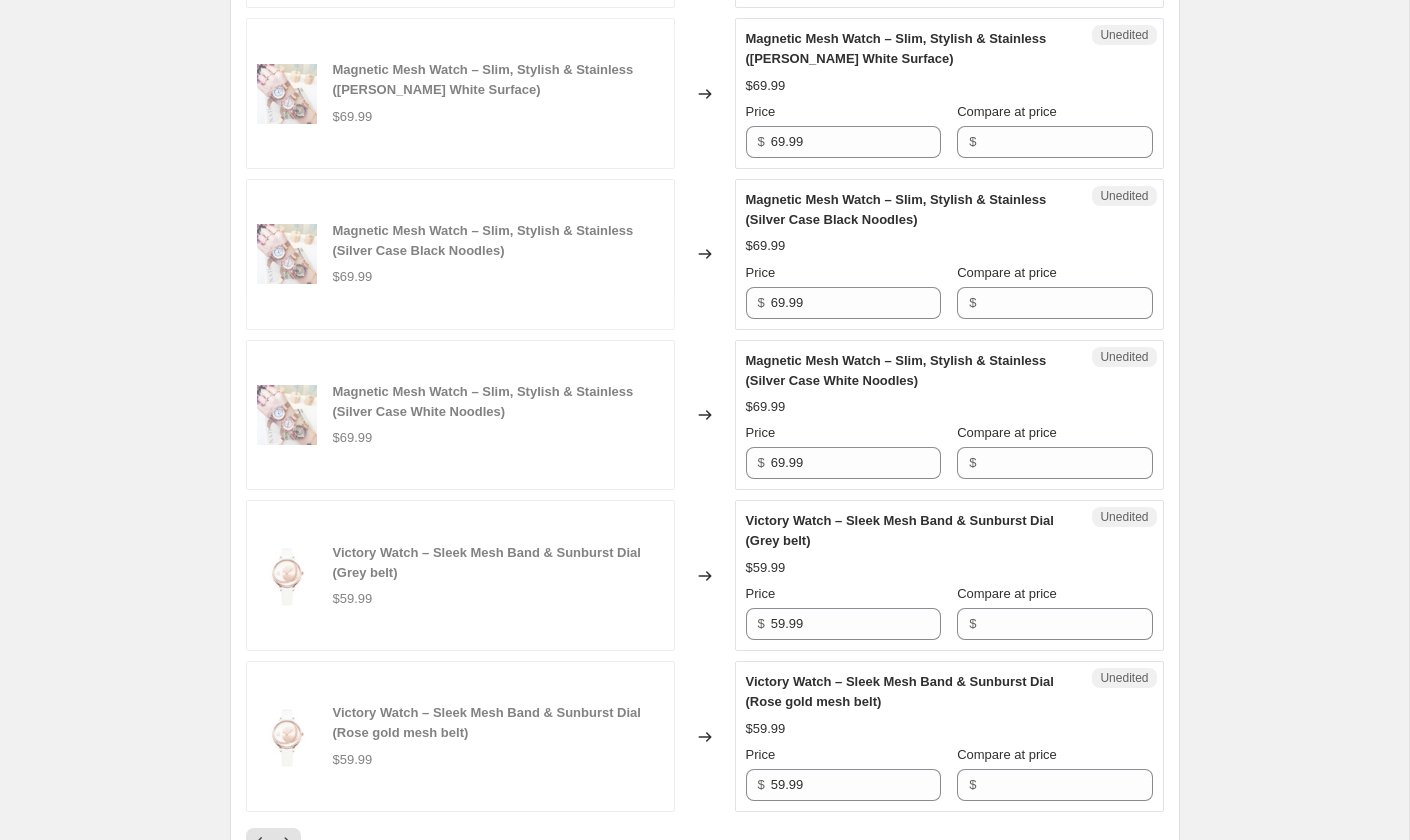 type on "74.99" 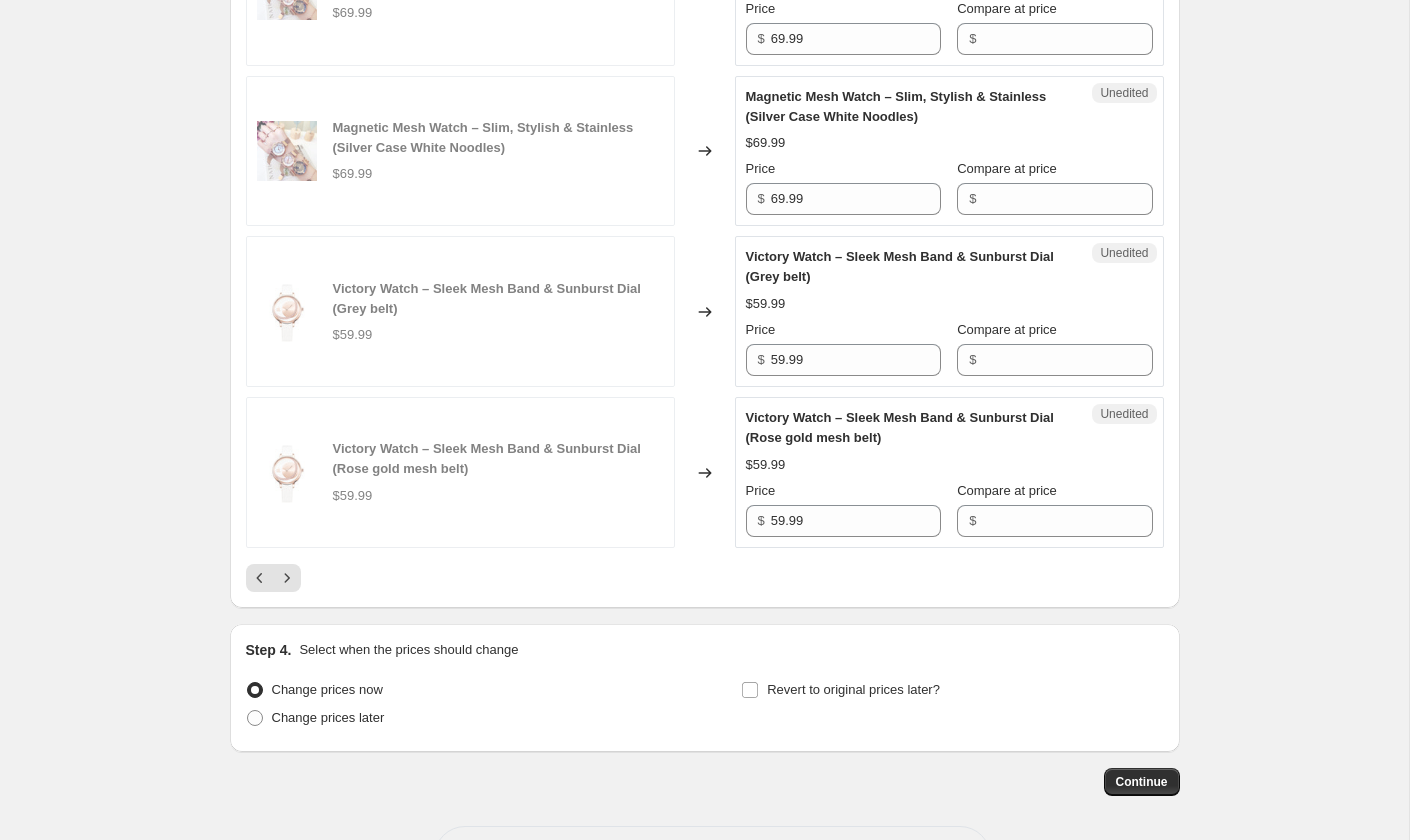 scroll, scrollTop: 3273, scrollLeft: 0, axis: vertical 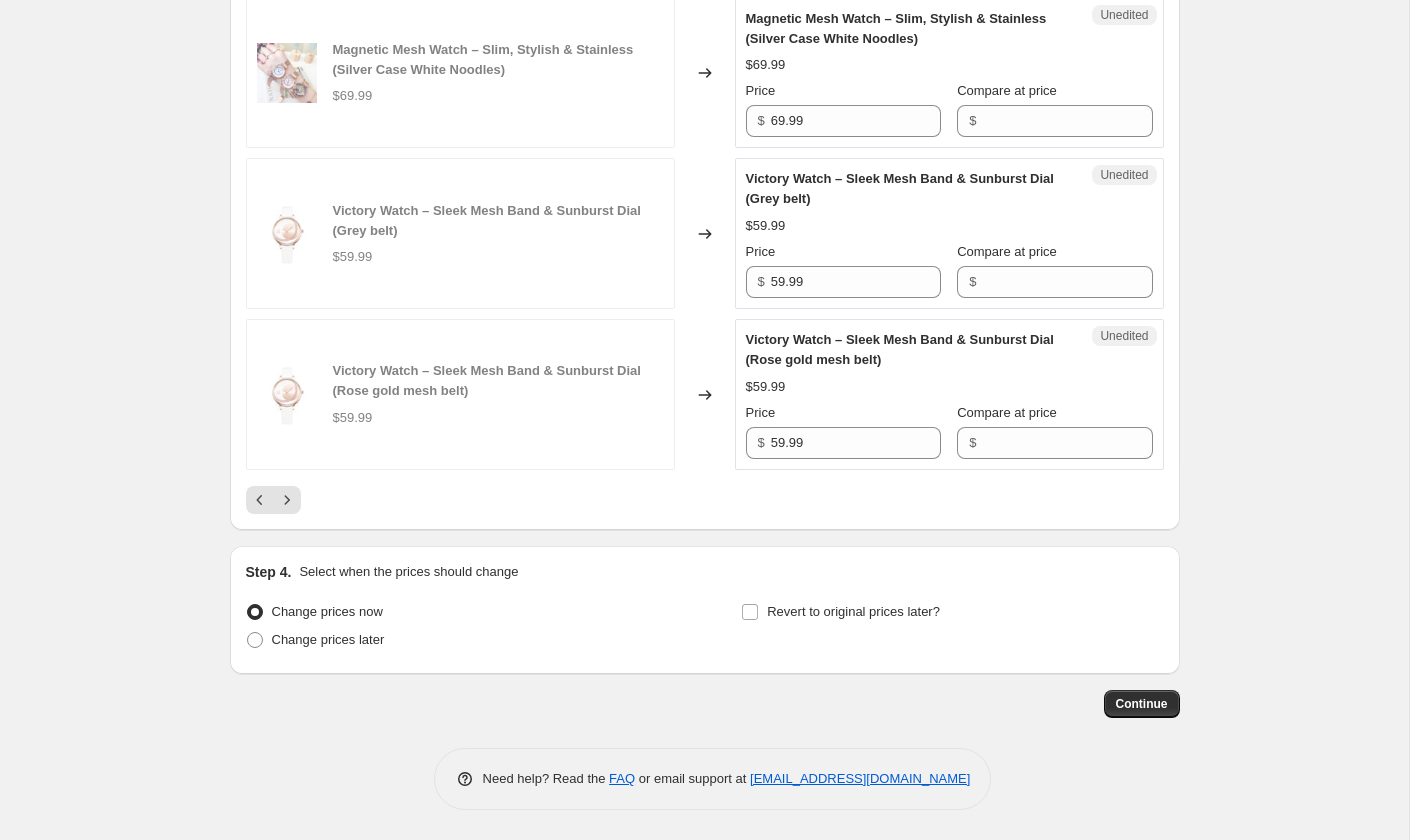 type on "74.99" 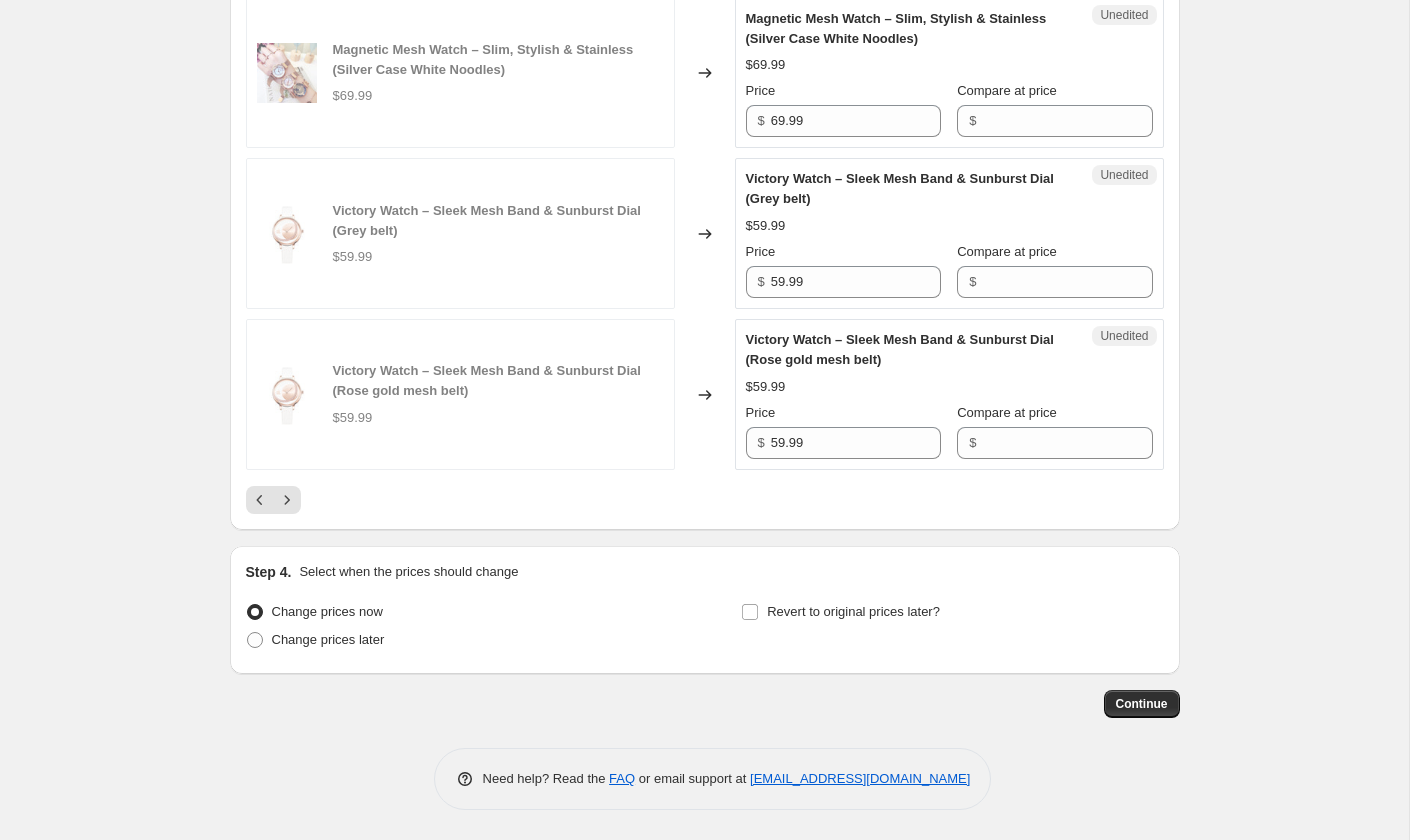 click on "Compare at price" at bounding box center (1067, -200) 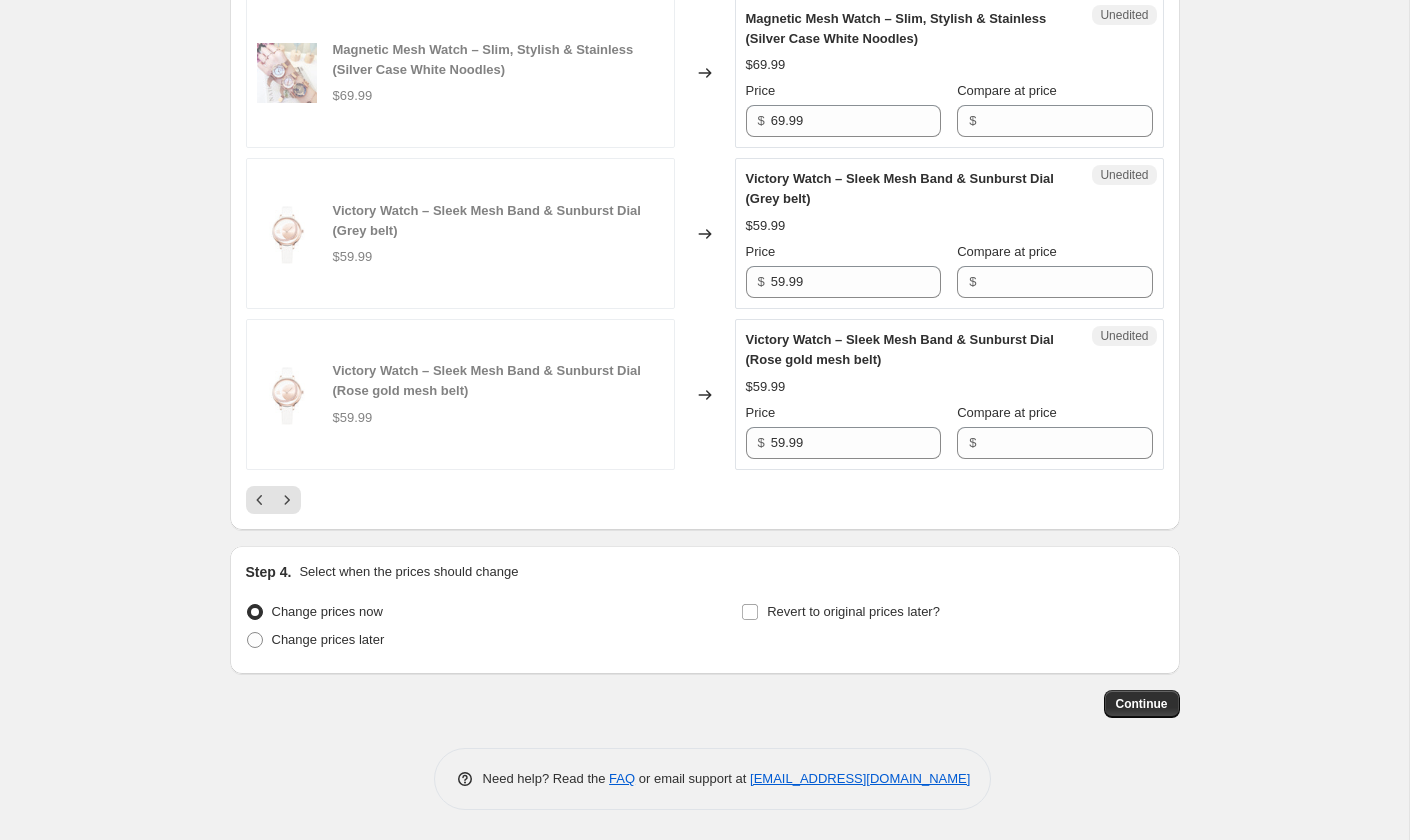 type on "74.99" 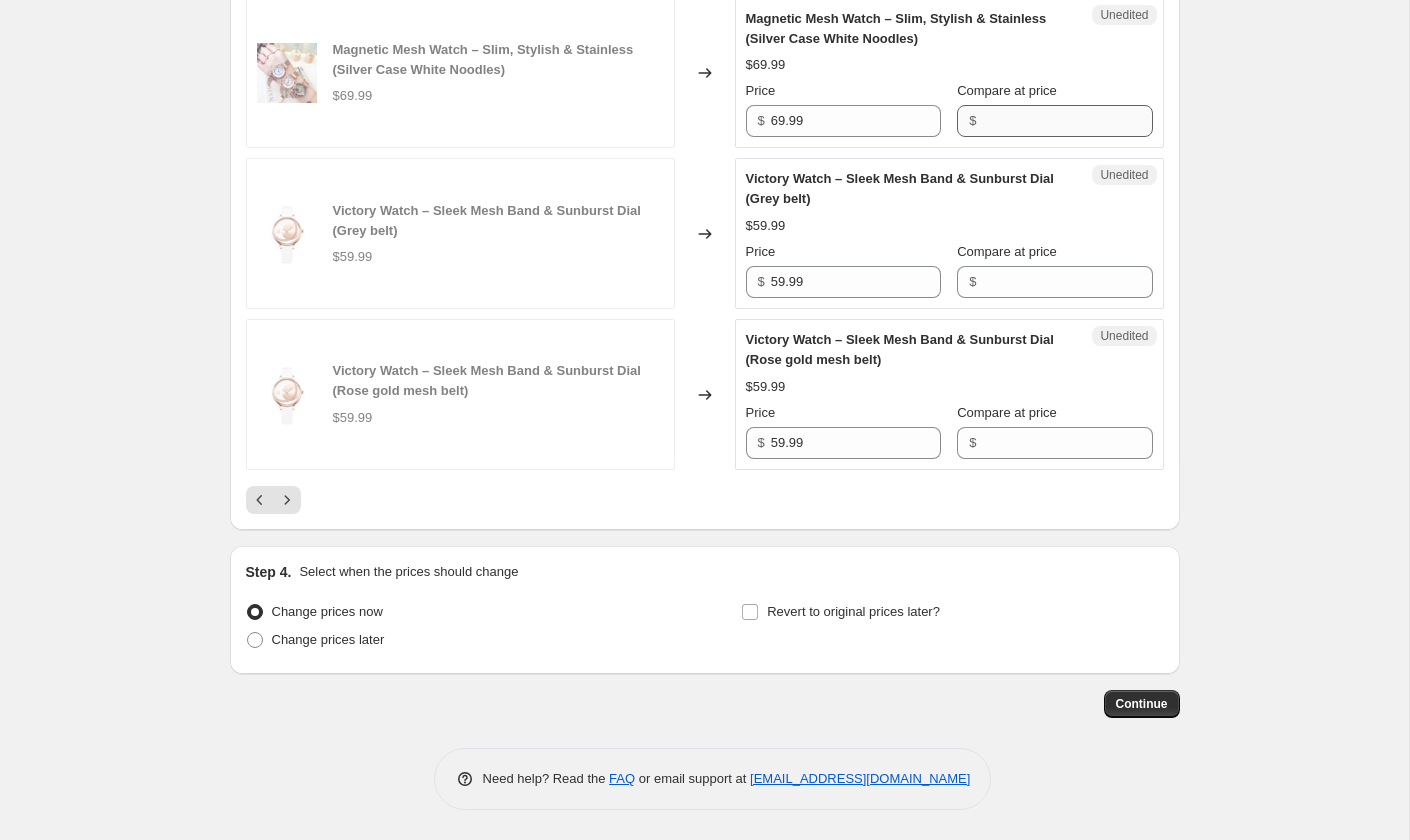 type on "74.99" 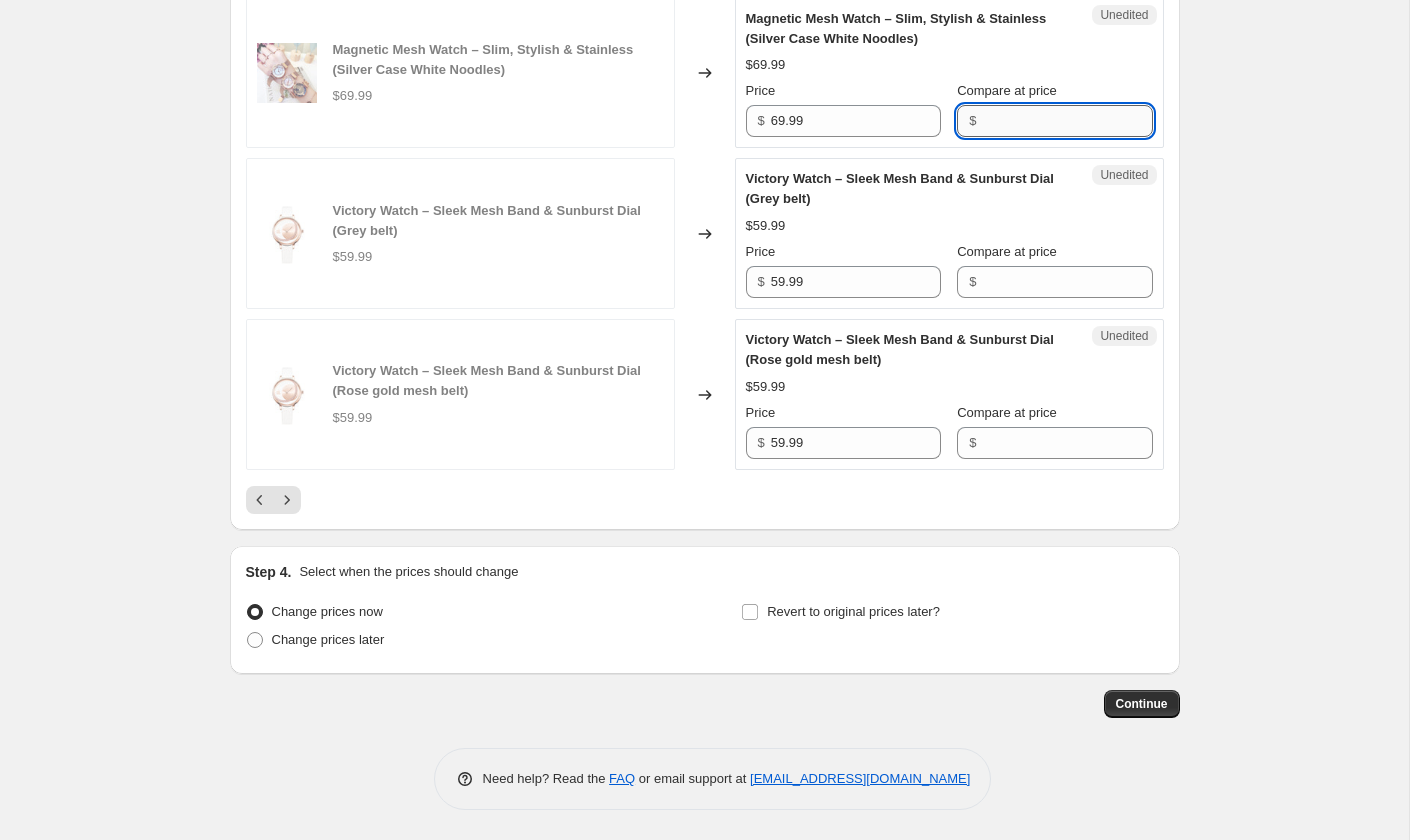 click on "Compare at price" at bounding box center (1067, 121) 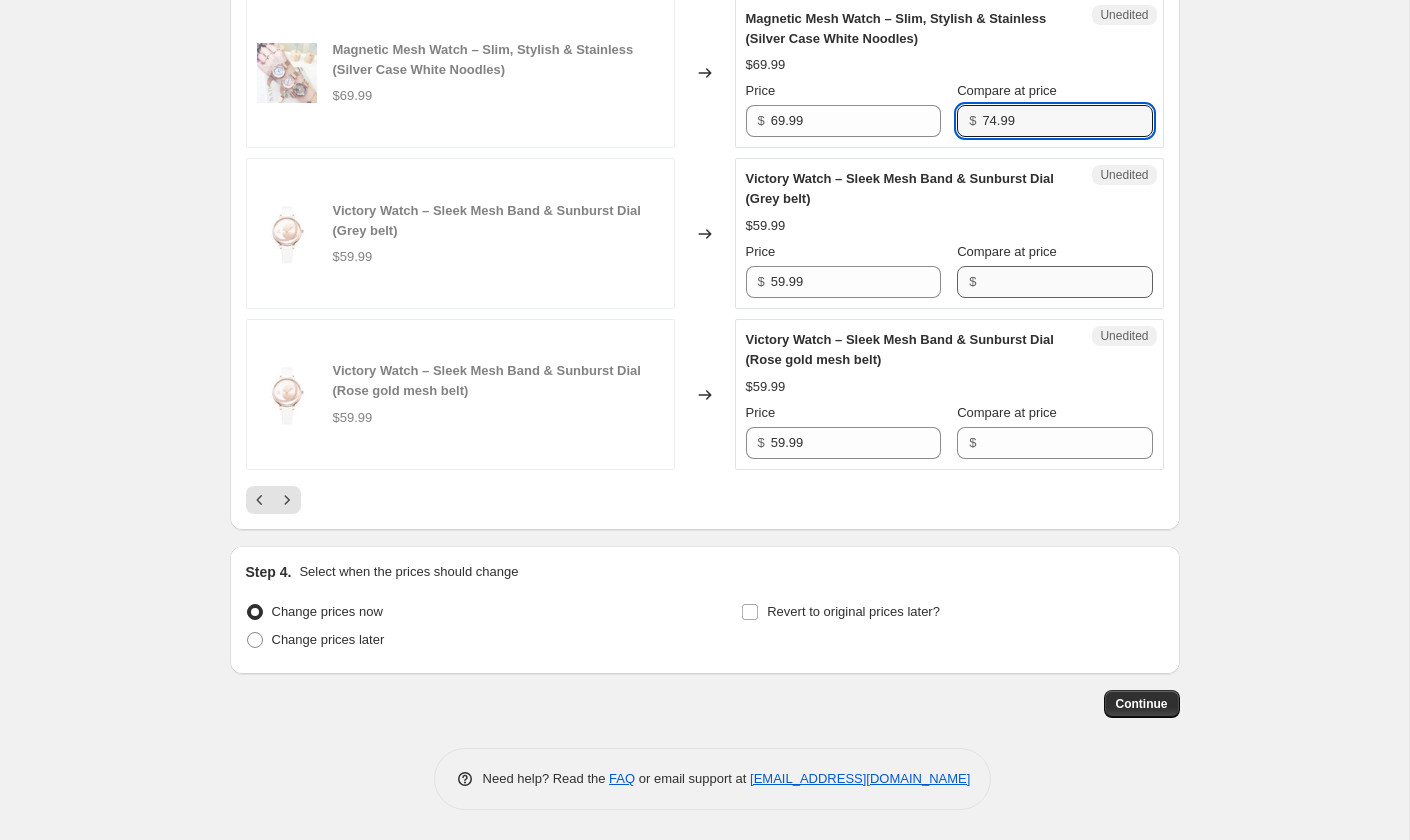 type on "74.99" 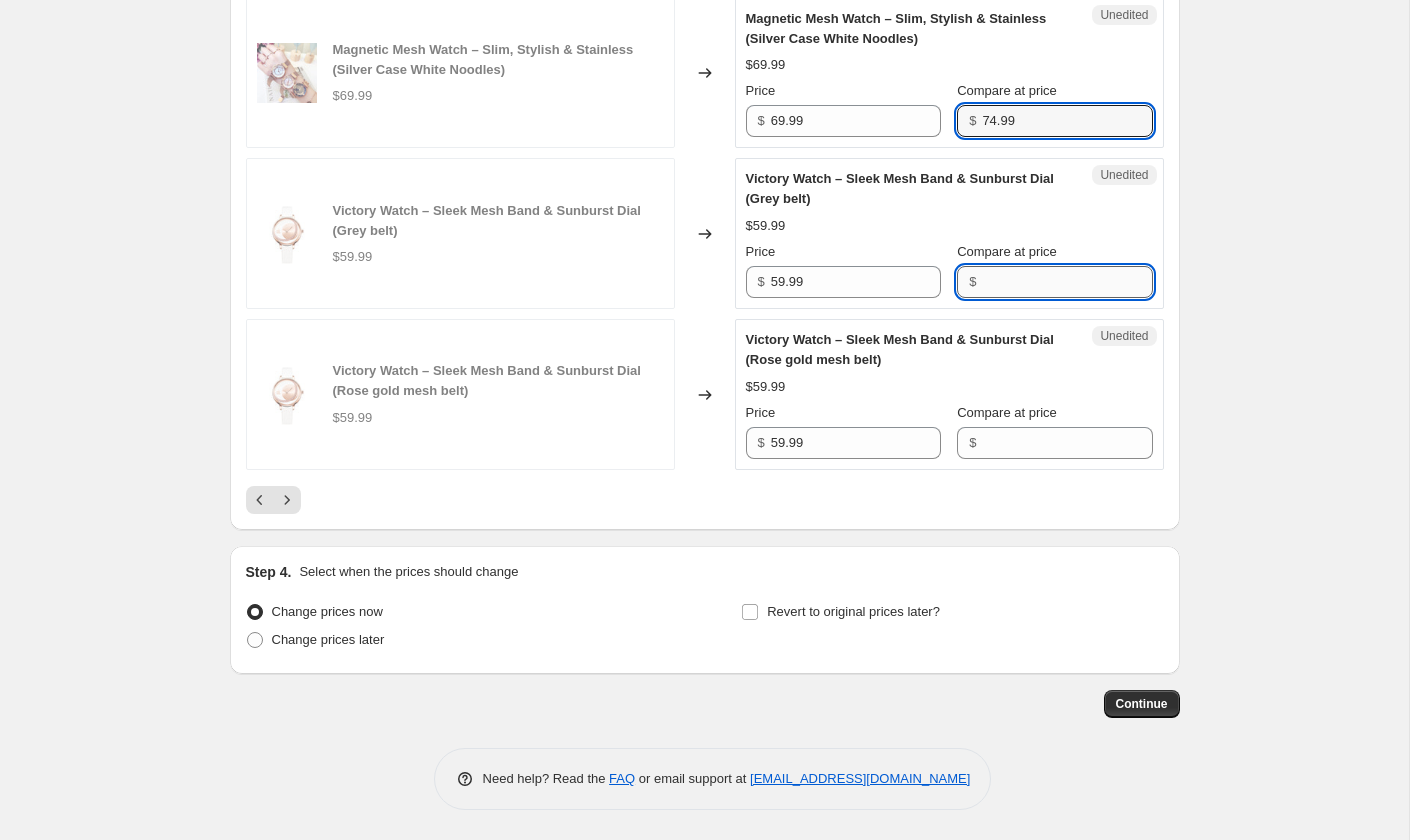 click on "Compare at price" at bounding box center [1067, 282] 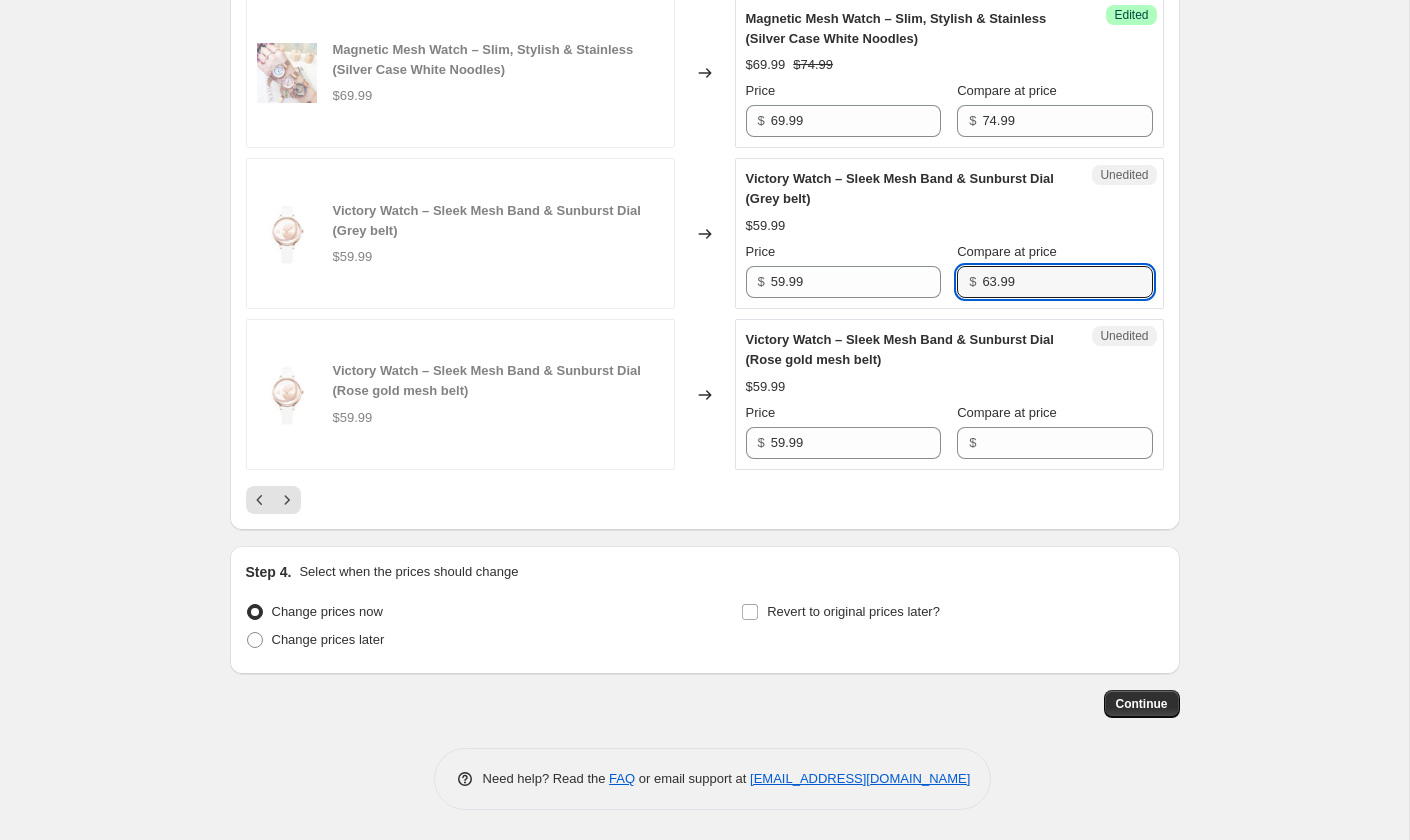 scroll, scrollTop: 3824, scrollLeft: 0, axis: vertical 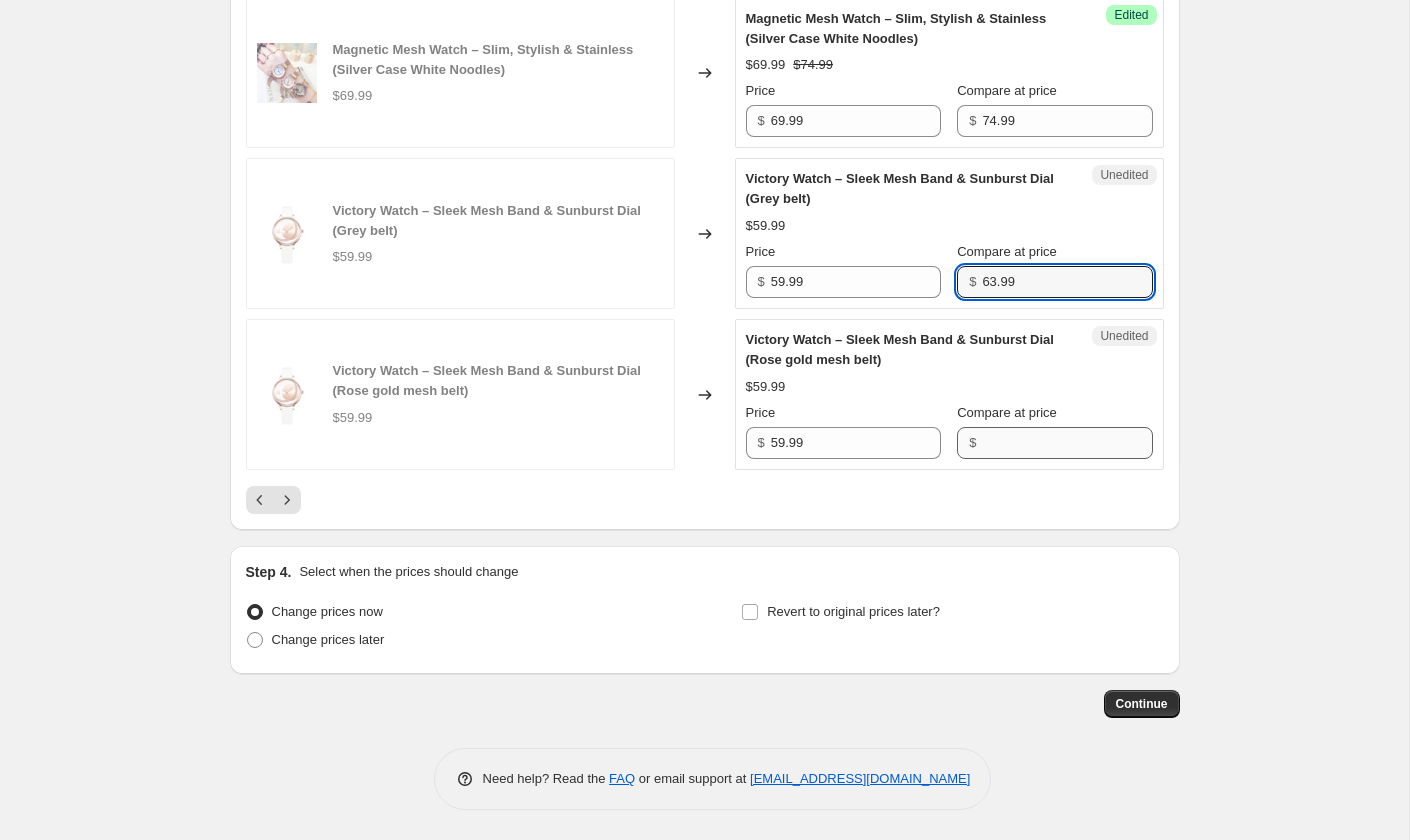 type on "63.99" 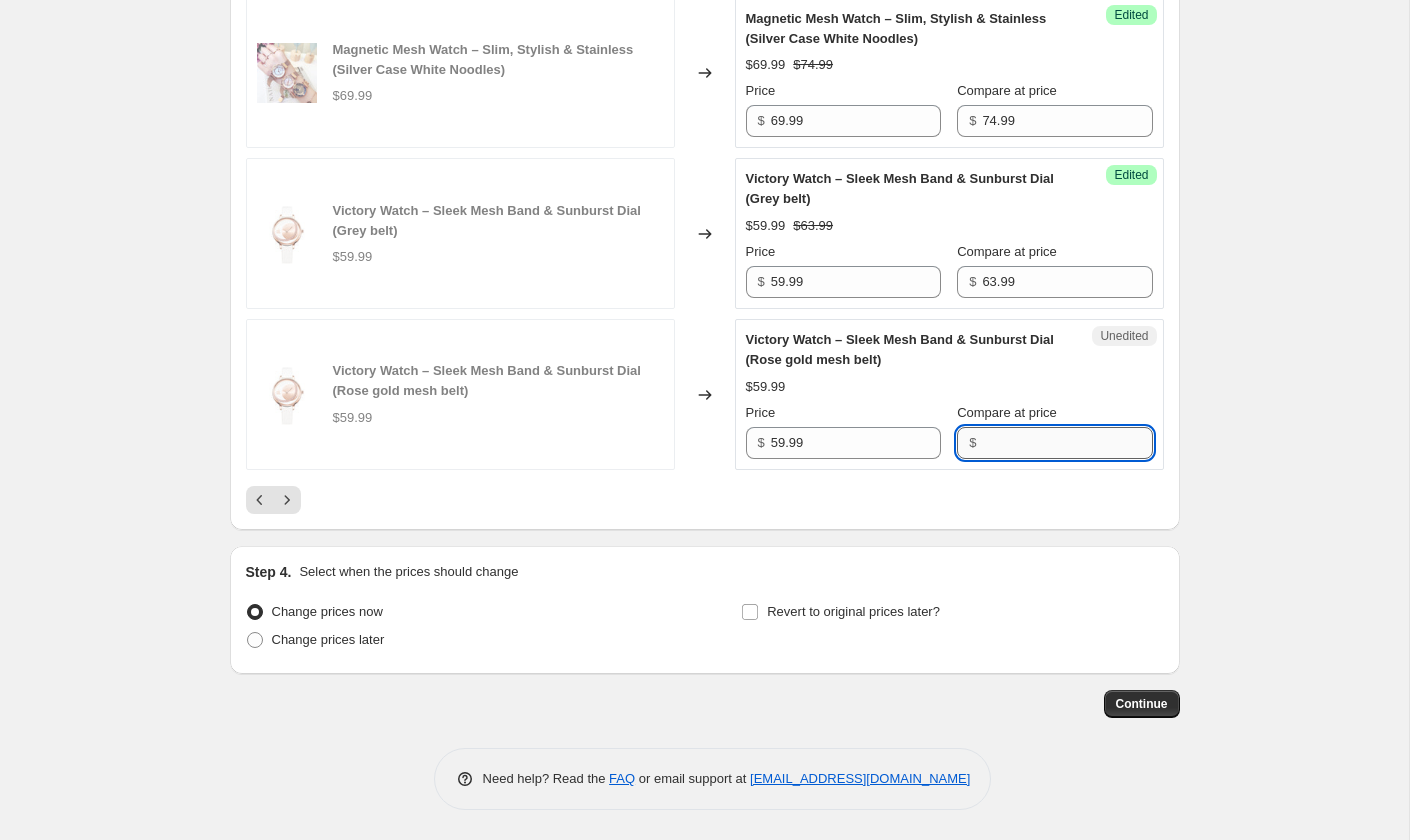 click on "Compare at price" at bounding box center (1067, 443) 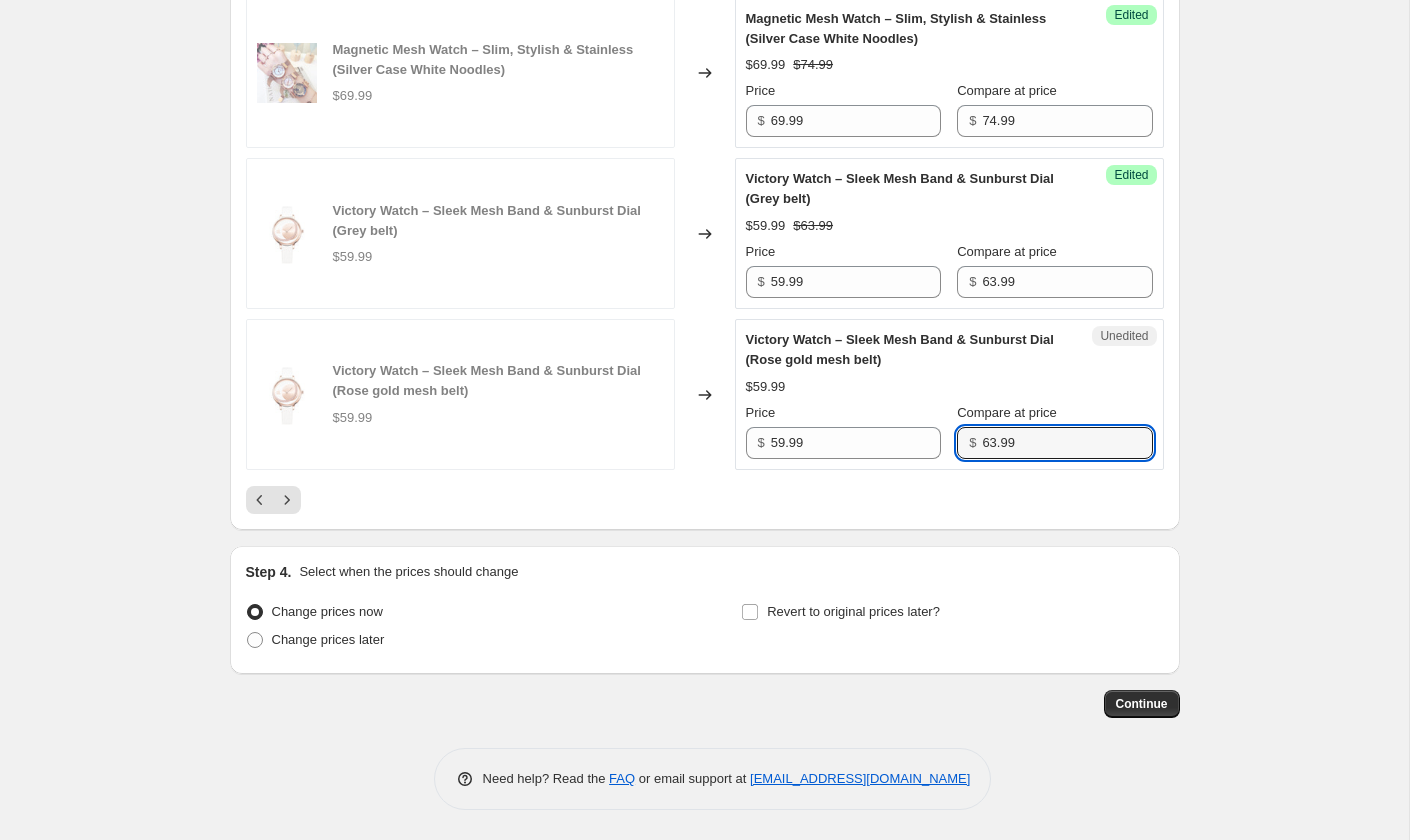 scroll, scrollTop: 4029, scrollLeft: 0, axis: vertical 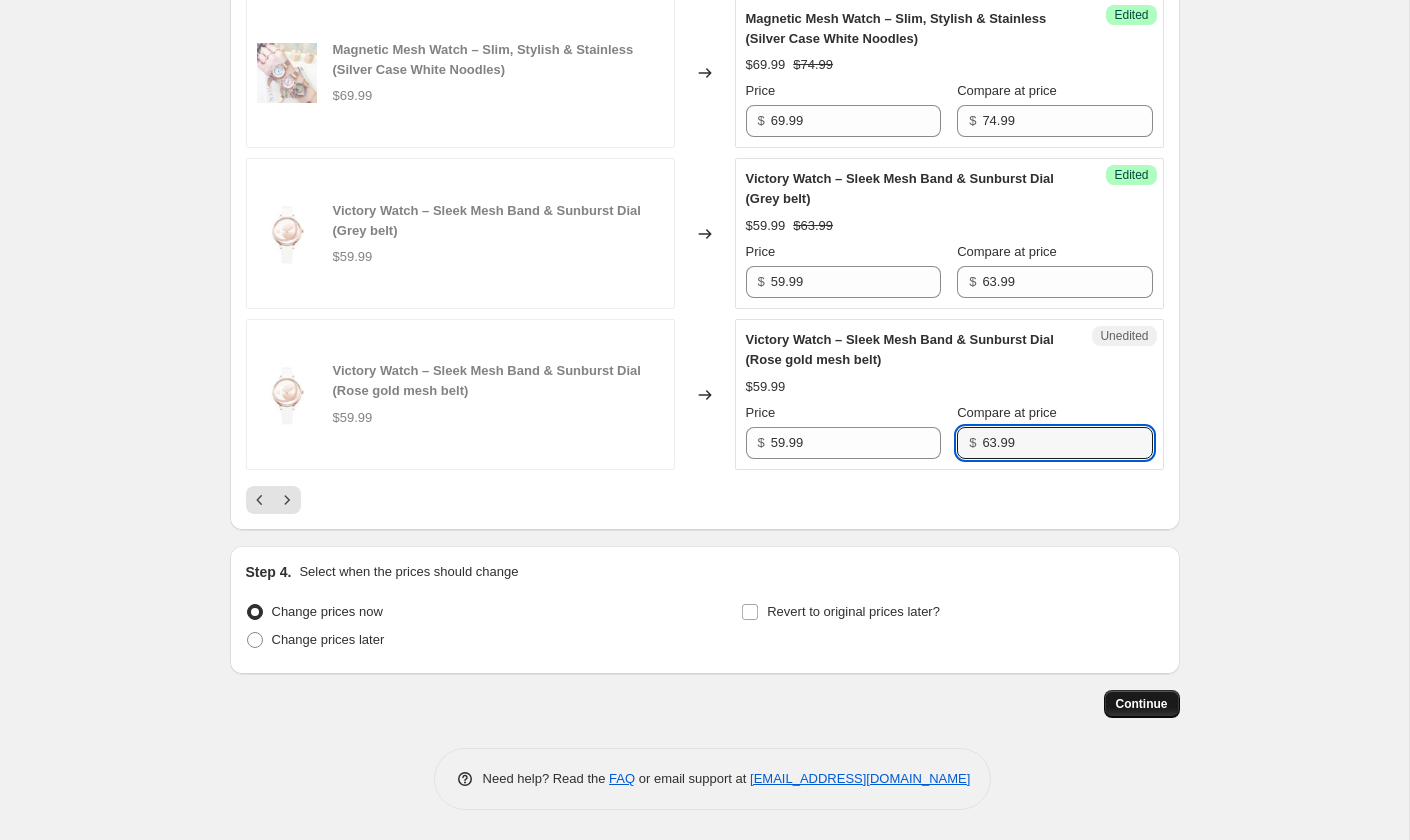 type on "63.99" 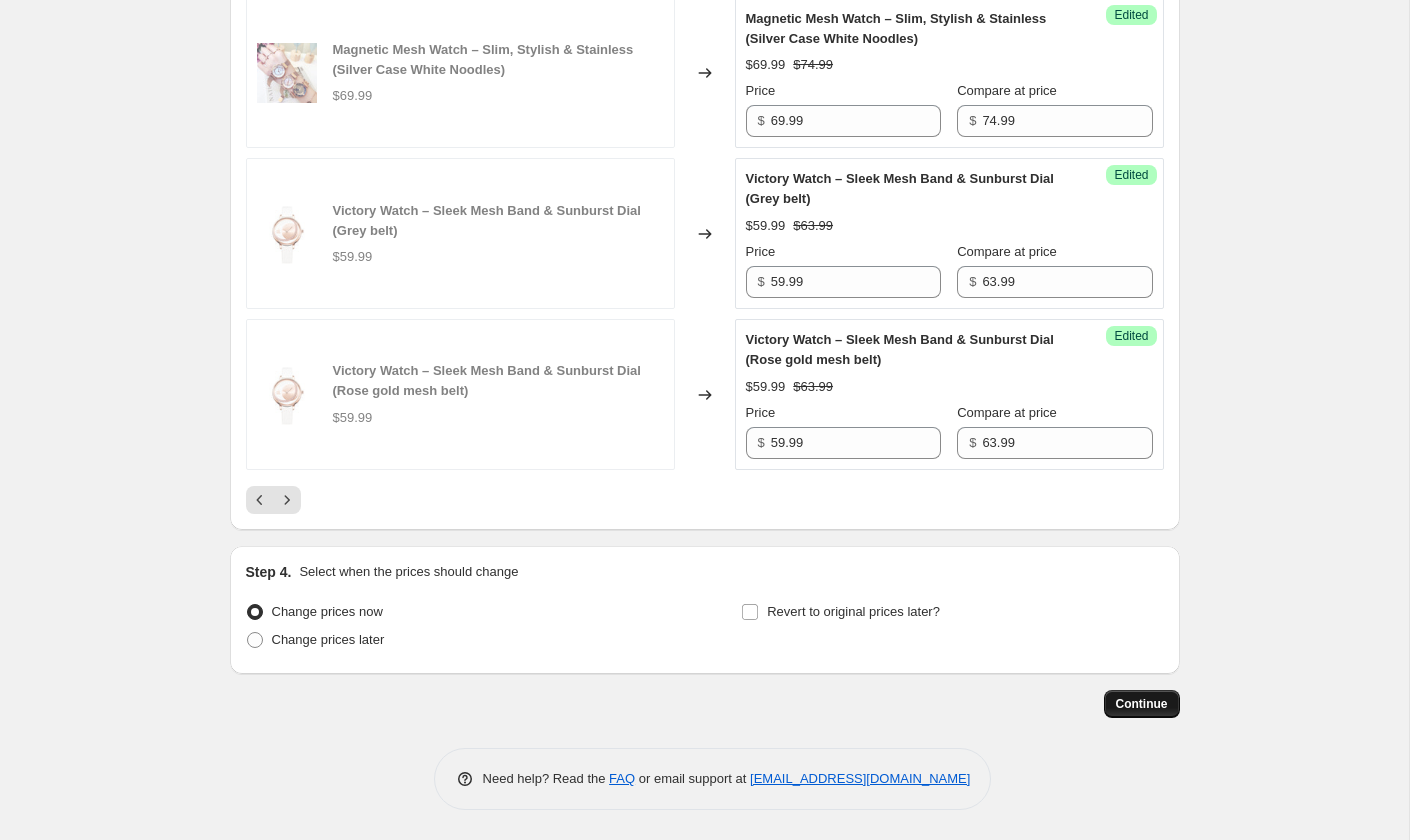 click on "Continue" at bounding box center [1142, 704] 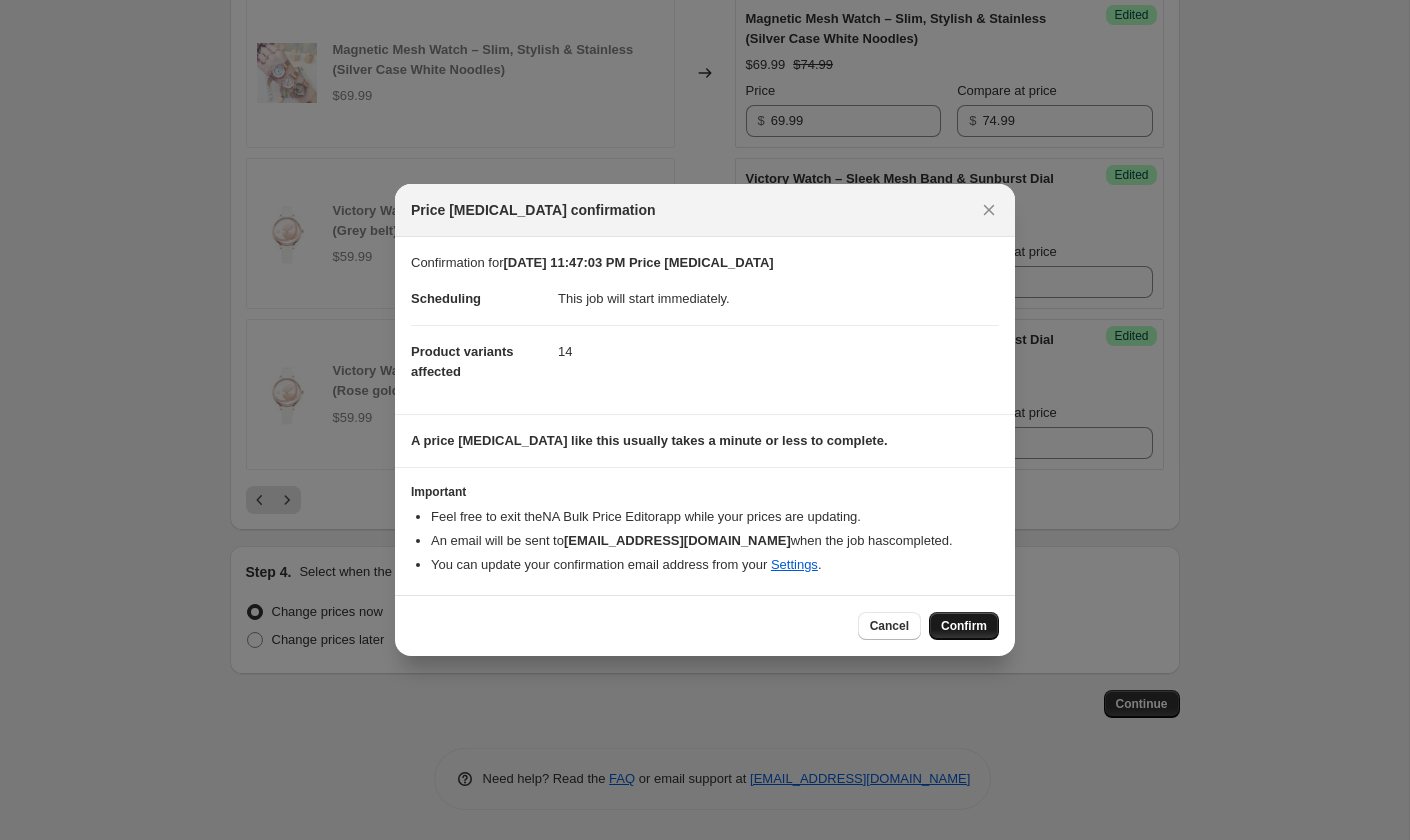 click on "Confirm" at bounding box center [964, 626] 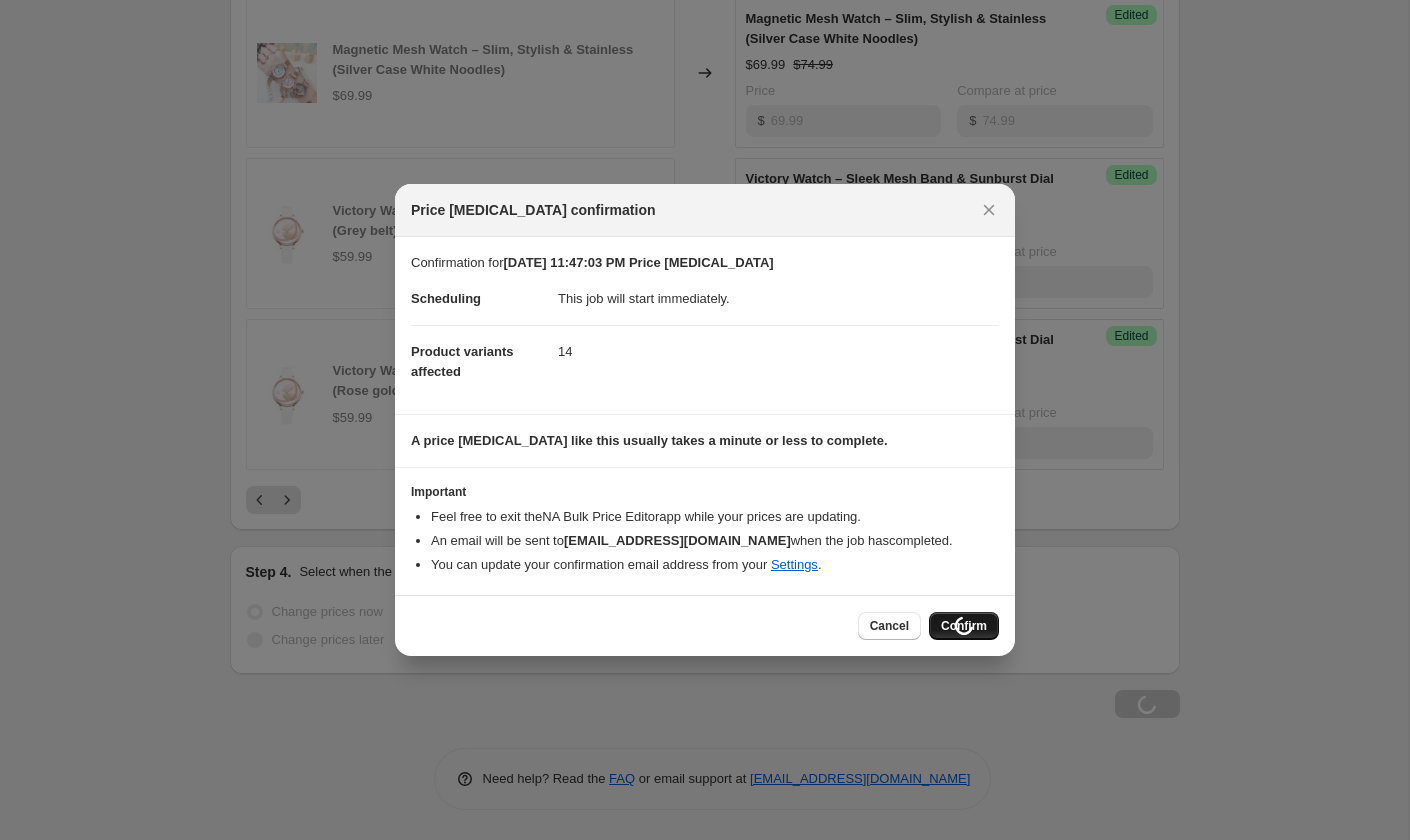 scroll, scrollTop: 0, scrollLeft: 0, axis: both 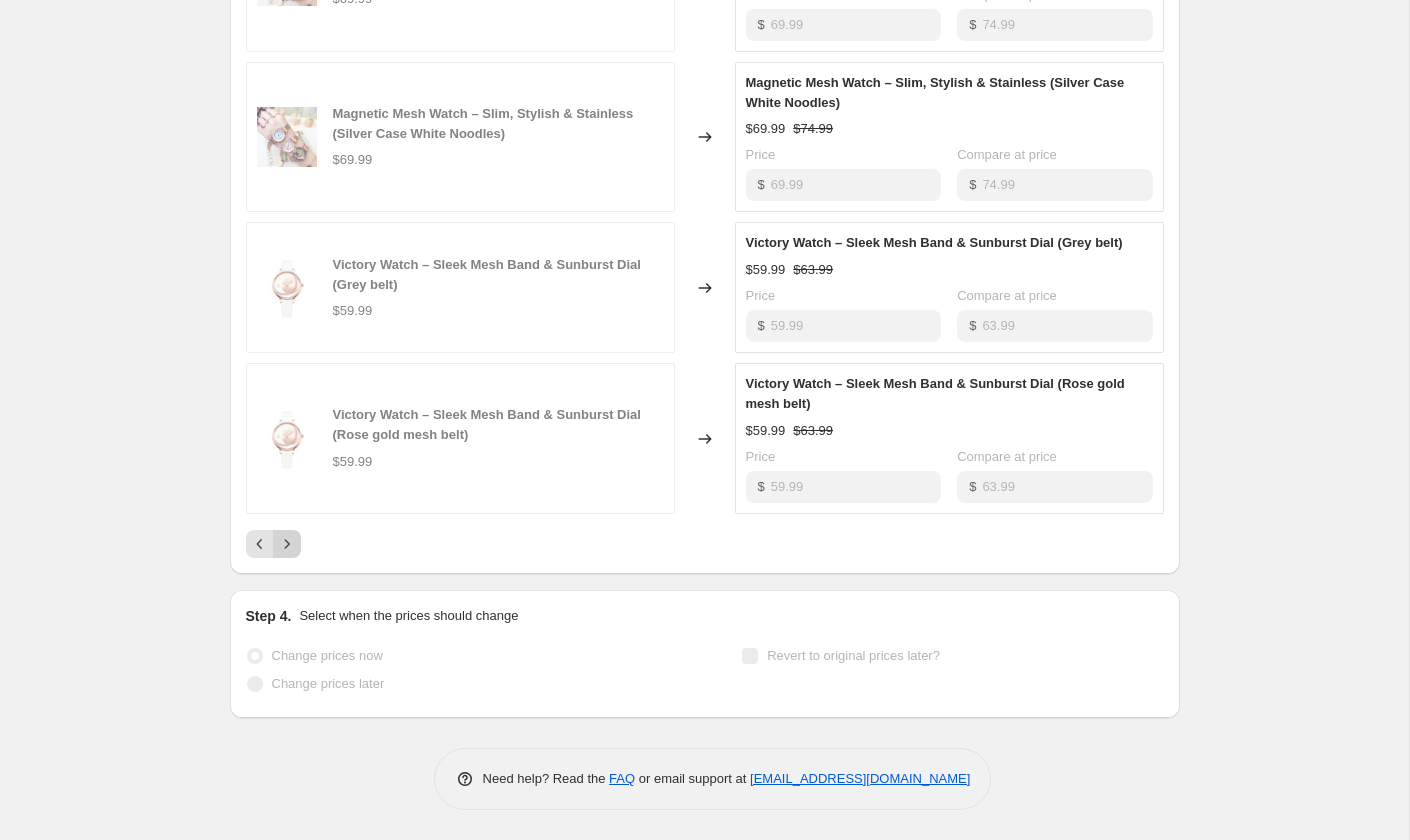 click 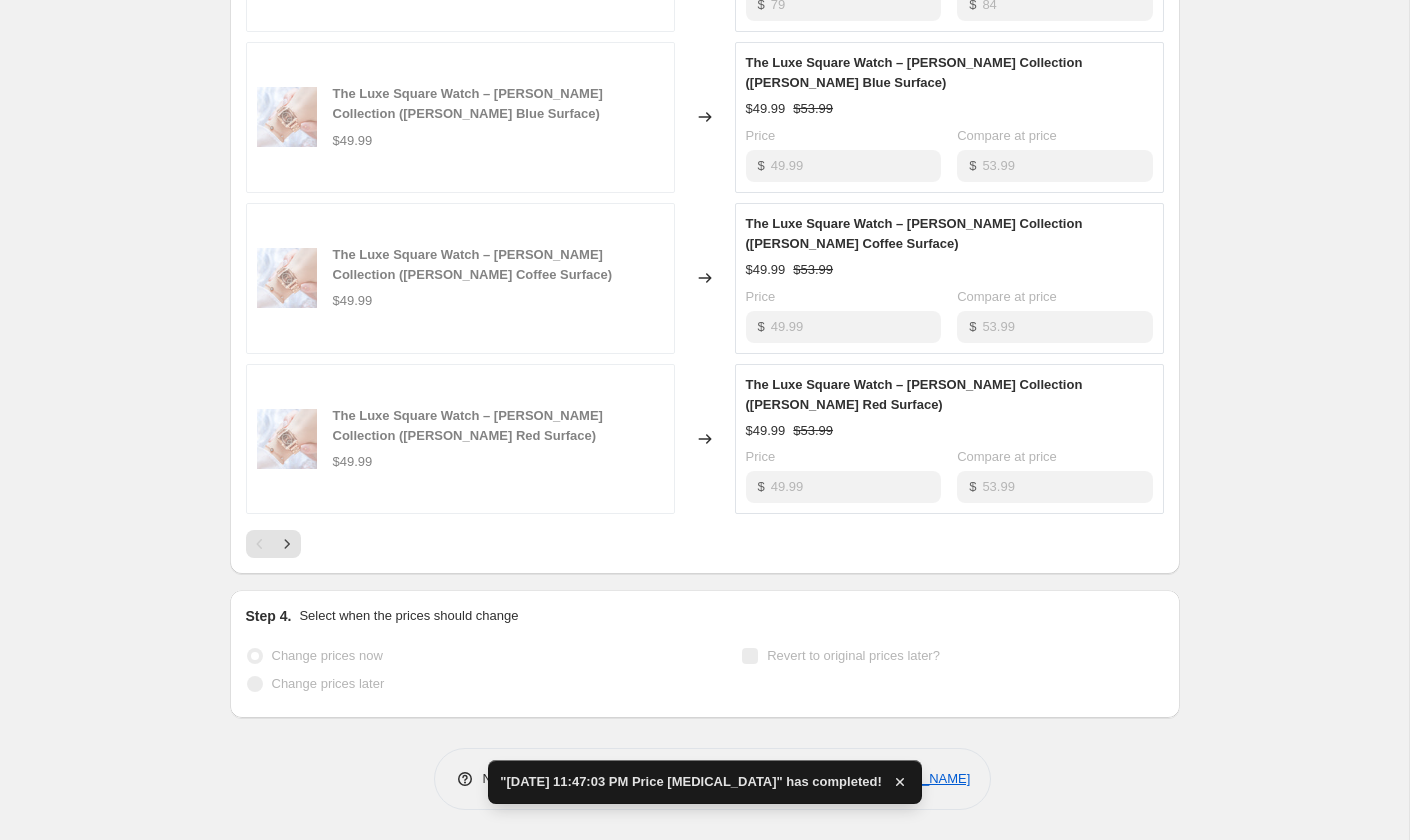 scroll, scrollTop: 1471, scrollLeft: 0, axis: vertical 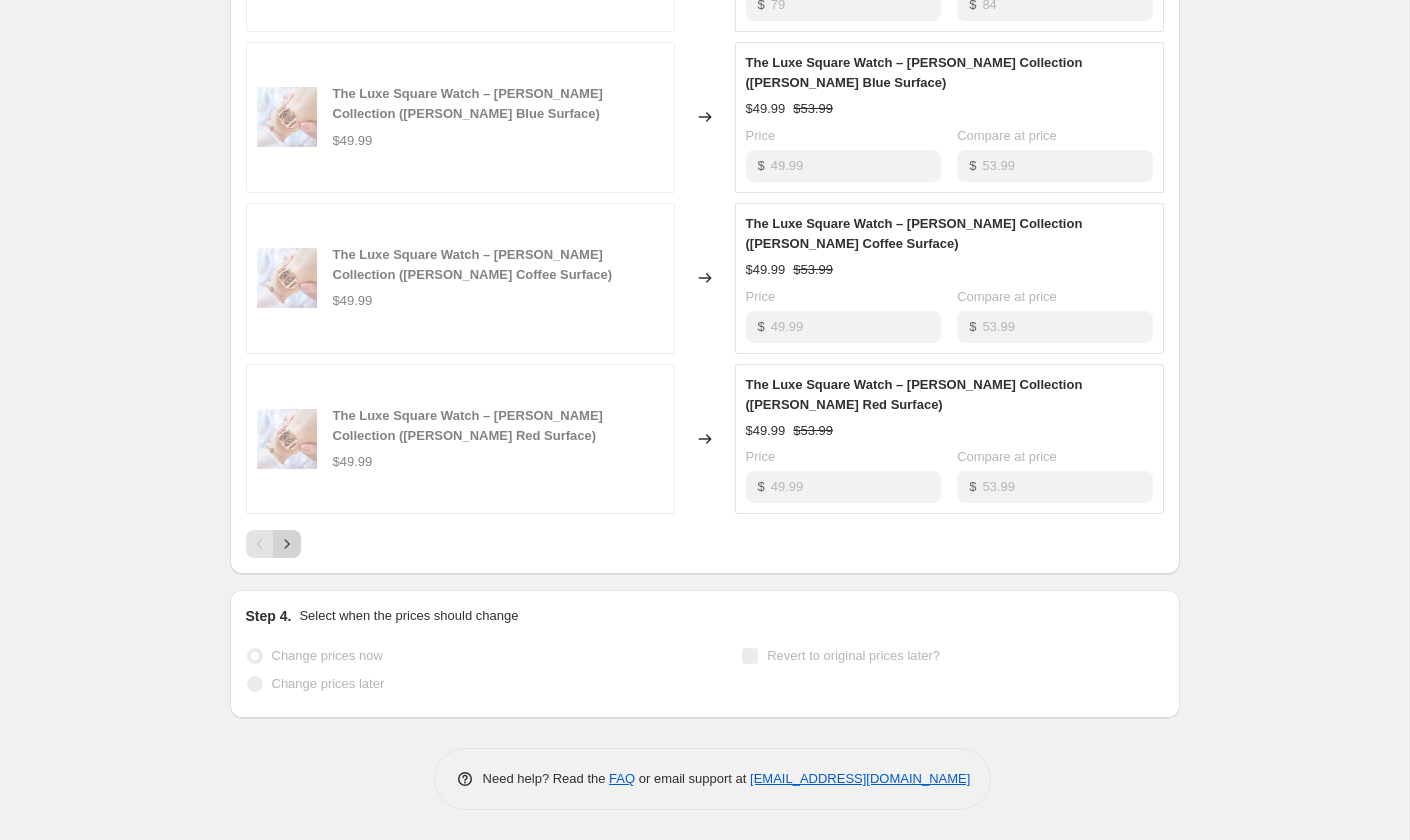 click 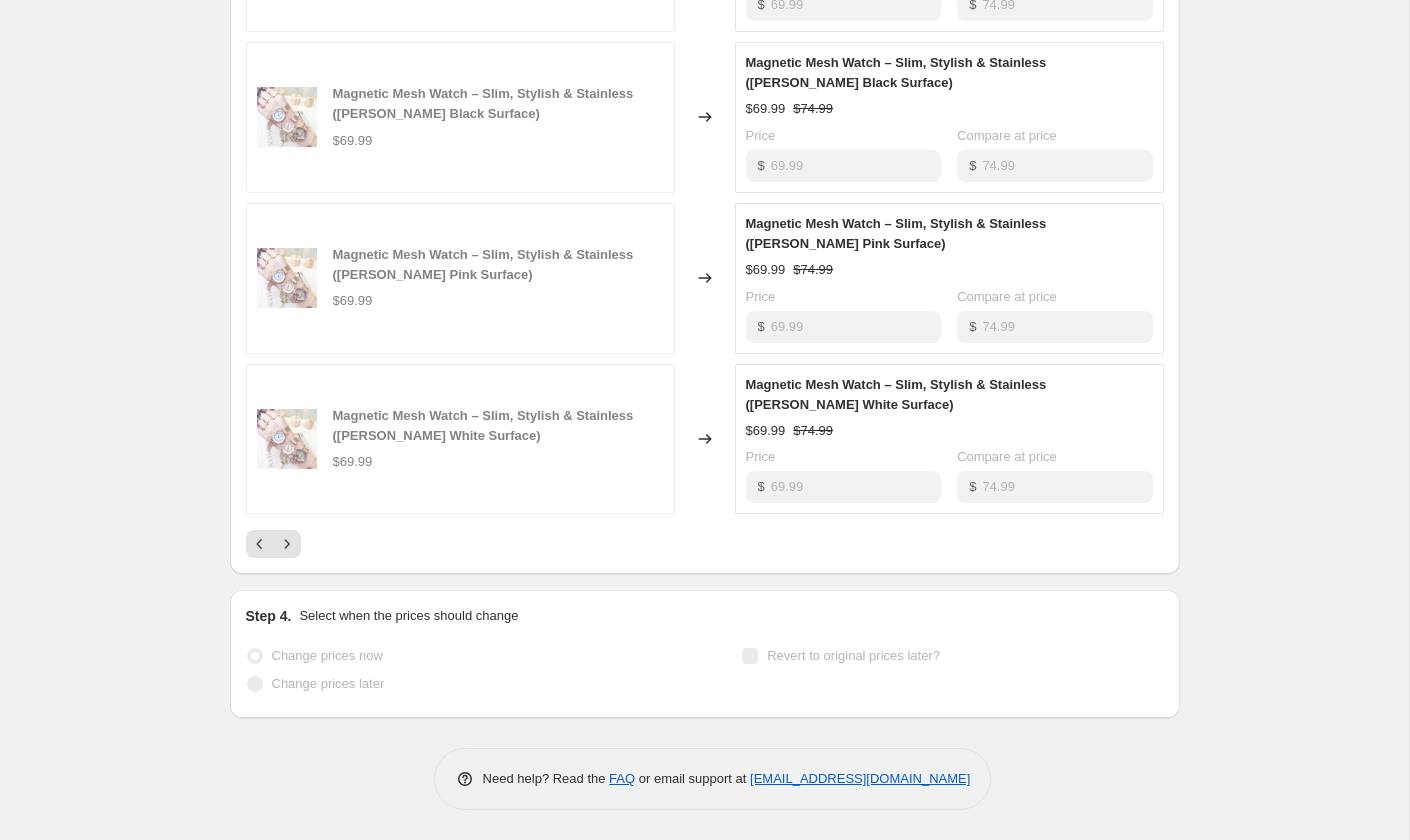scroll, scrollTop: 1471, scrollLeft: 0, axis: vertical 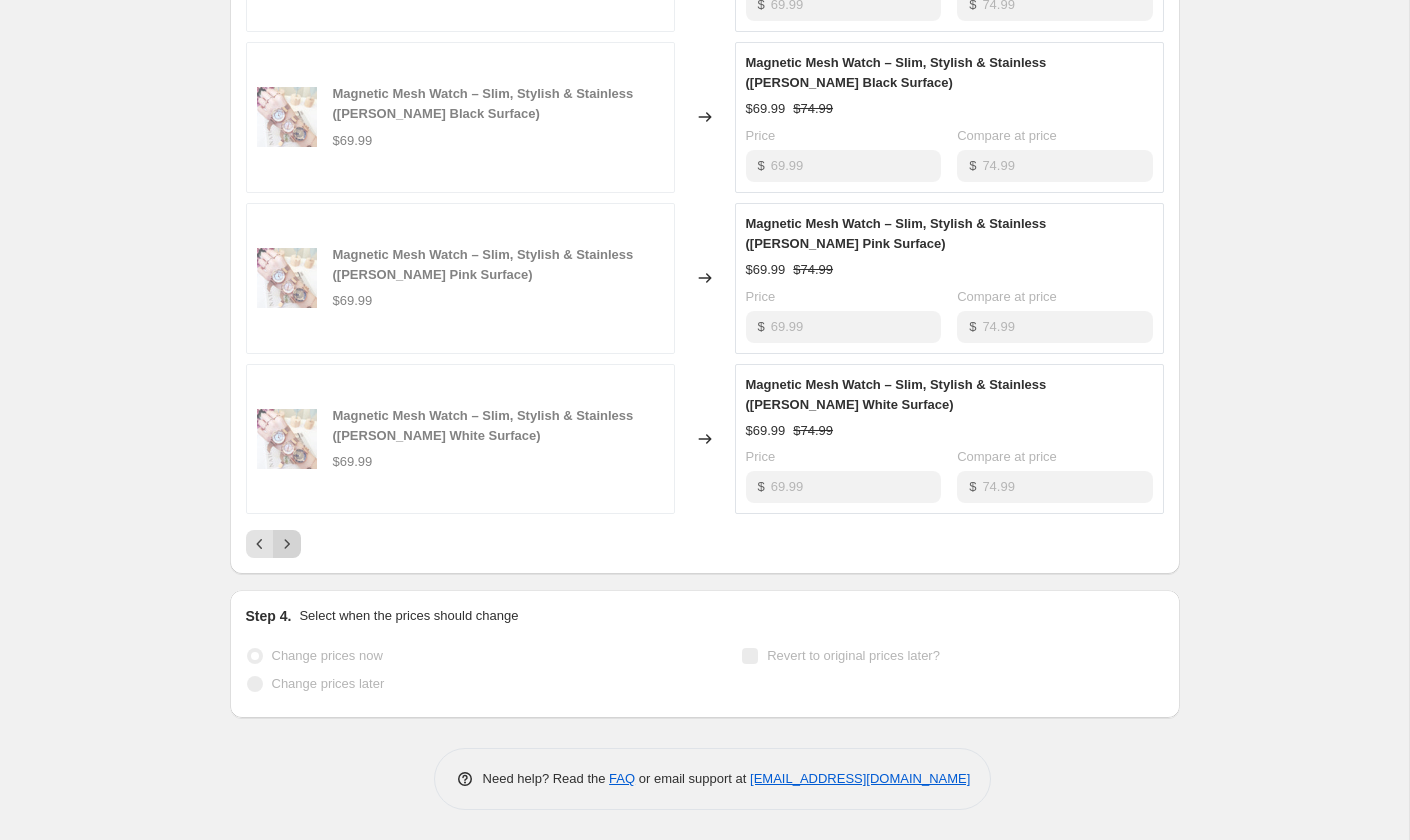 click 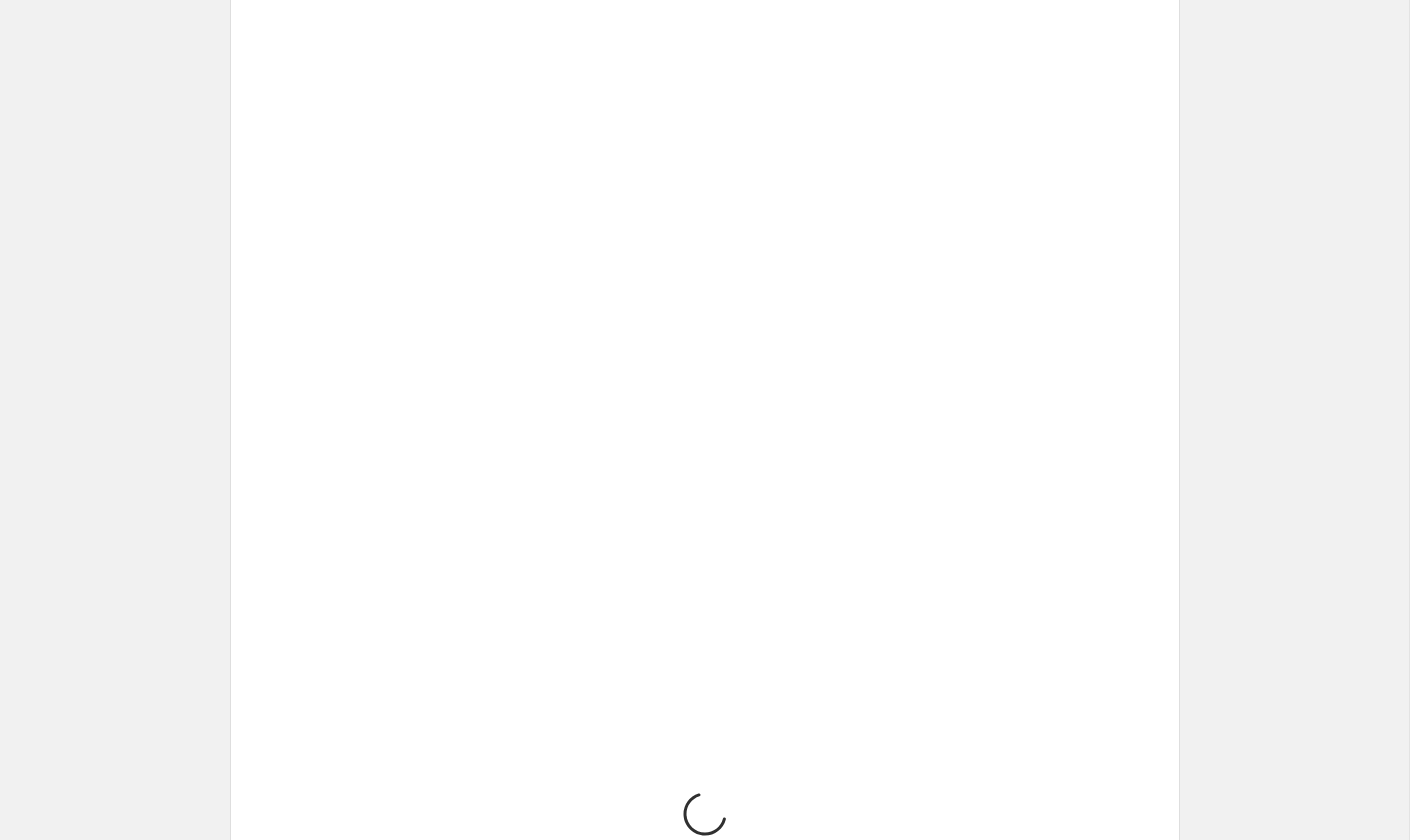 scroll, scrollTop: 1303, scrollLeft: 0, axis: vertical 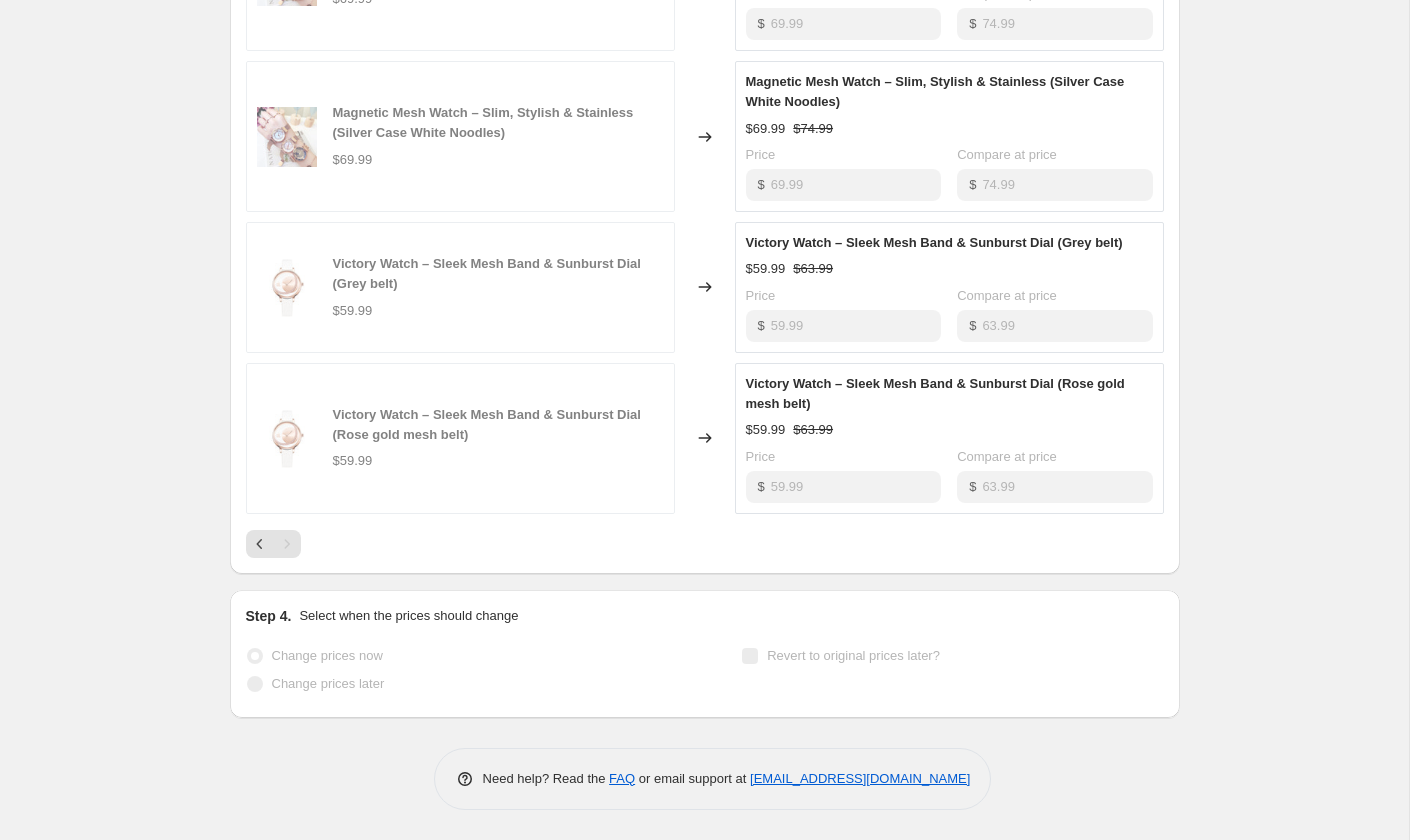 click at bounding box center [287, 544] 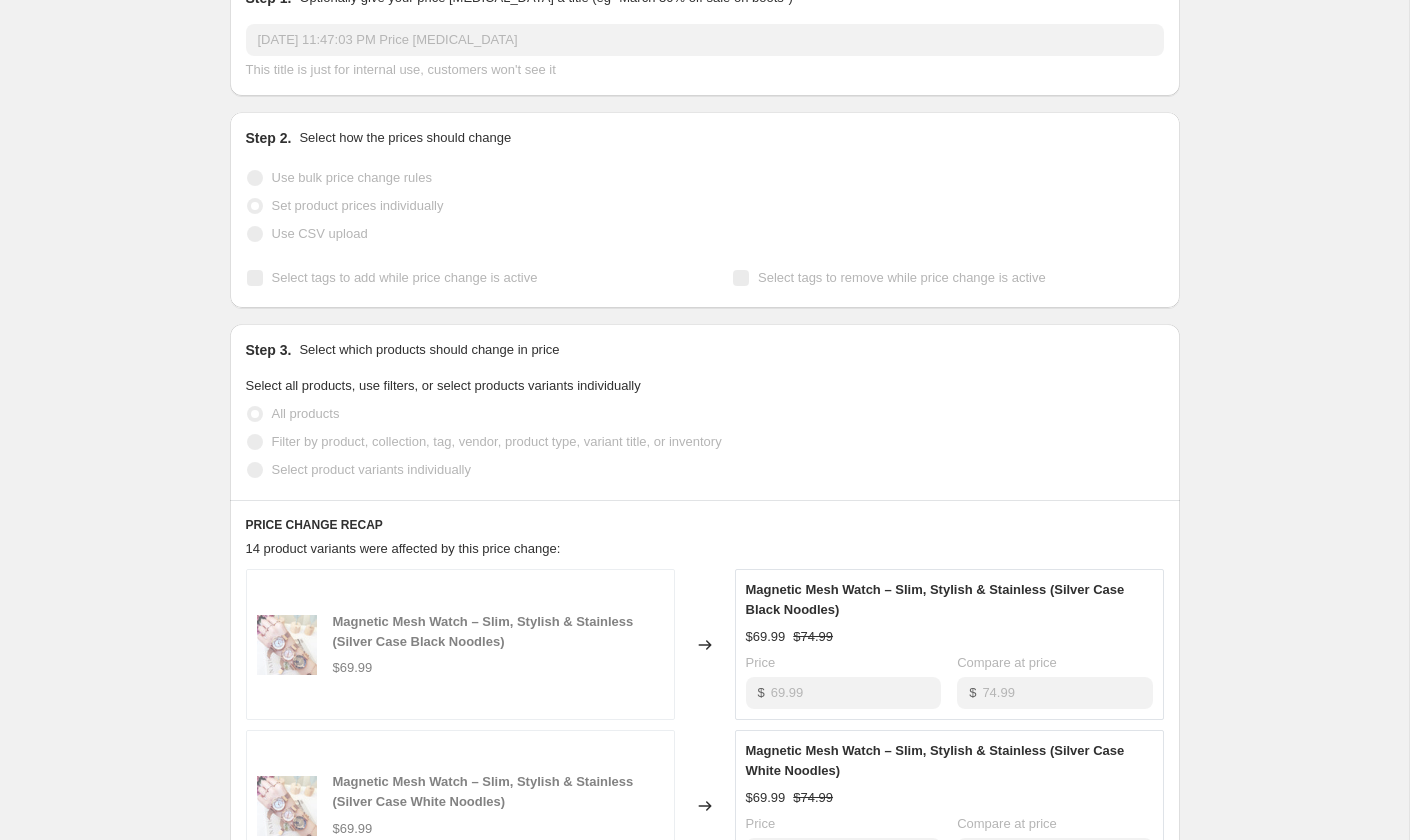 scroll, scrollTop: 0, scrollLeft: 0, axis: both 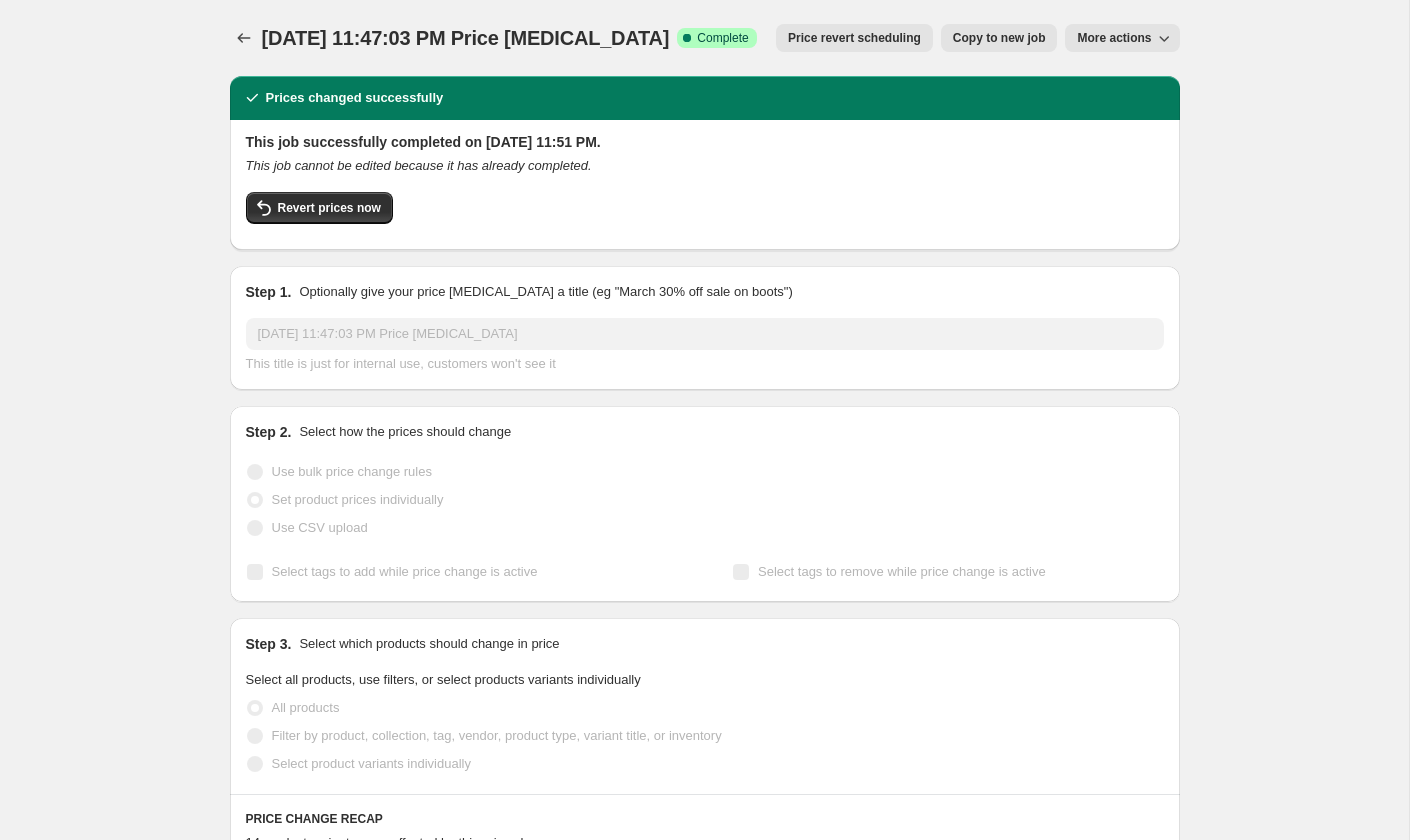 click on "[DATE] 11:47:03 PM Price [MEDICAL_DATA]. This page is ready [DATE] 11:47:03 PM Price [MEDICAL_DATA] Success Complete Complete Price revert scheduling Copy to new job Export Recap CSV Delete job More actions Price revert scheduling Copy to new job More actions Prices changed successfully This job successfully completed on [DATE] 11:51 PM. This job cannot be edited because it has already completed. Revert prices now Step 1. Optionally give your price [MEDICAL_DATA] a title (eg "March 30% off sale on boots") [DATE] 11:47:03 PM Price [MEDICAL_DATA] This title is just for internal use, customers won't see it Step 2. Select how the prices should change Use bulk price change rules Set product prices individually Use CSV upload Select tags to add while price change is active Select tags to remove while price change is active Step 3. Select which products should change in price Select all products, use filters, or select products variants individually All products Select product variants individually $" at bounding box center [704, 901] 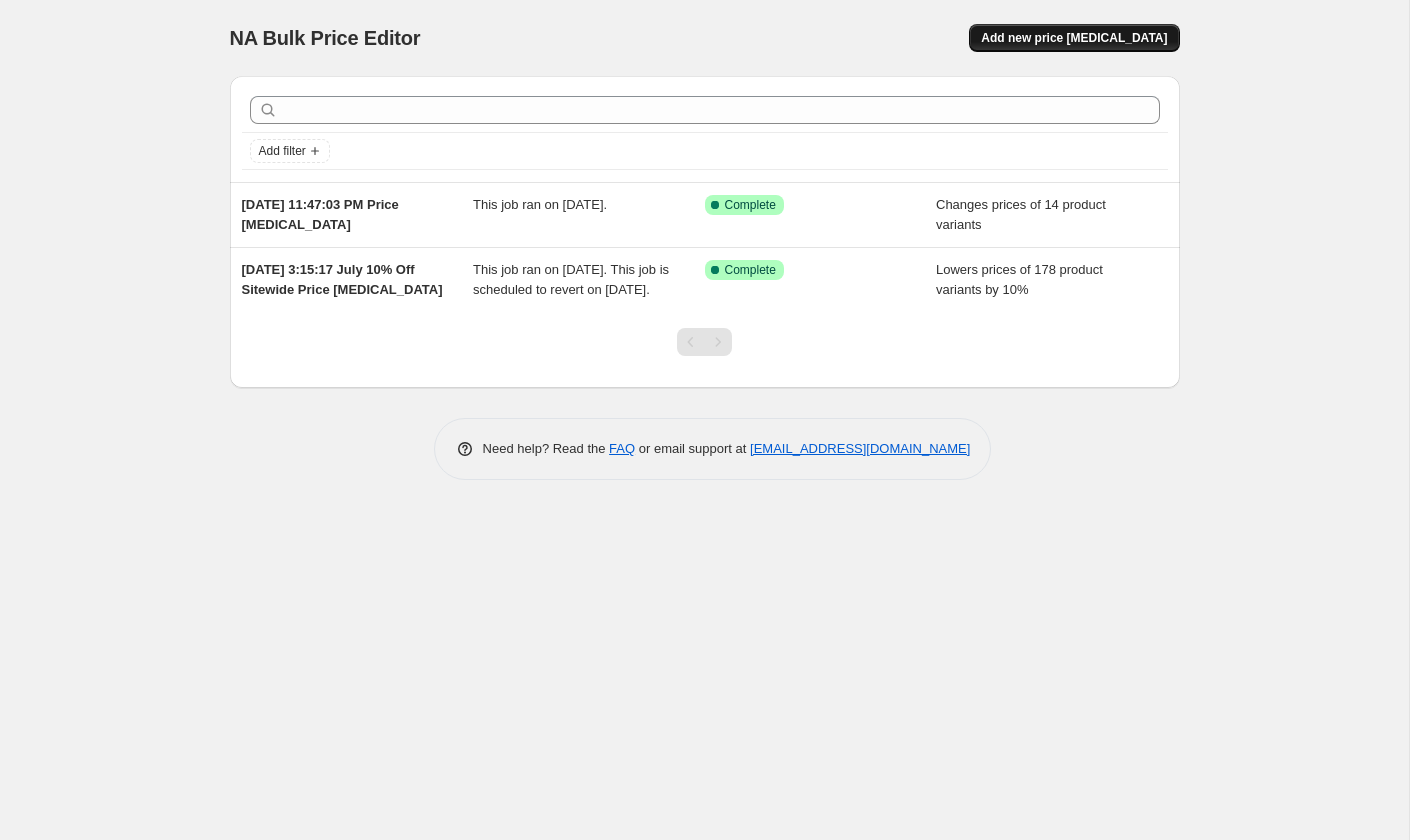 click on "Add new price [MEDICAL_DATA]" at bounding box center [1074, 38] 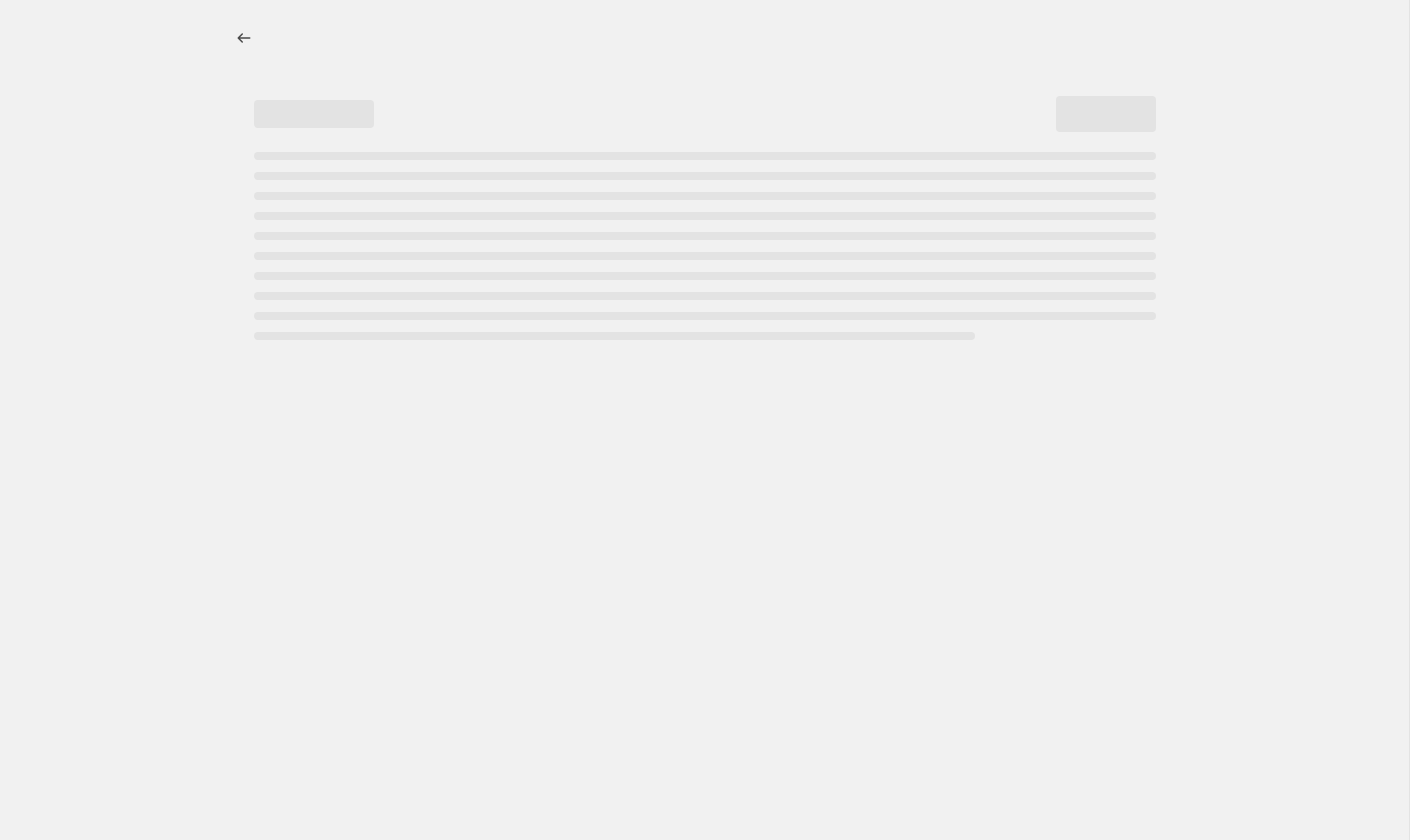 select on "percentage" 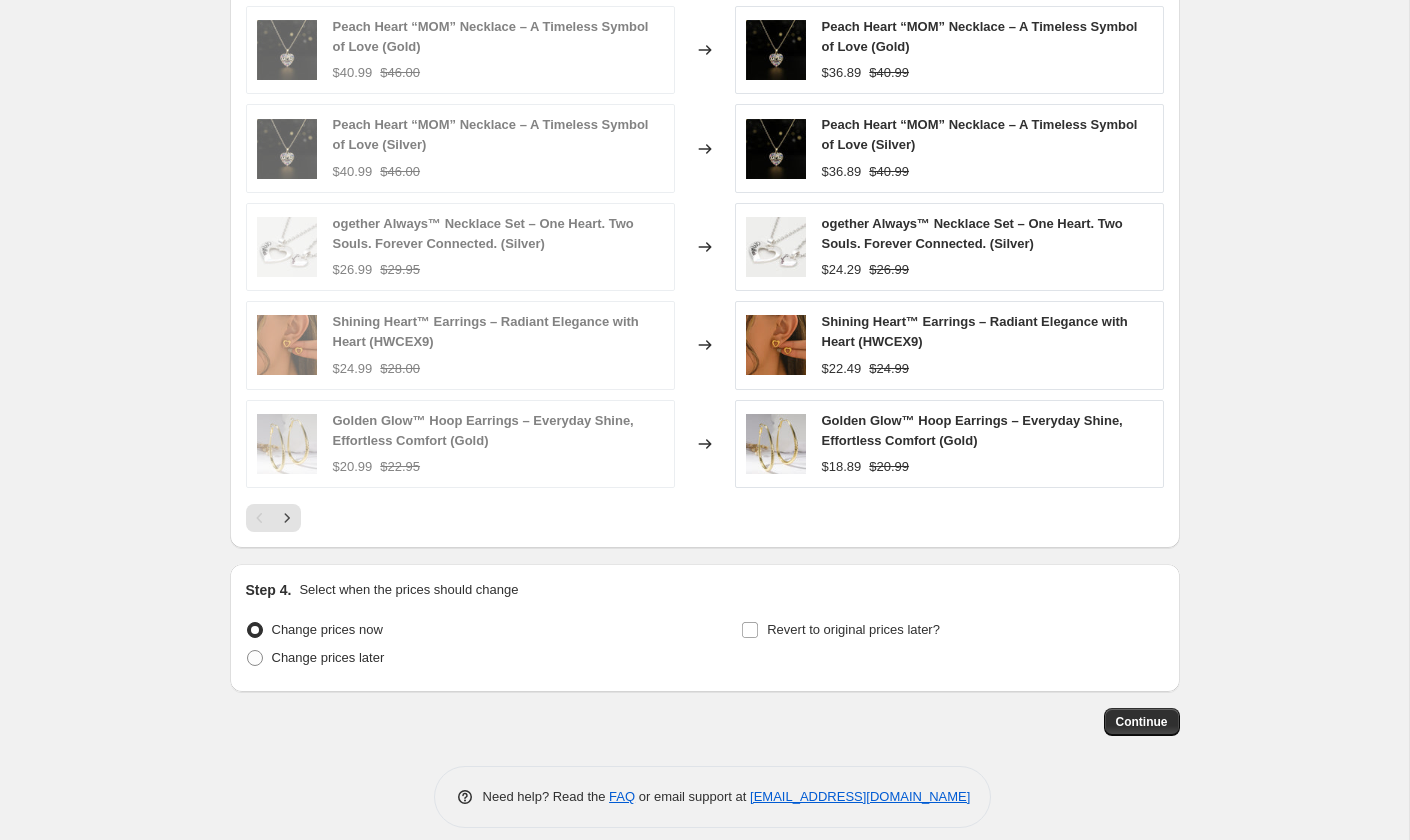 scroll, scrollTop: 1162, scrollLeft: 0, axis: vertical 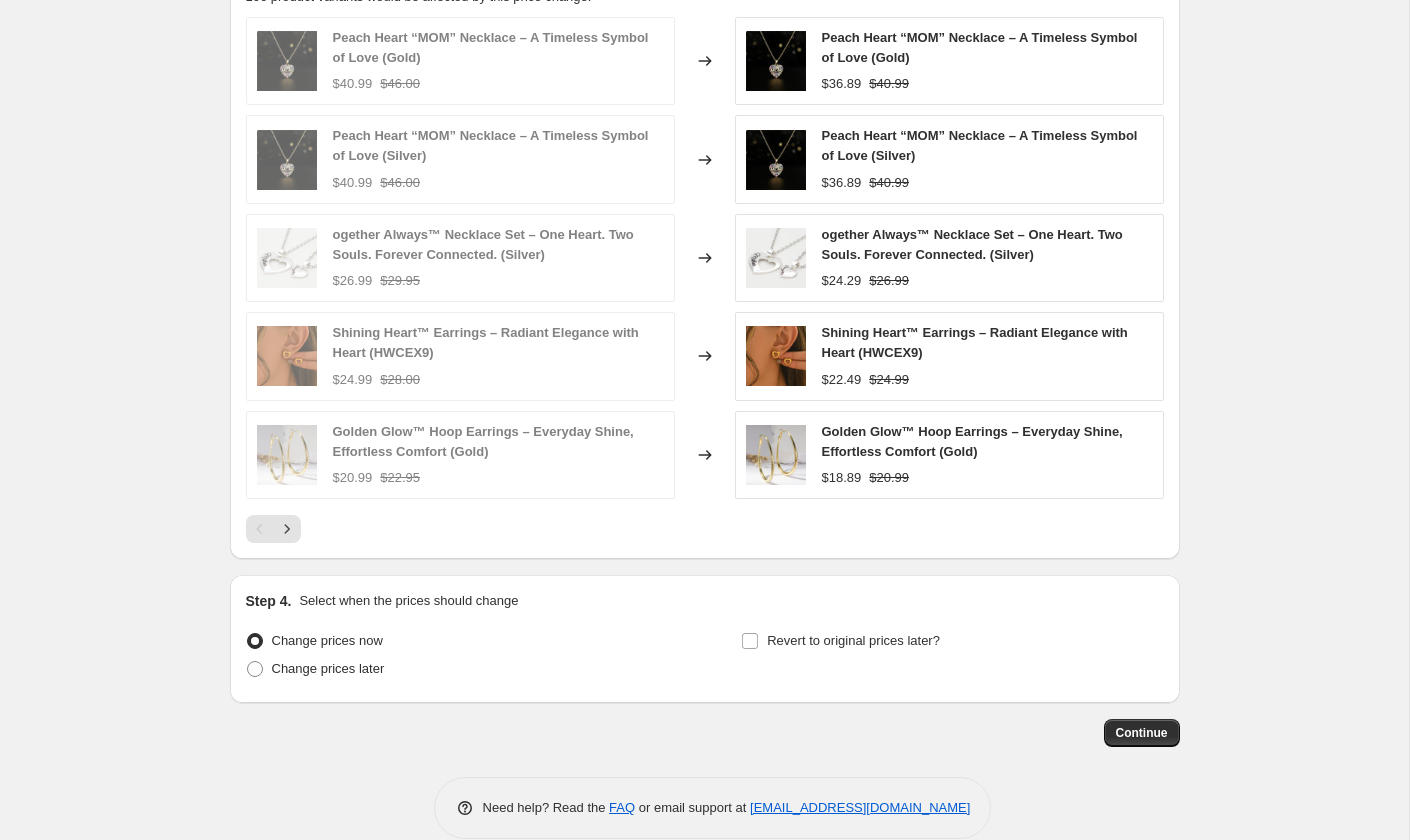 click at bounding box center [255, -110] 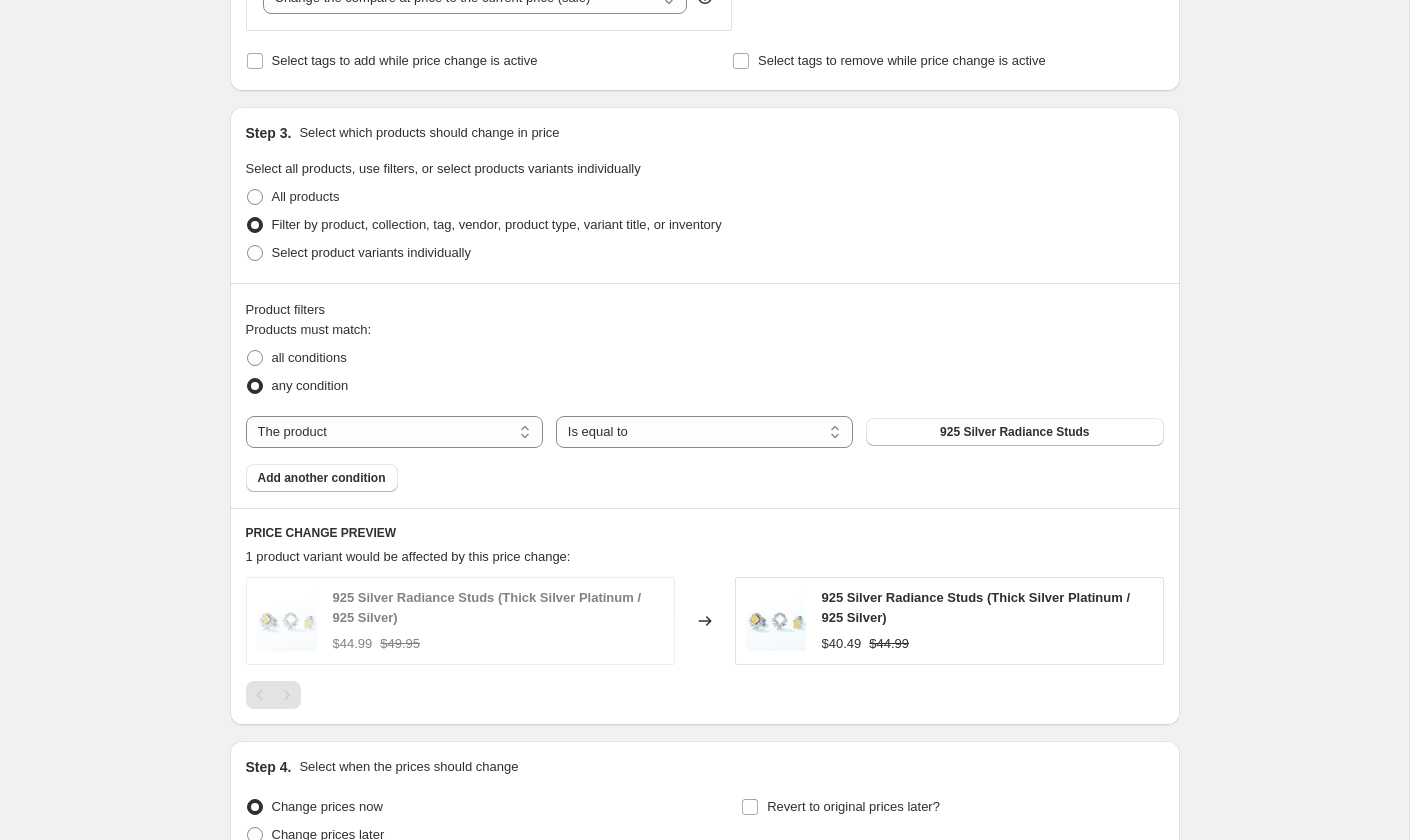 scroll, scrollTop: 853, scrollLeft: 0, axis: vertical 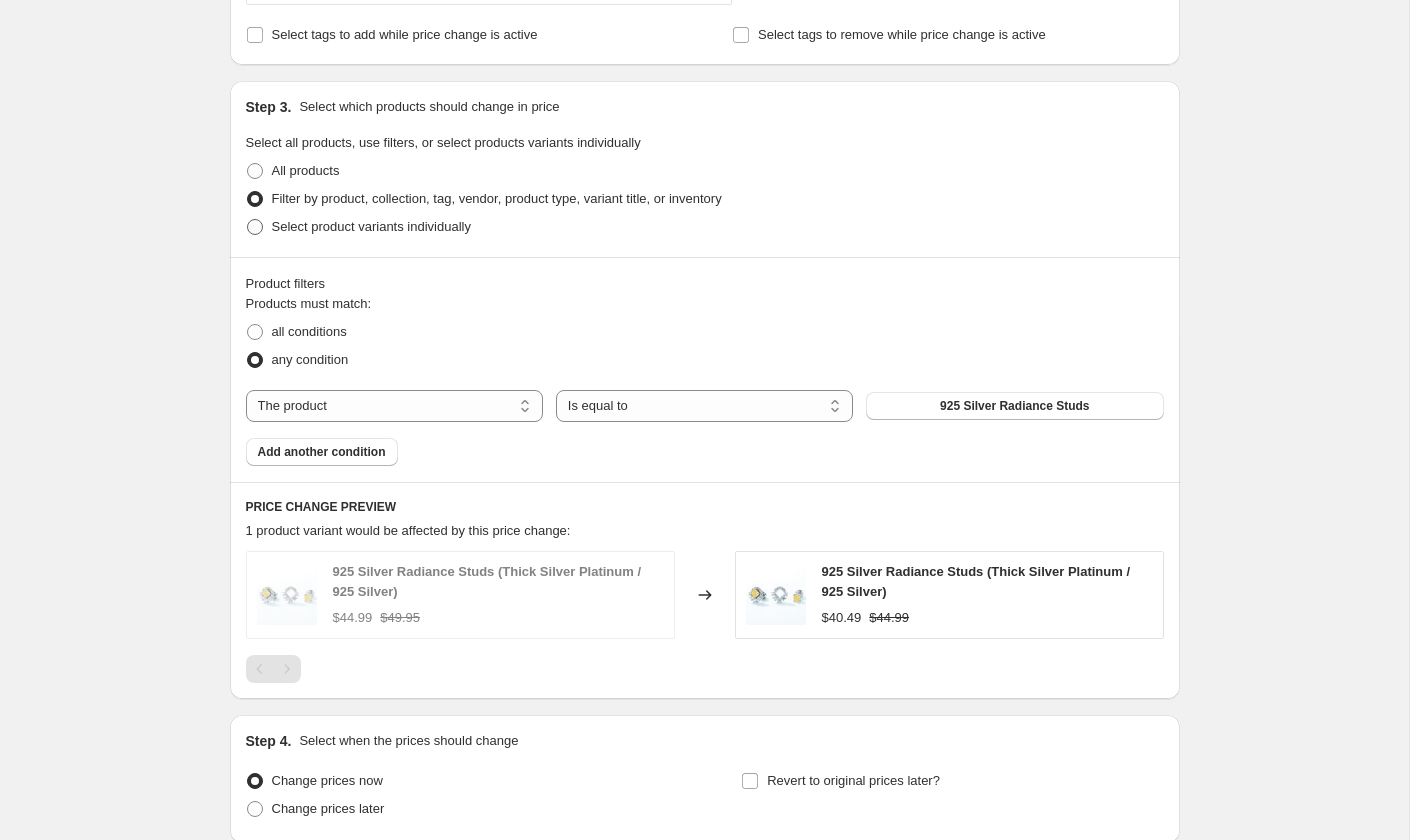 click at bounding box center [255, 227] 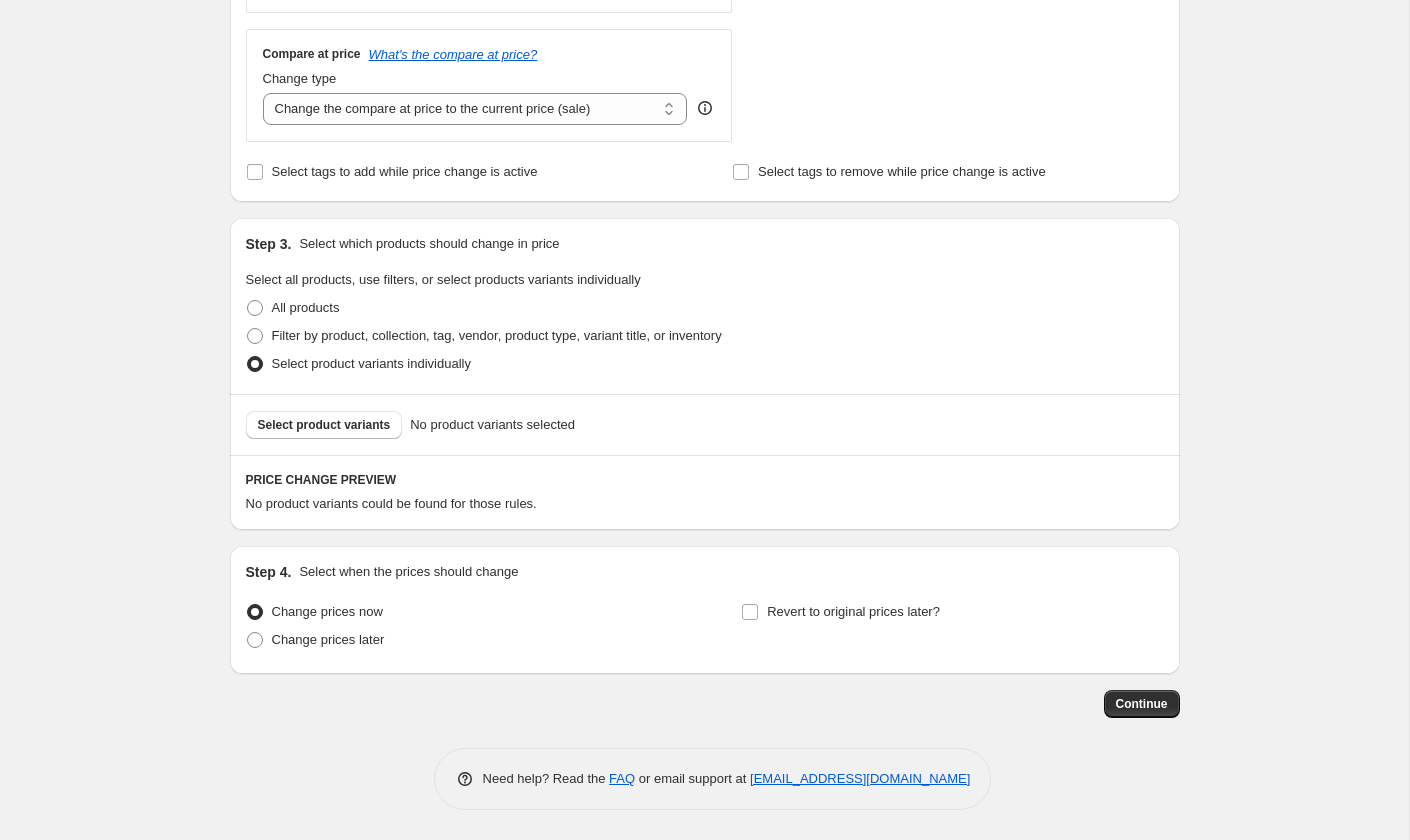 scroll, scrollTop: 1001, scrollLeft: 0, axis: vertical 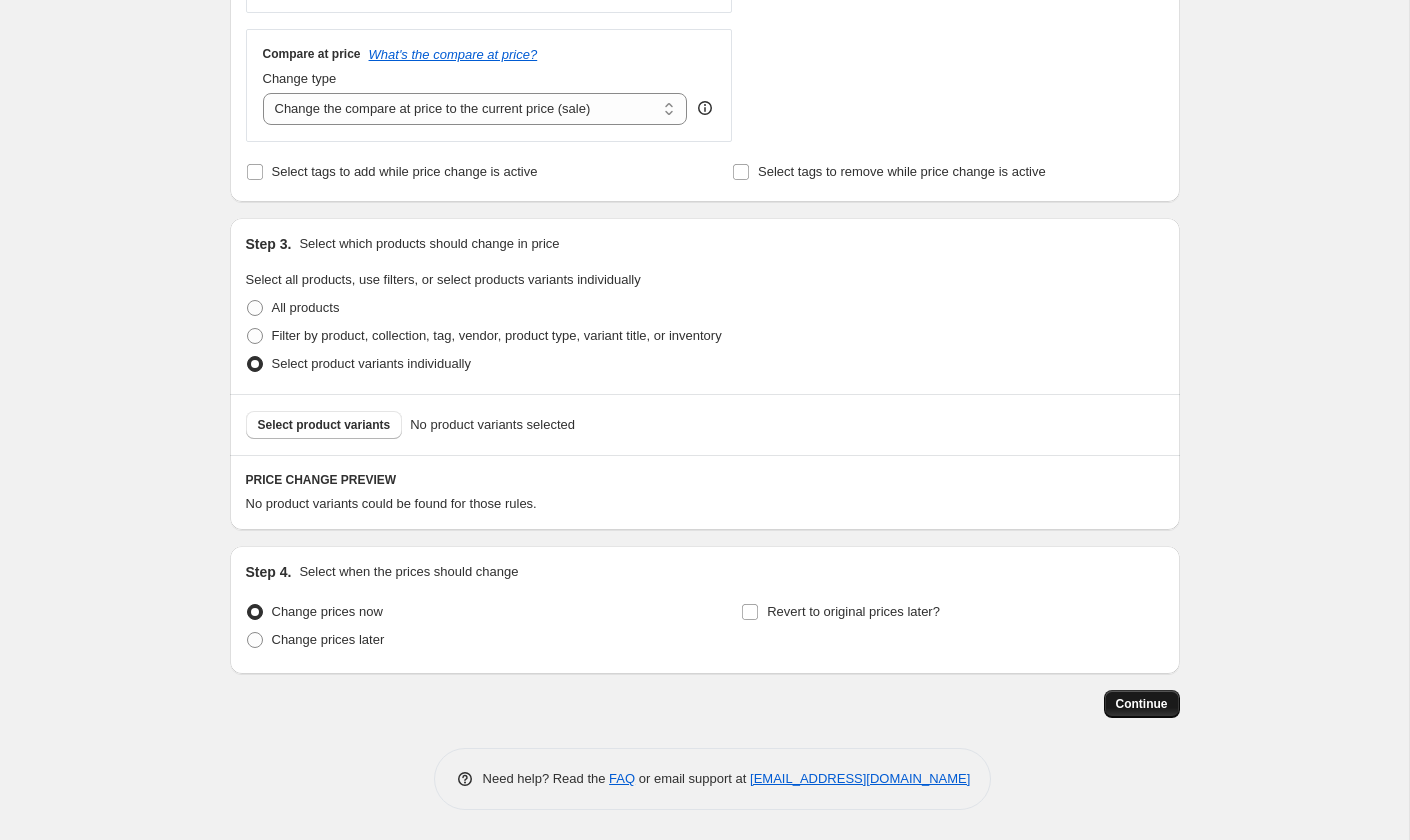 click on "Continue" at bounding box center [1142, 704] 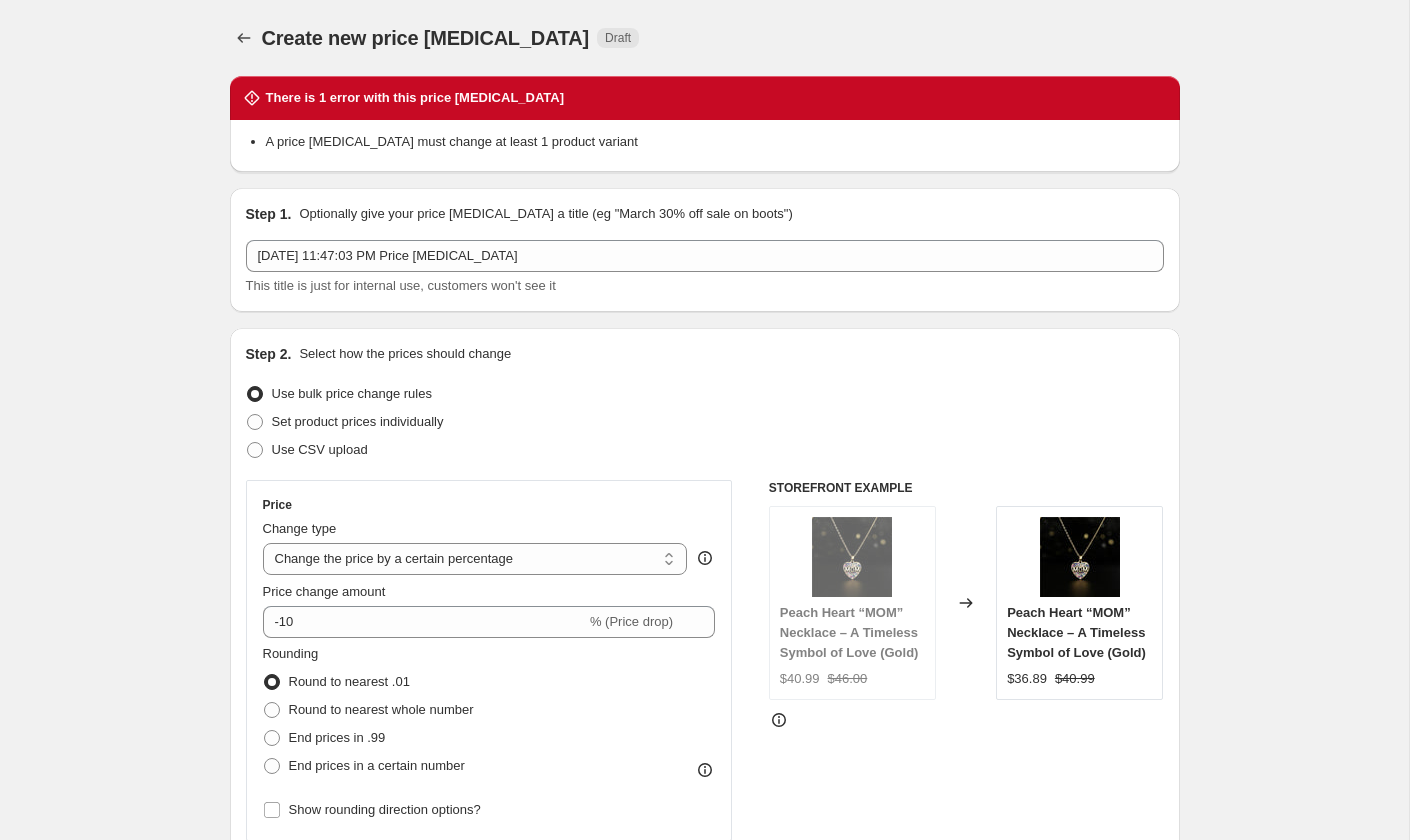click on "There is 1 error with this price [MEDICAL_DATA] A price [MEDICAL_DATA] must change at least 1 product variant Step 1. Optionally give your price [MEDICAL_DATA] a title (eg "March 30% off sale on boots") [DATE] 11:47:03 PM Price [MEDICAL_DATA] This title is just for internal use, customers won't see it Step 2. Select how the prices should change Use bulk price change rules Set product prices individually Use CSV upload Price Change type Change the price to a certain amount Change the price by a certain amount Change the price by a certain percentage Change the price to the current compare at price (price before sale) Change the price by a certain amount relative to the compare at price Change the price by a certain percentage relative to the compare at price Don't change the price Change the price by a certain percentage relative to the cost per item Change price to certain cost margin Change the price by a certain percentage Price change amount -10 % (Price drop) Rounding Round to nearest .01 End prices in .99 $40.99" at bounding box center (697, 816) 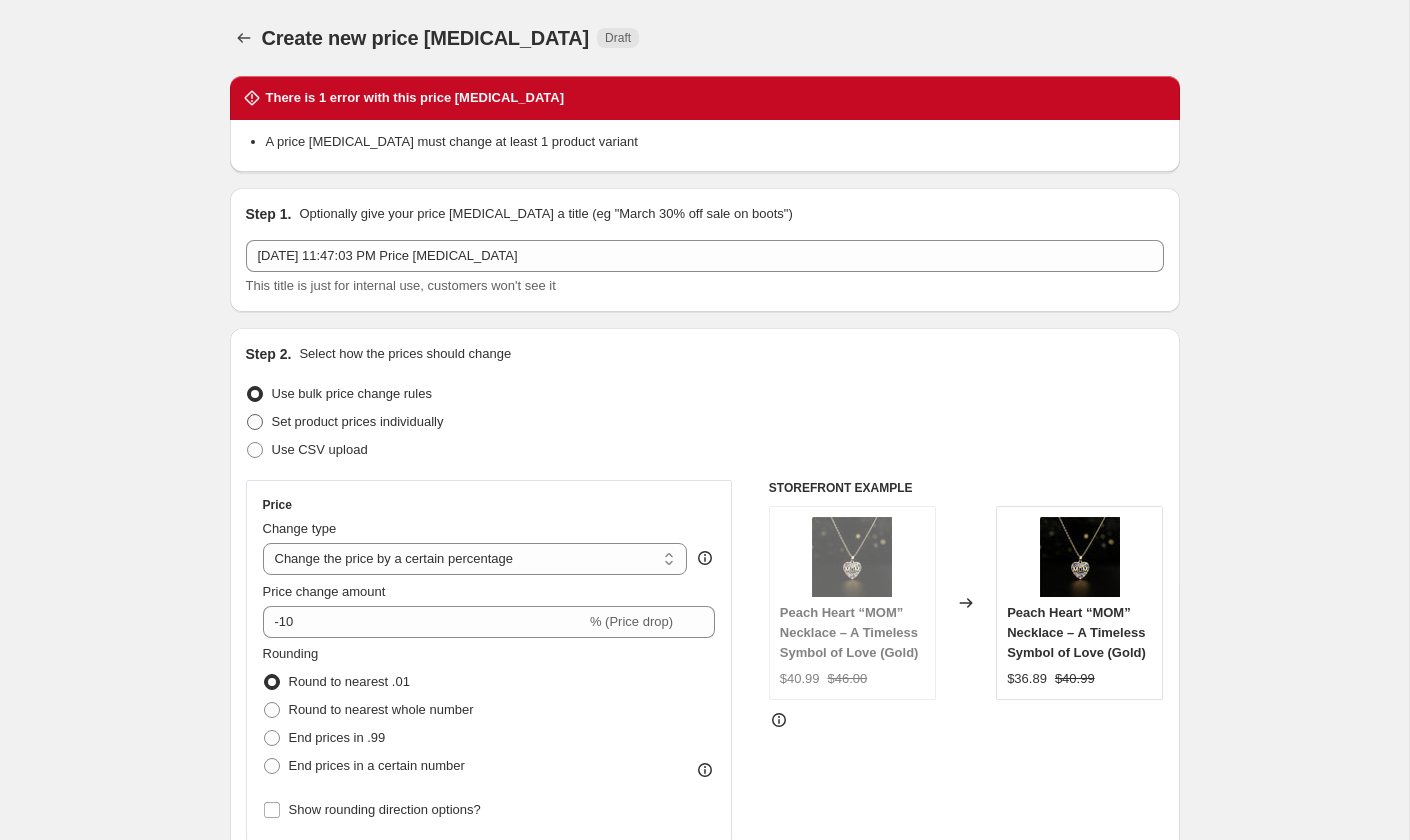 click at bounding box center [255, 422] 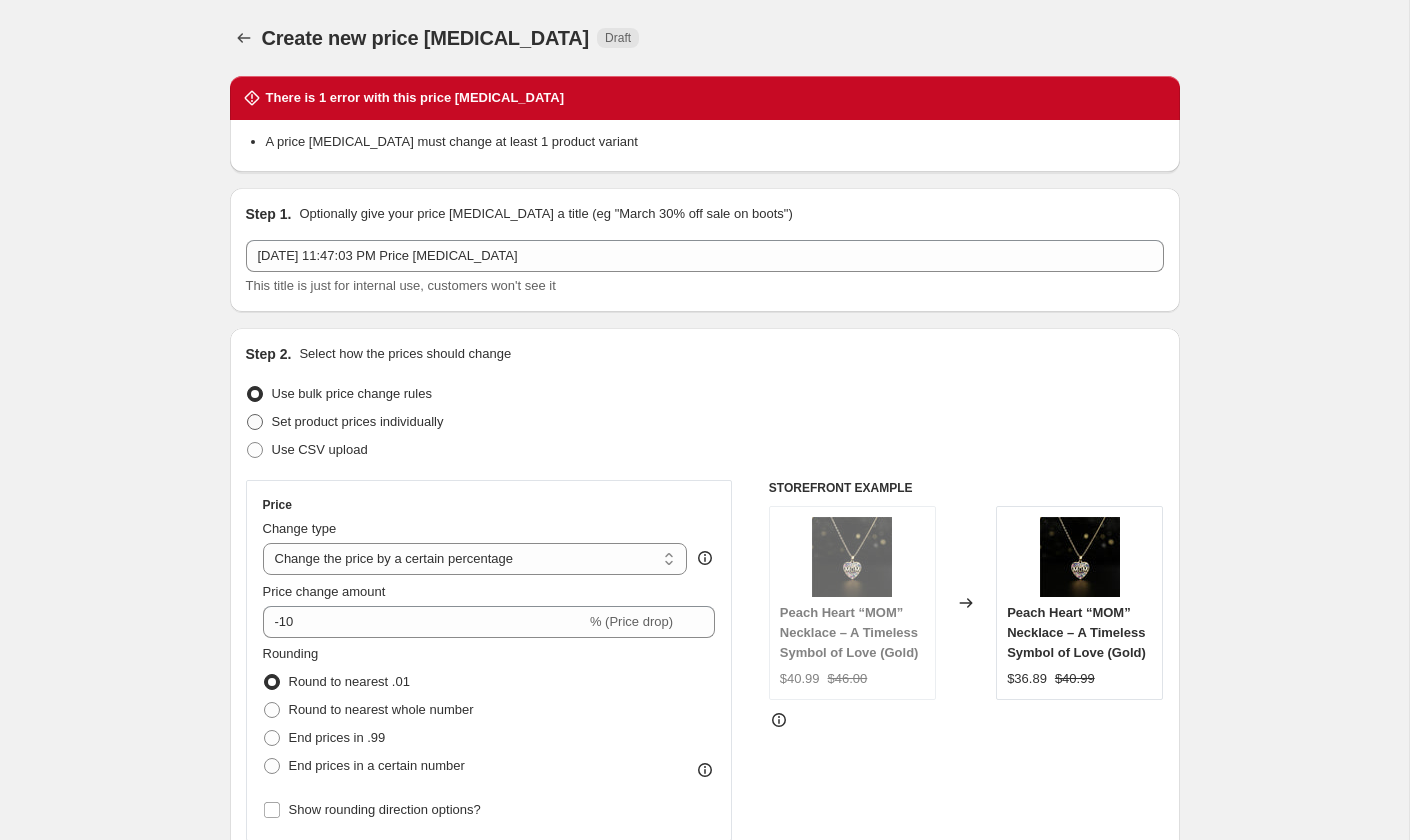 radio on "true" 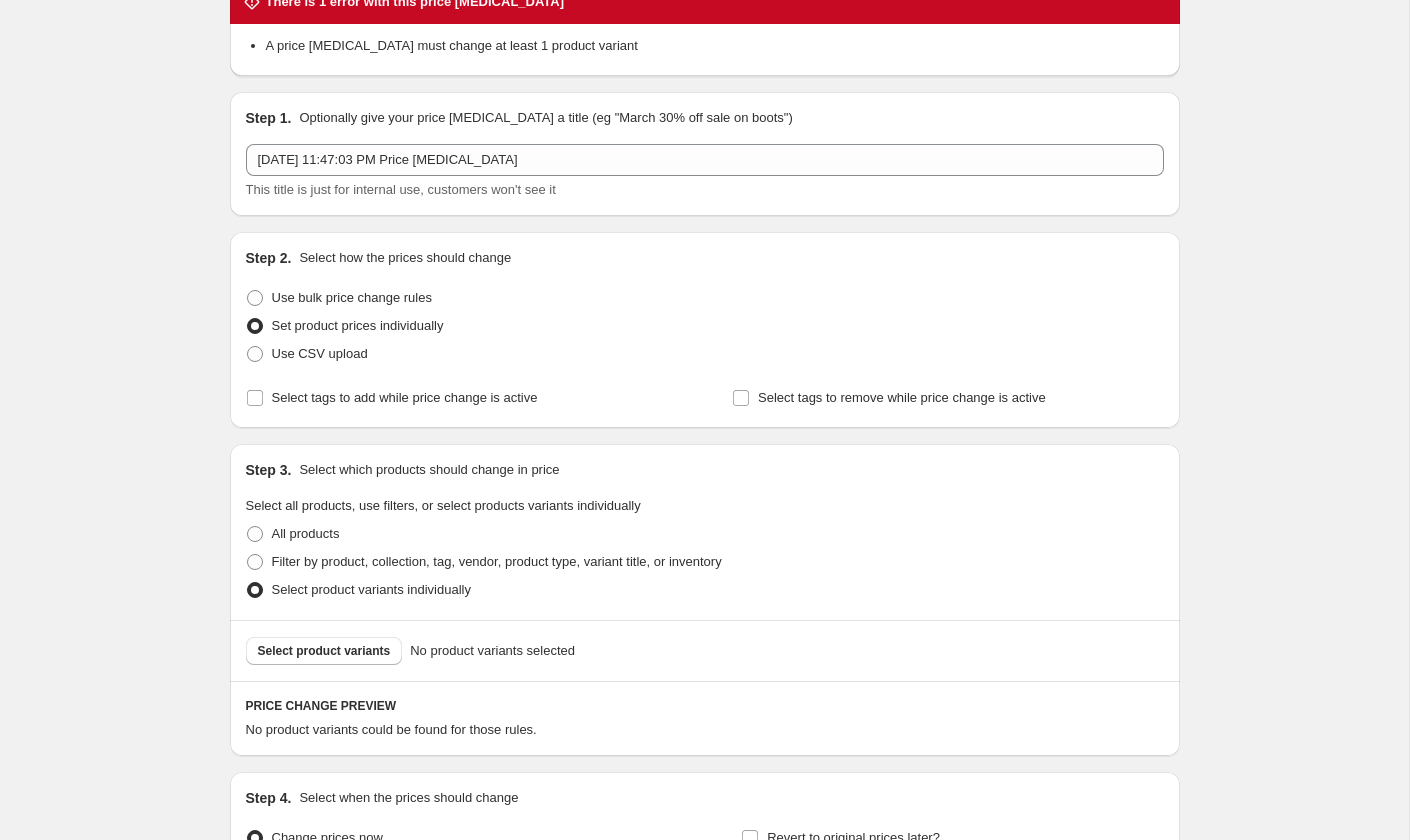 scroll, scrollTop: 0, scrollLeft: 0, axis: both 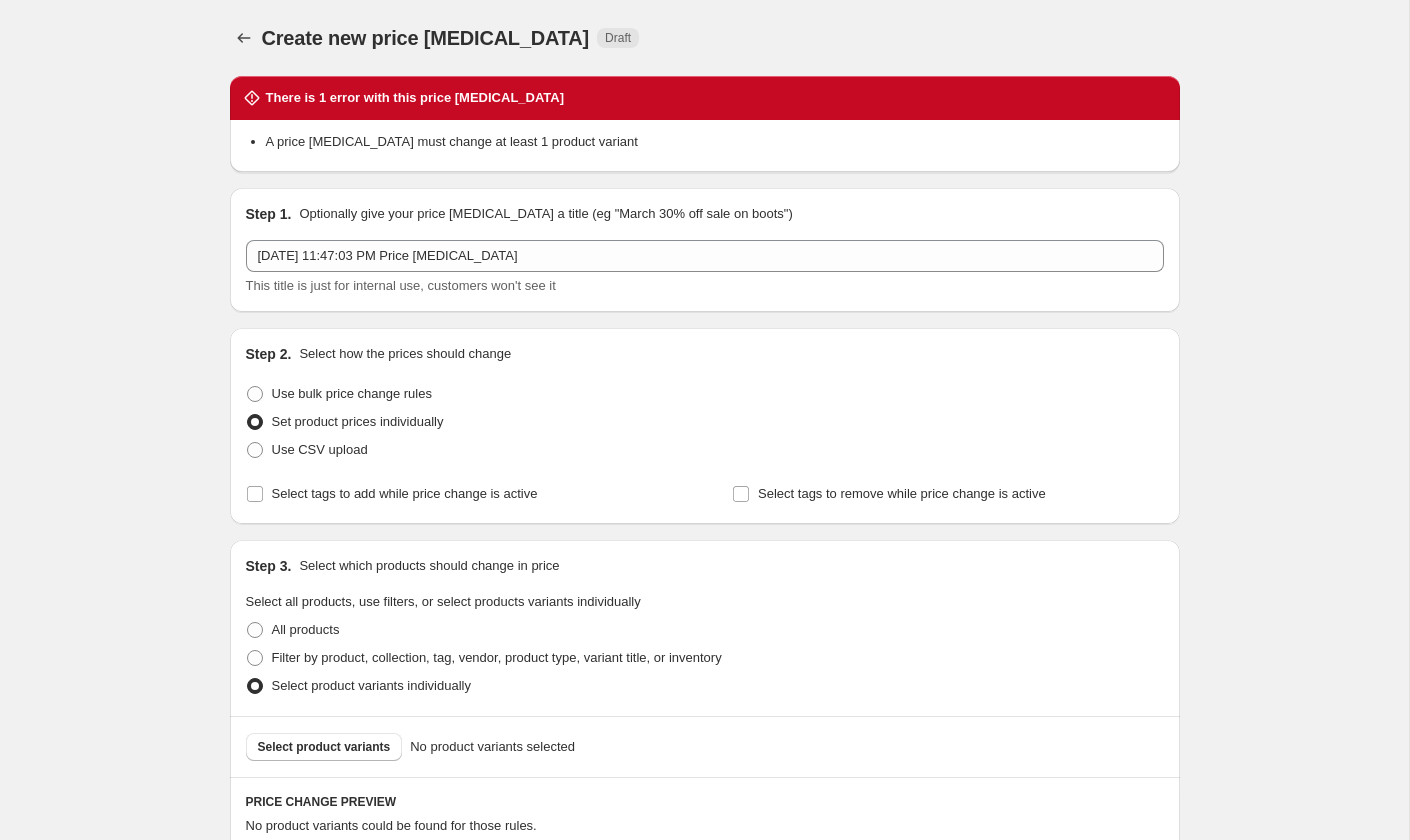 click on "Optionally give your price [MEDICAL_DATA] a title (eg "March 30% off sale on boots")" at bounding box center (545, 214) 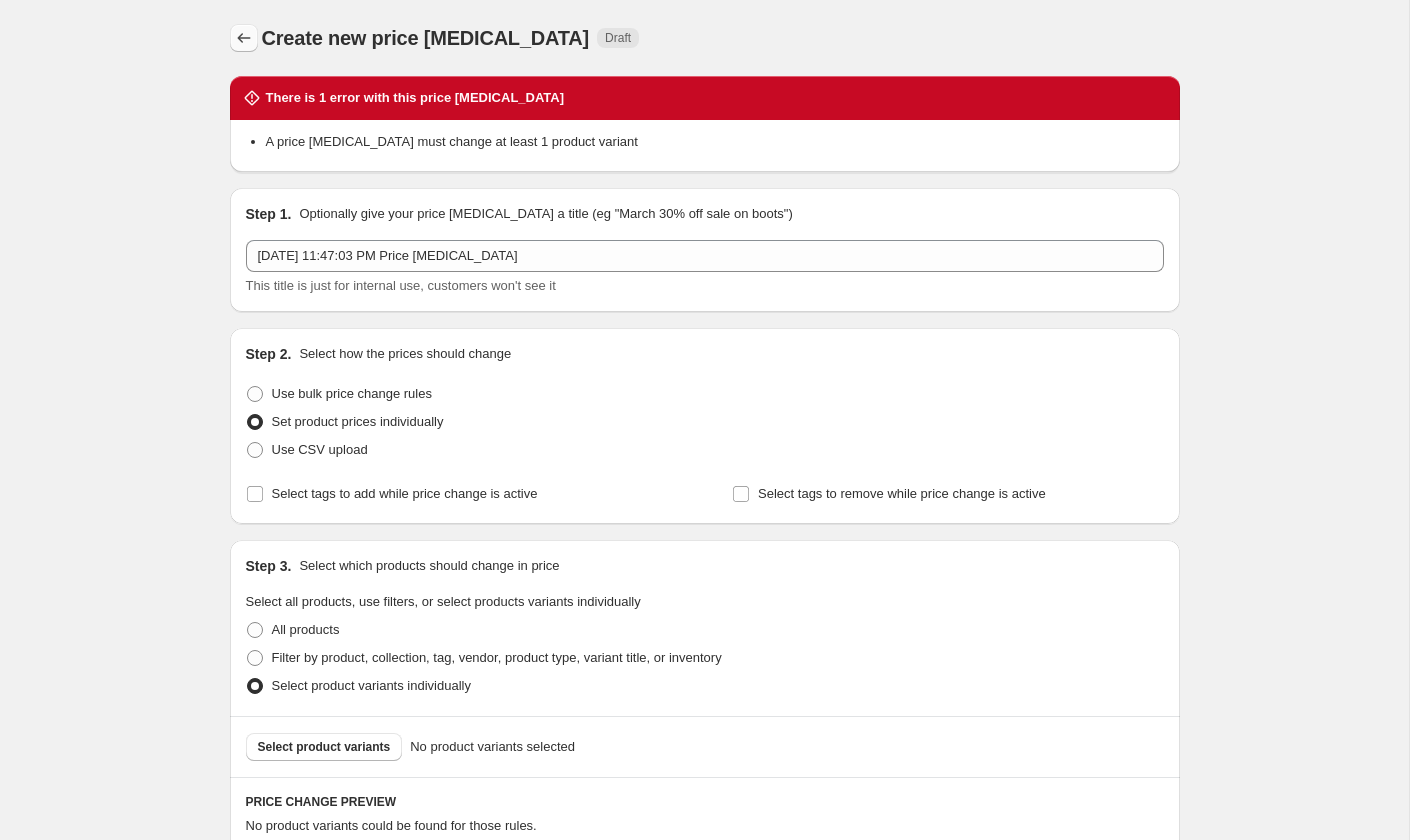 click 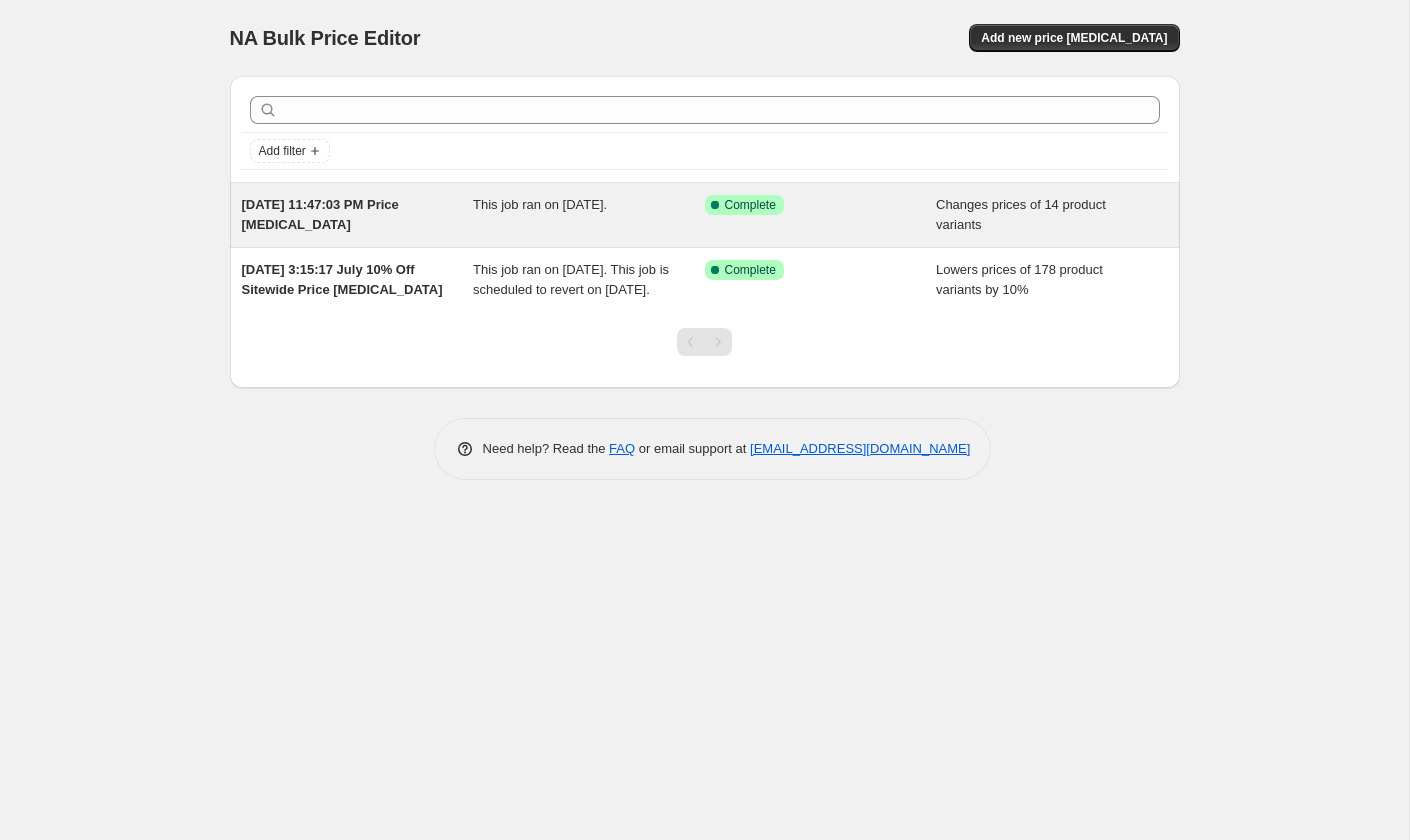 click on "This job ran on [DATE]." at bounding box center [589, 215] 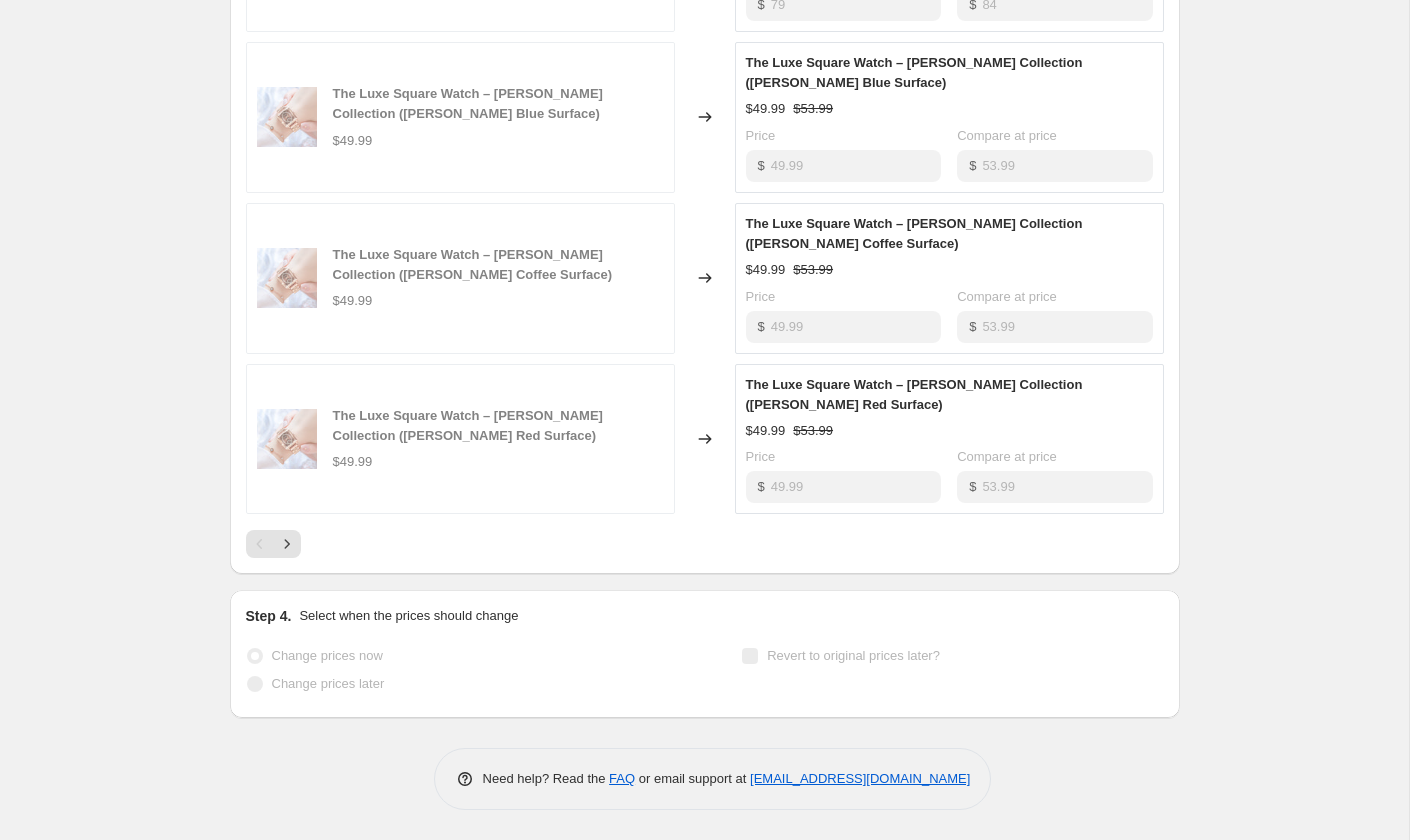 scroll, scrollTop: 1471, scrollLeft: 0, axis: vertical 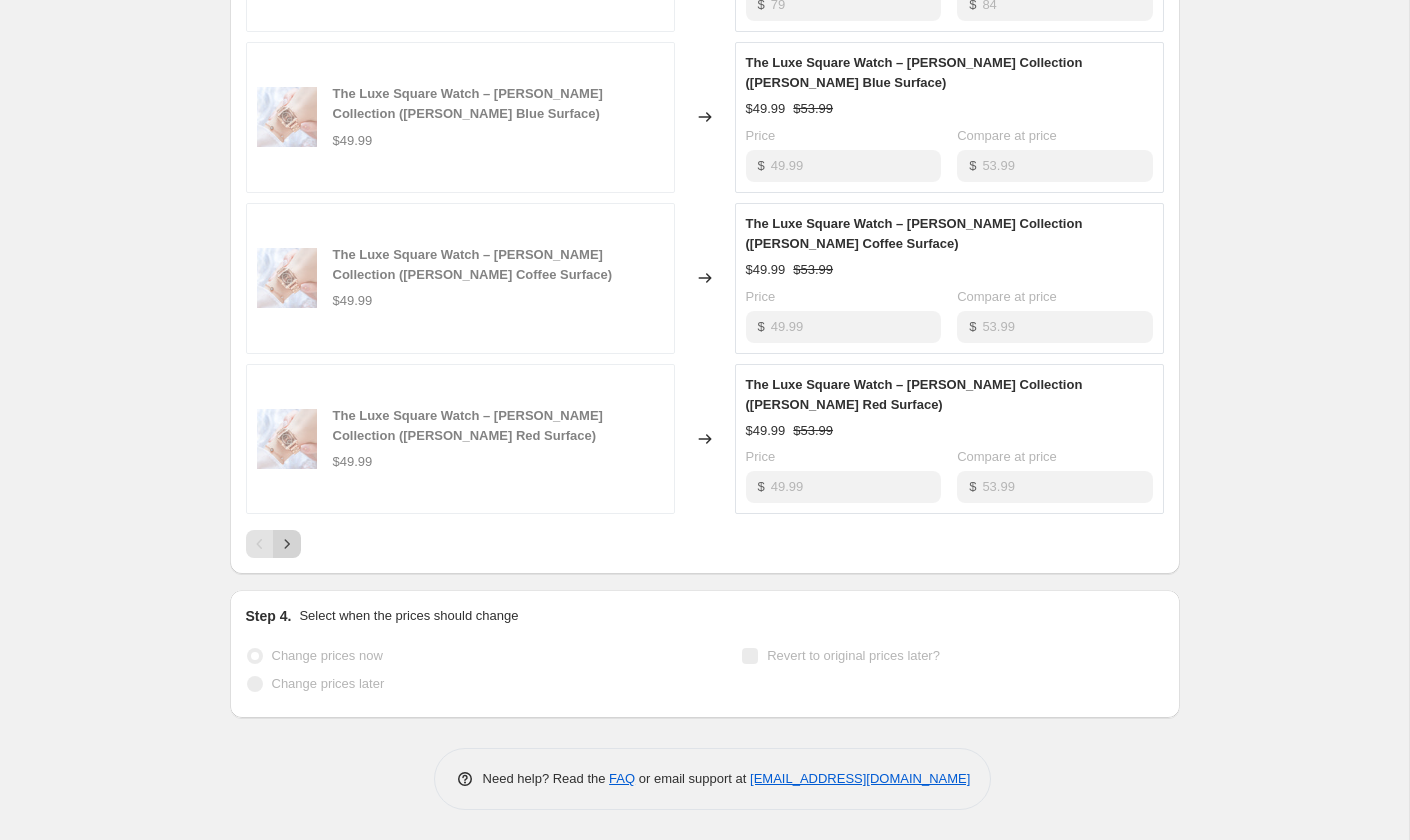 click at bounding box center (287, 544) 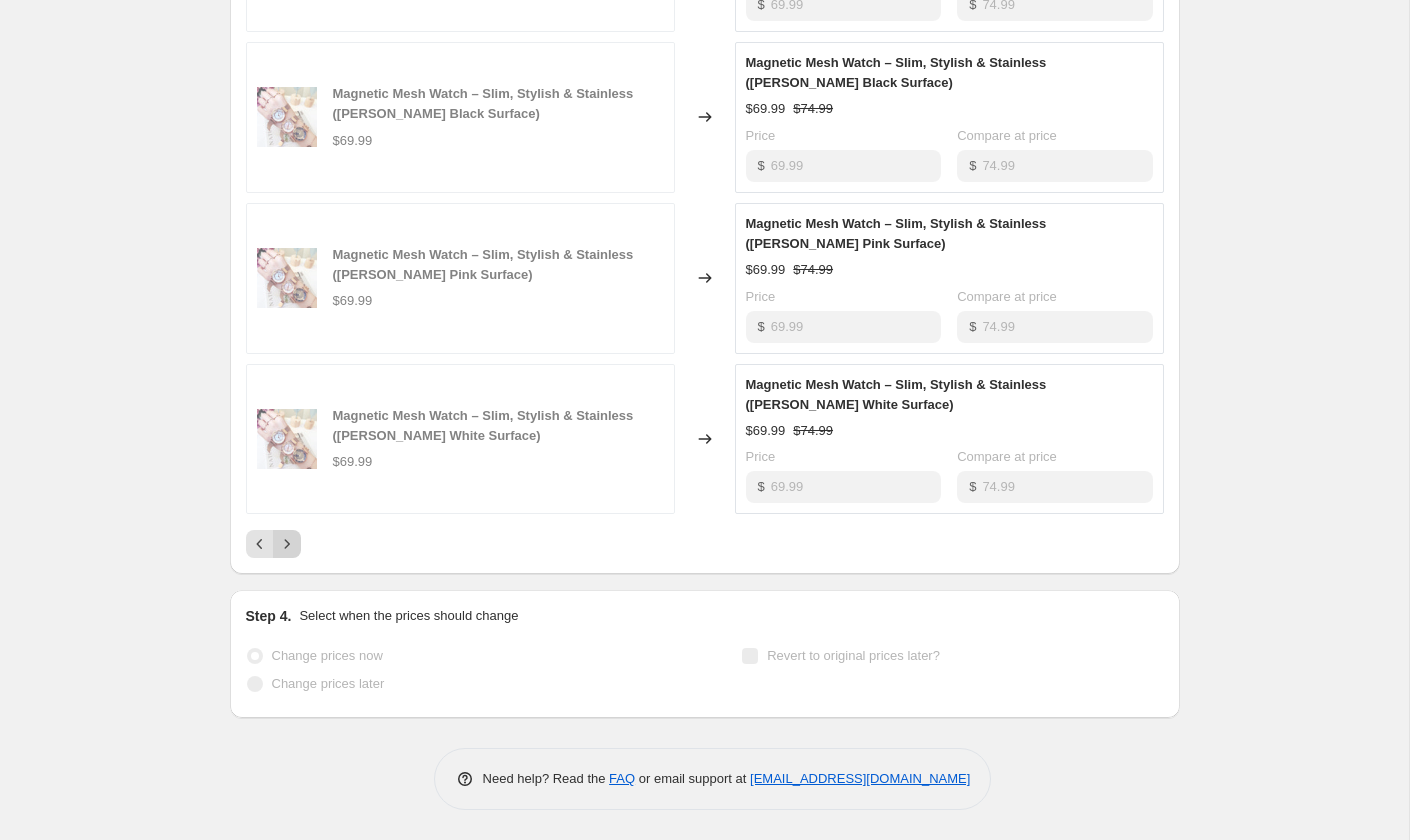 click 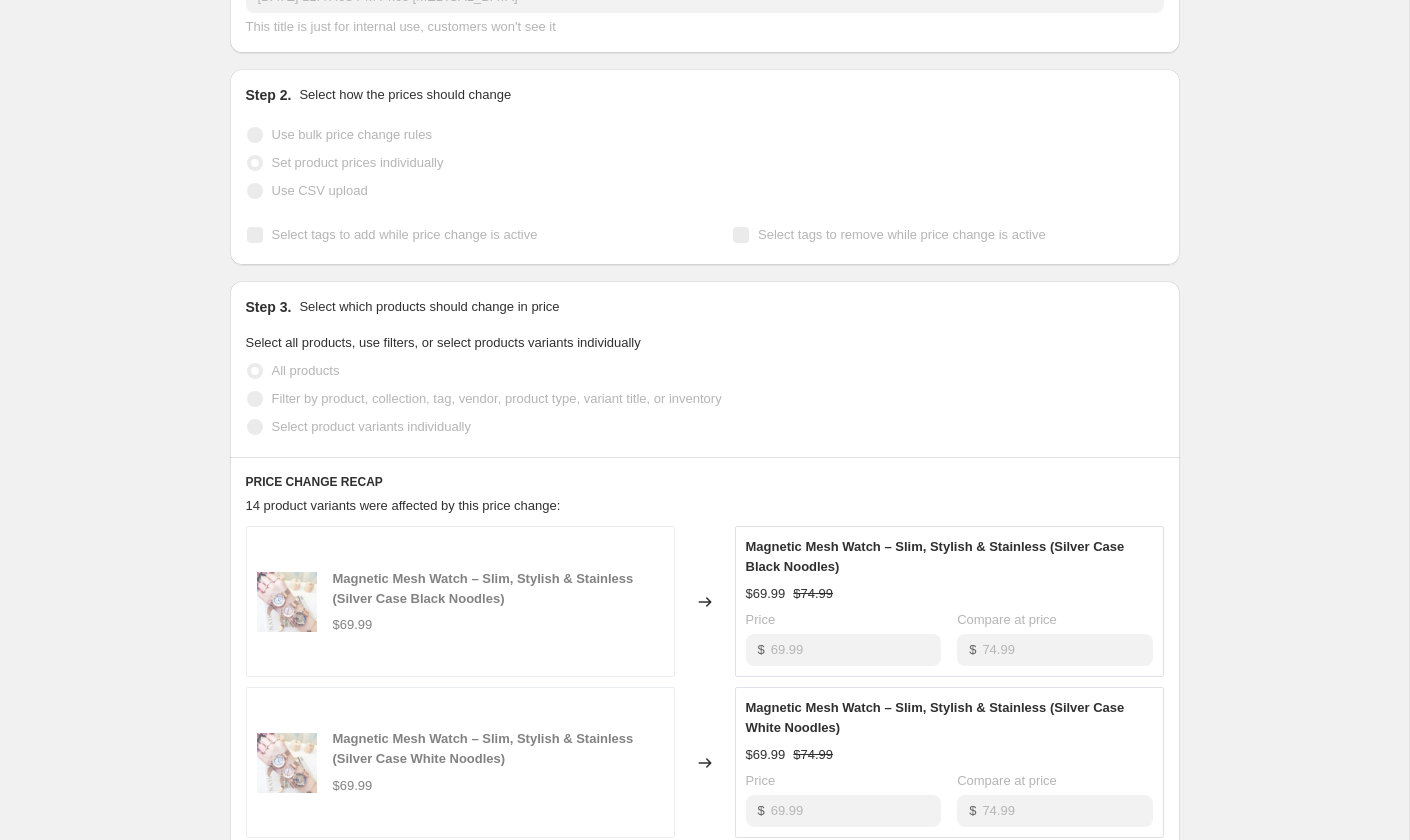 scroll, scrollTop: 0, scrollLeft: 0, axis: both 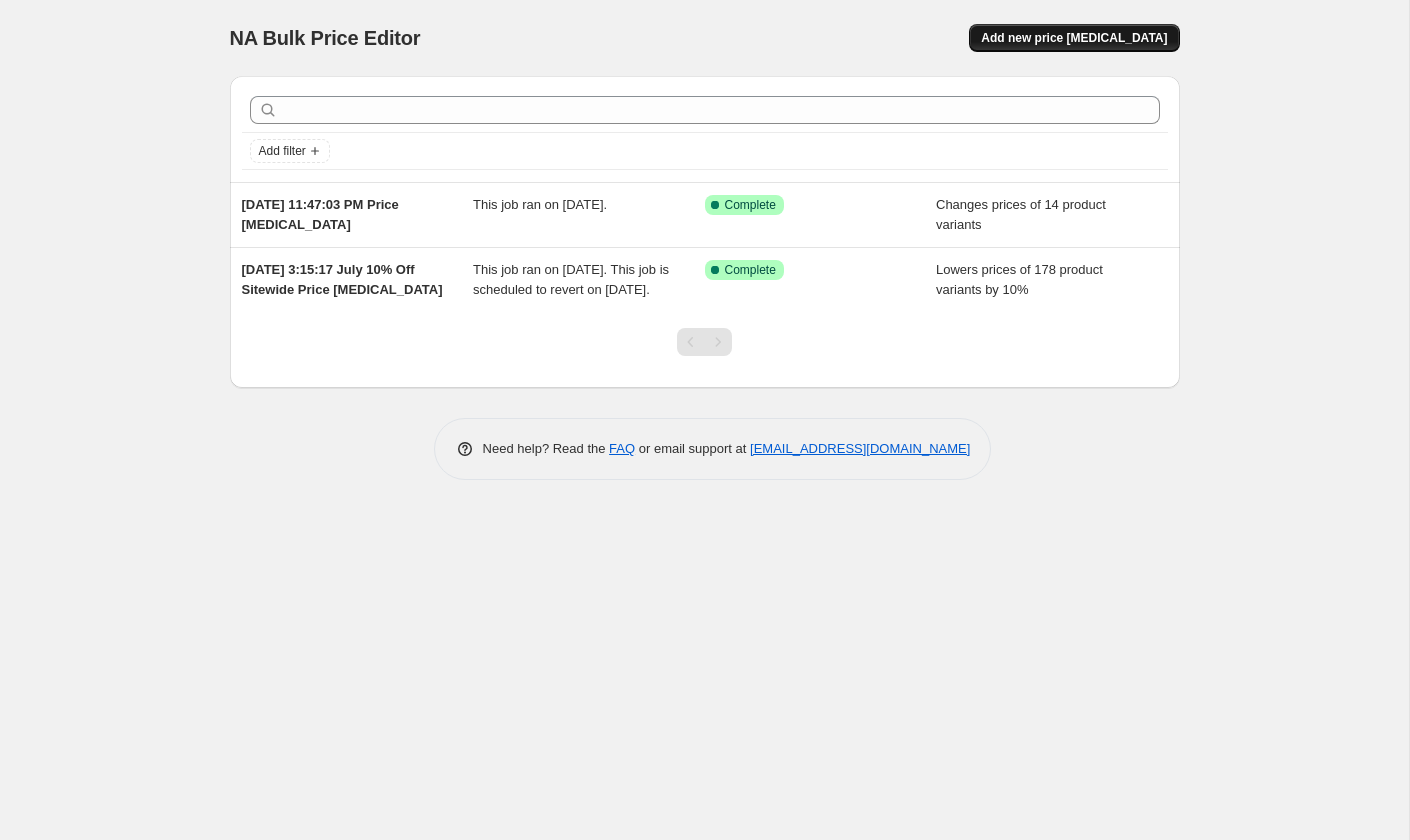 click on "Add new price [MEDICAL_DATA]" at bounding box center [1074, 38] 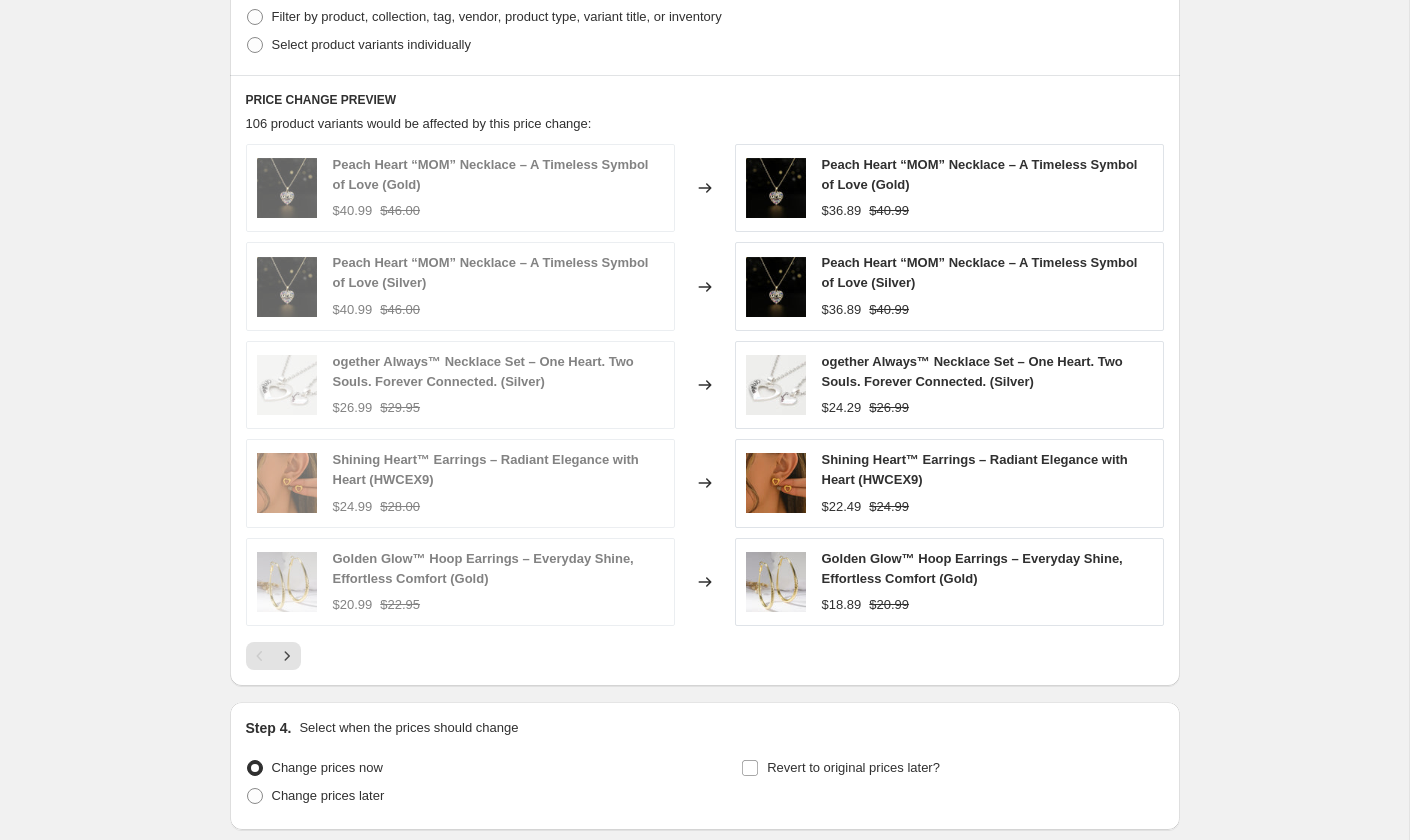 scroll, scrollTop: 1032, scrollLeft: 0, axis: vertical 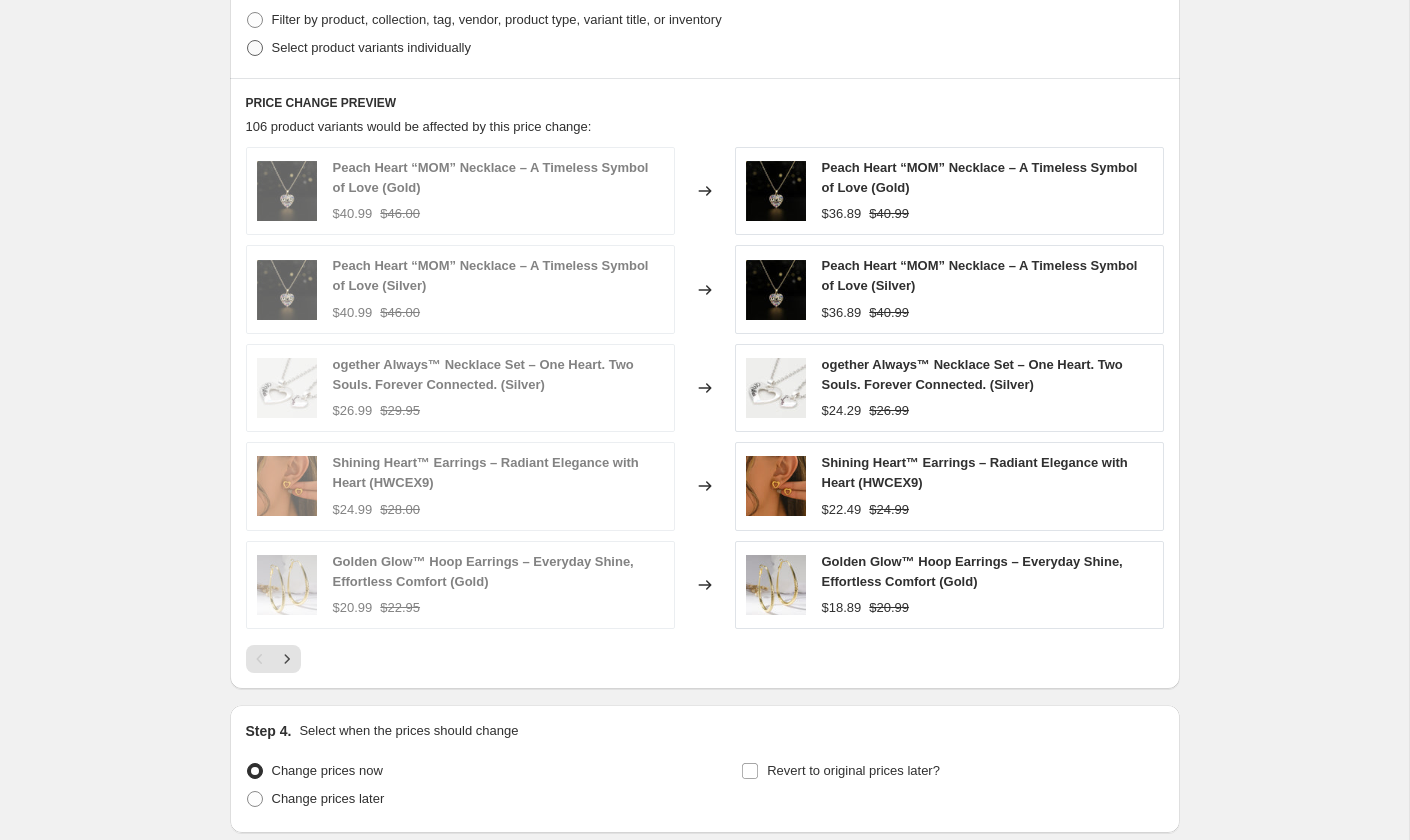 click at bounding box center (255, 48) 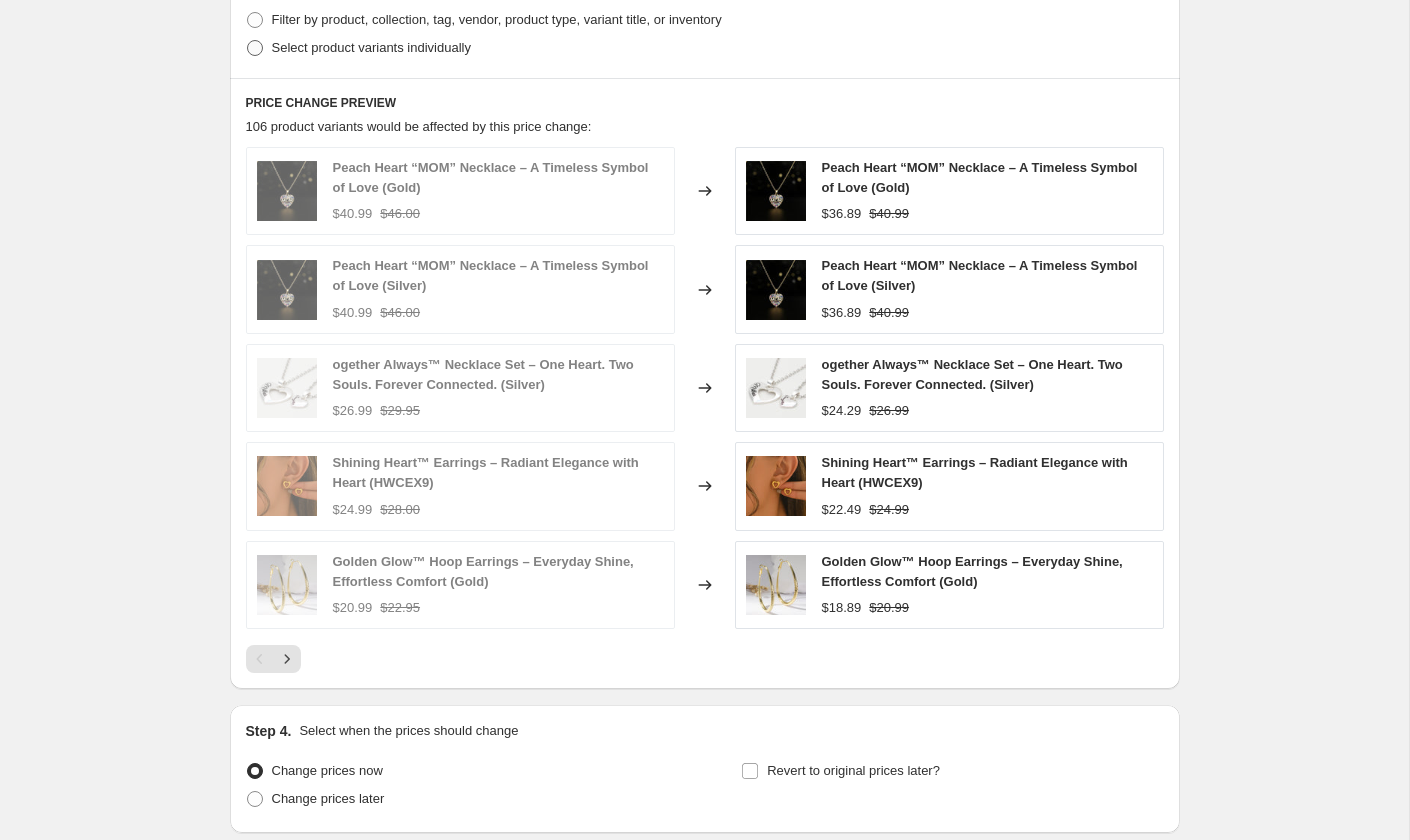 radio on "true" 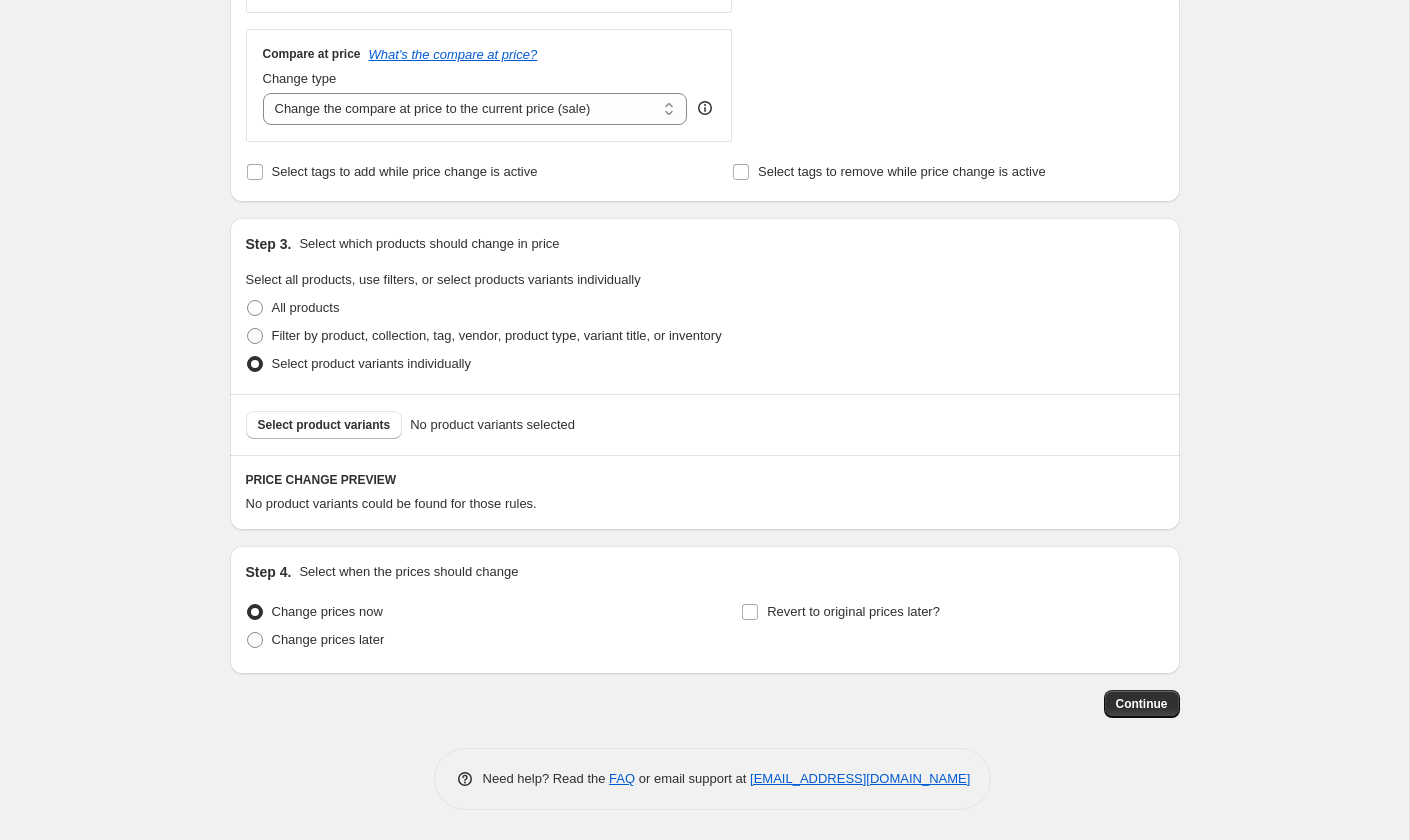 scroll, scrollTop: 1001, scrollLeft: 0, axis: vertical 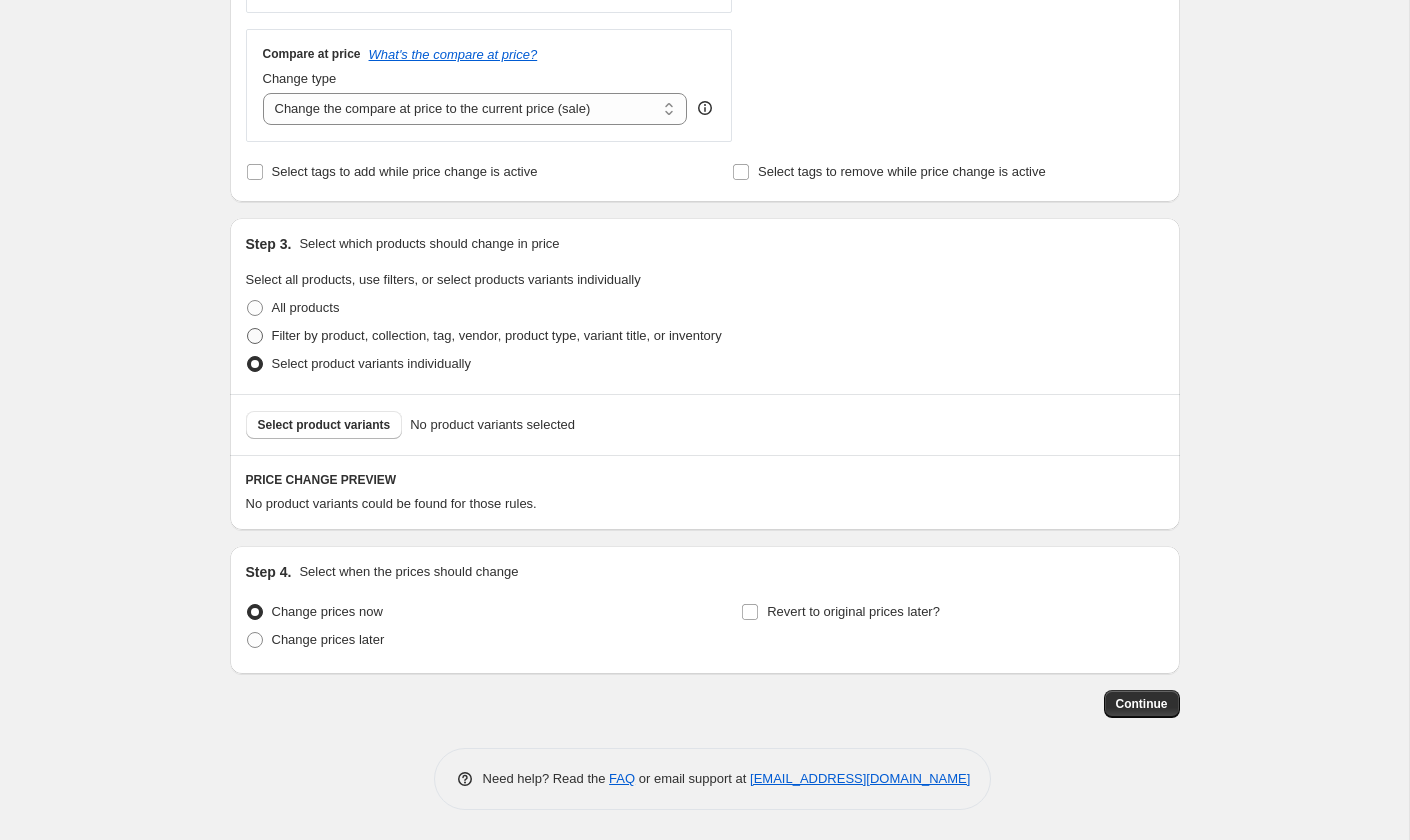 click at bounding box center [255, 336] 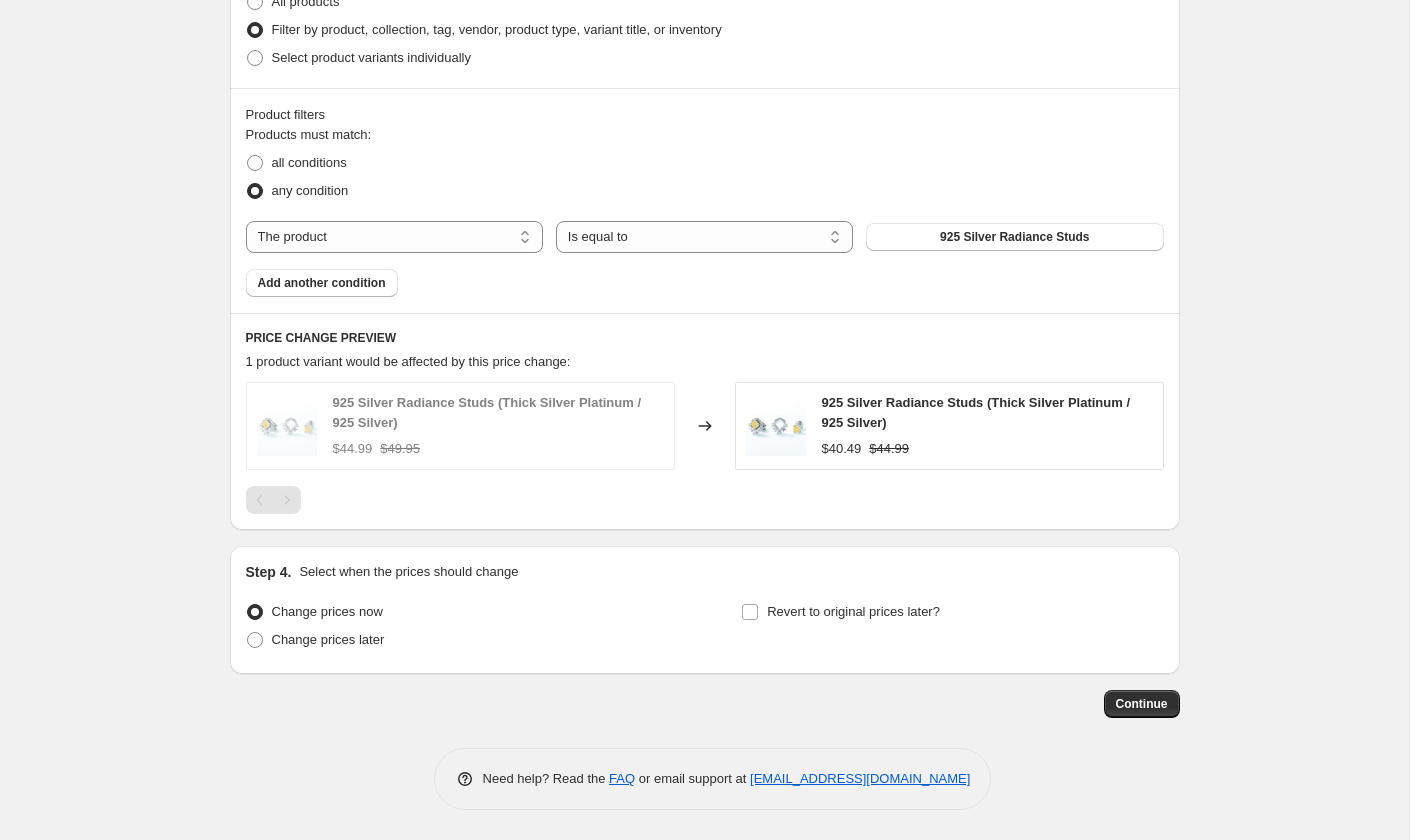 scroll, scrollTop: 1010, scrollLeft: 0, axis: vertical 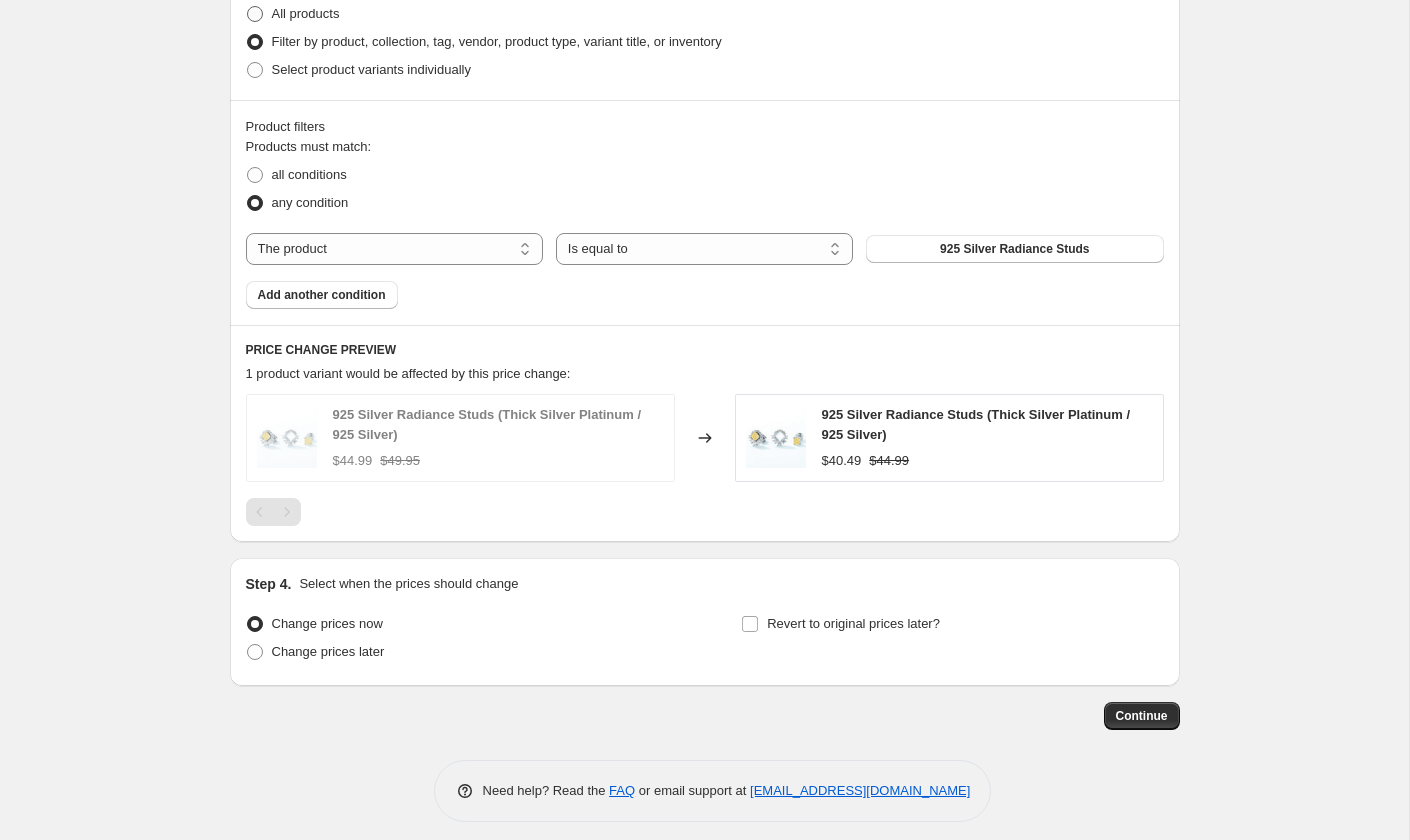 click at bounding box center [255, 14] 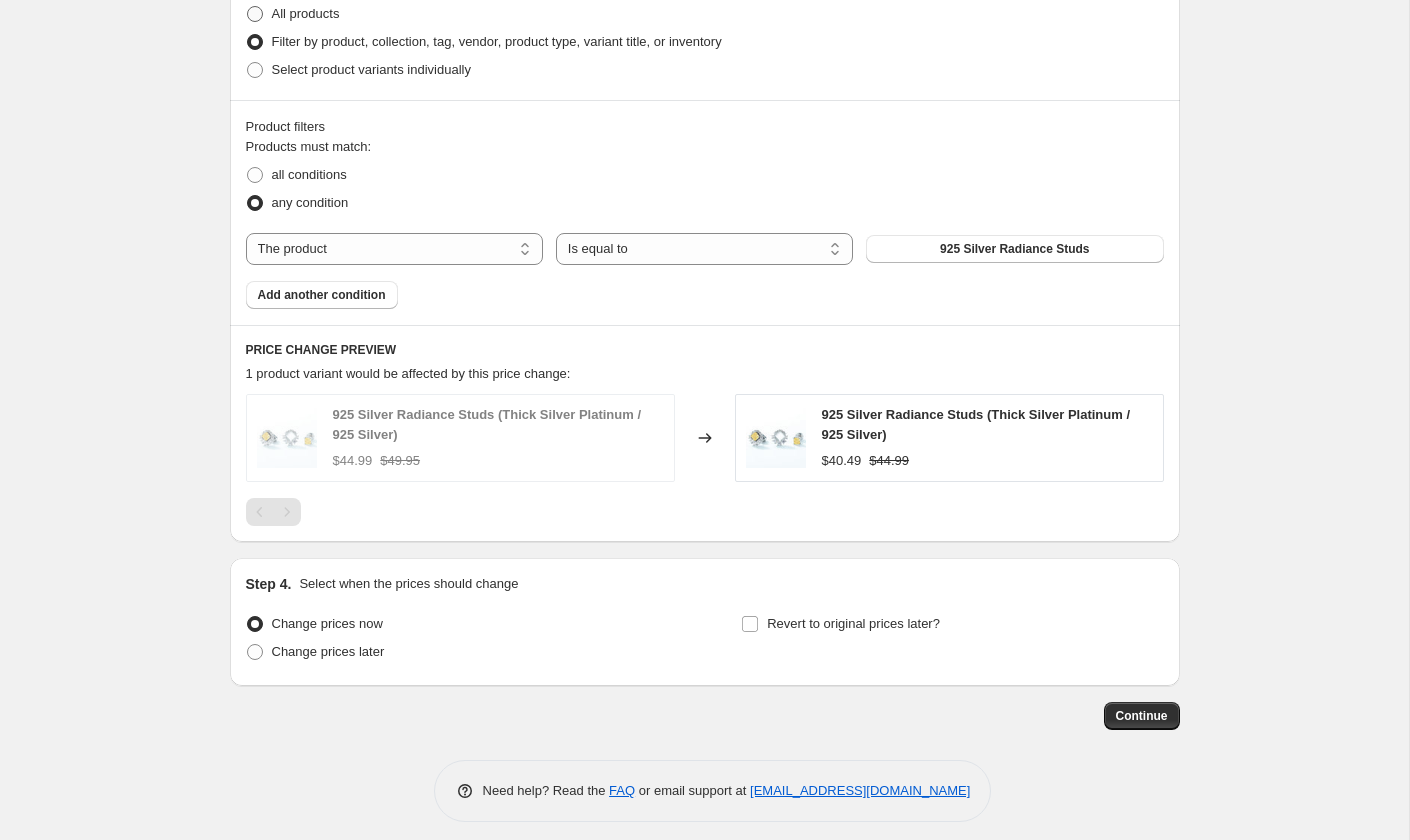radio on "true" 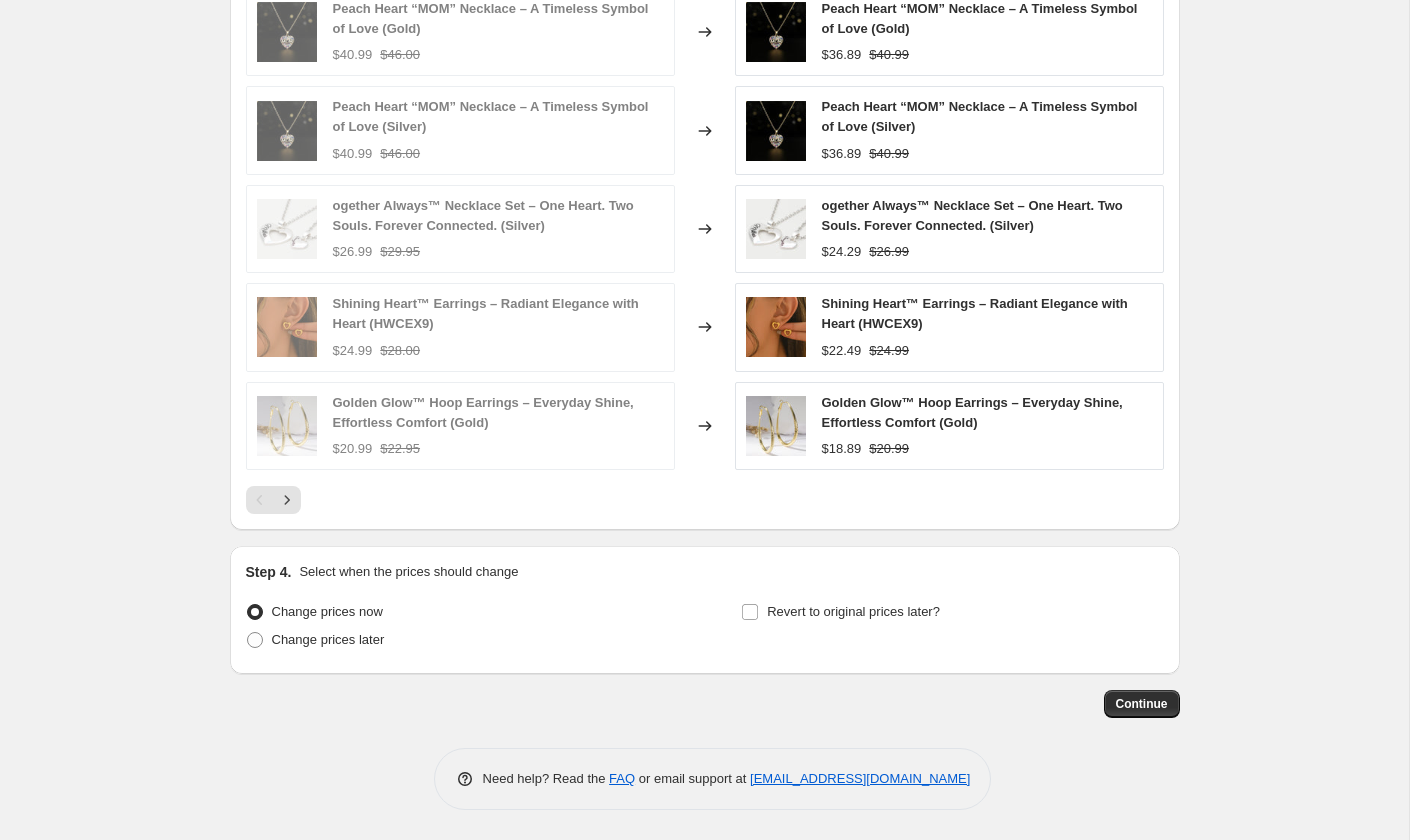 scroll, scrollTop: 1559, scrollLeft: 0, axis: vertical 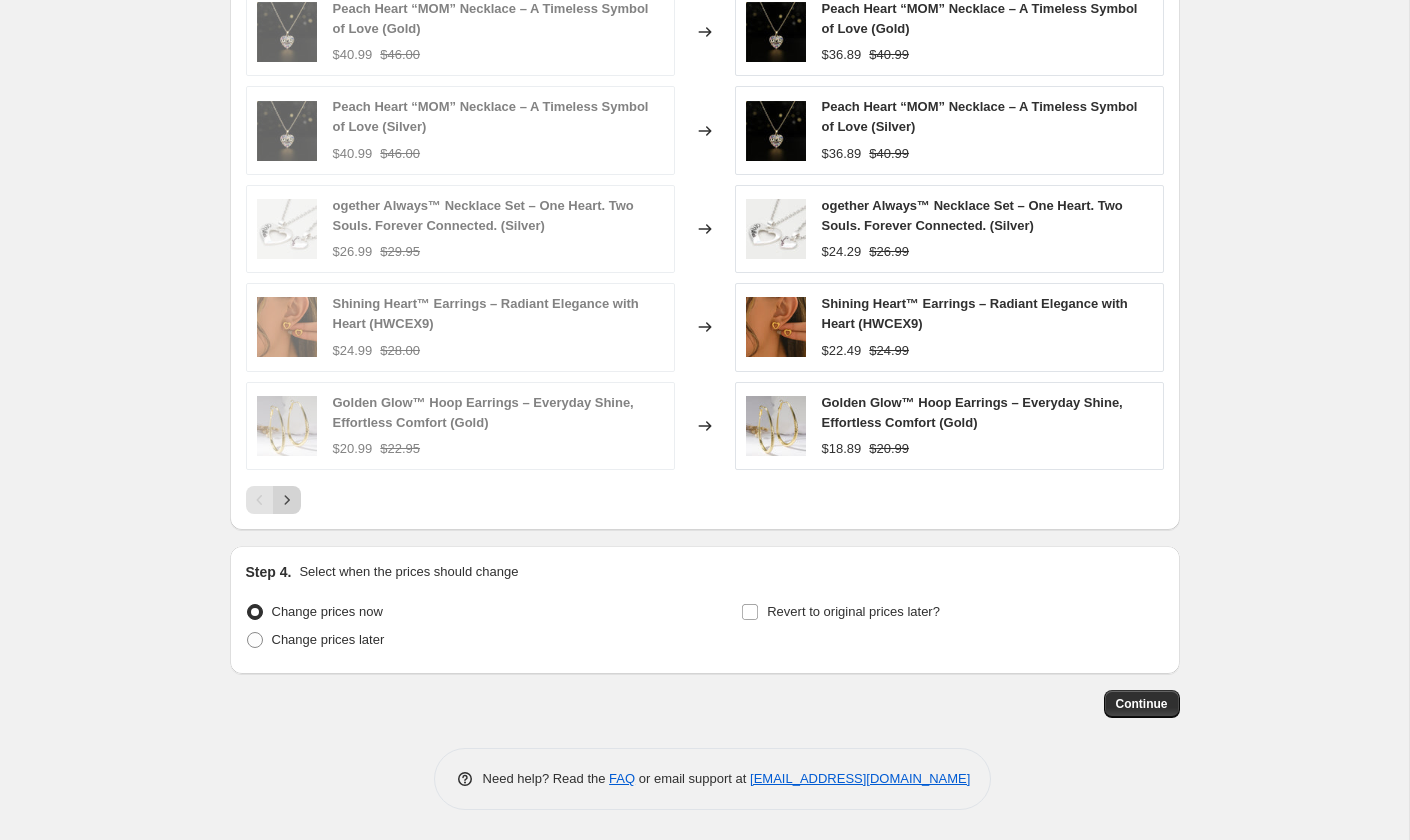 click 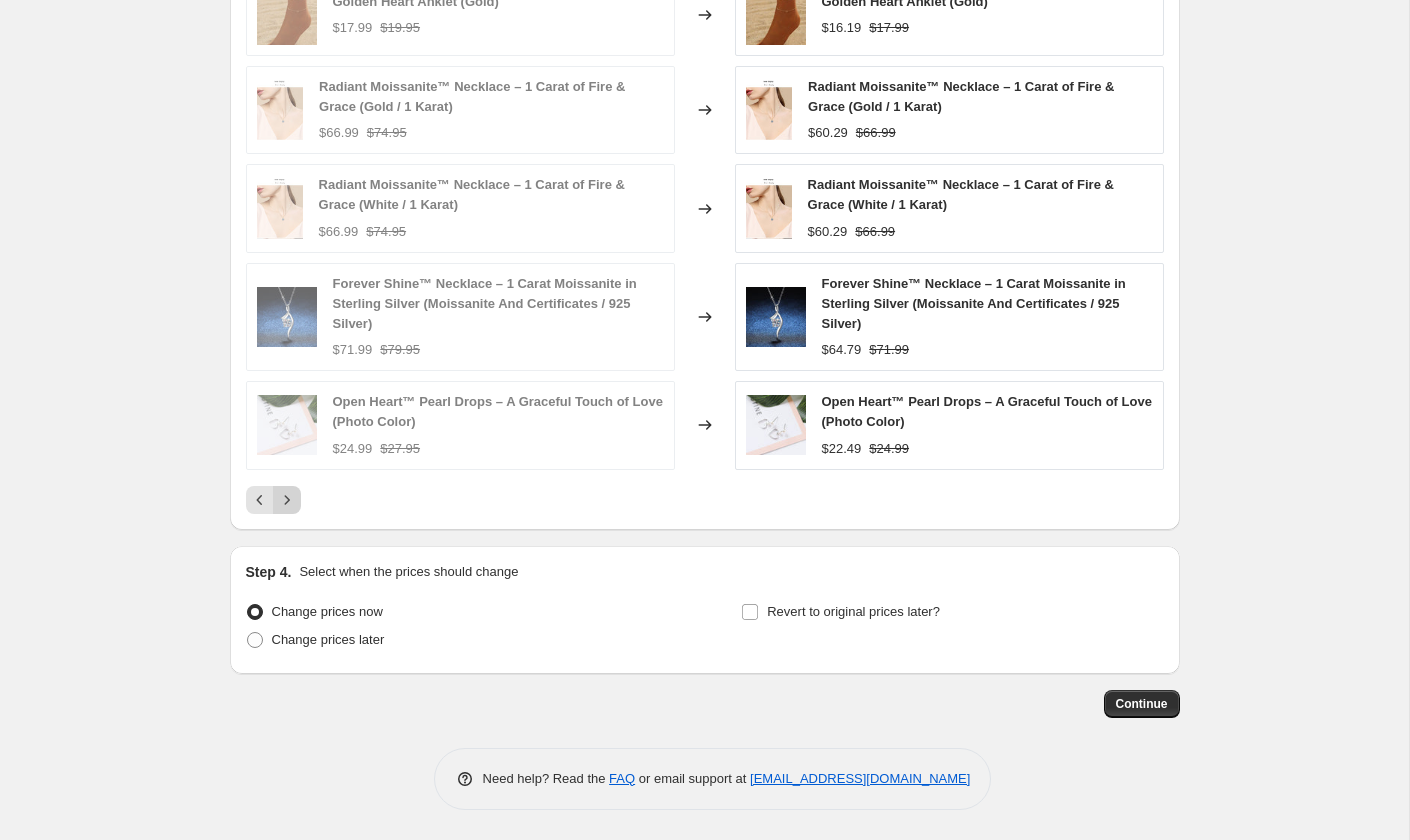 scroll, scrollTop: 1536, scrollLeft: 0, axis: vertical 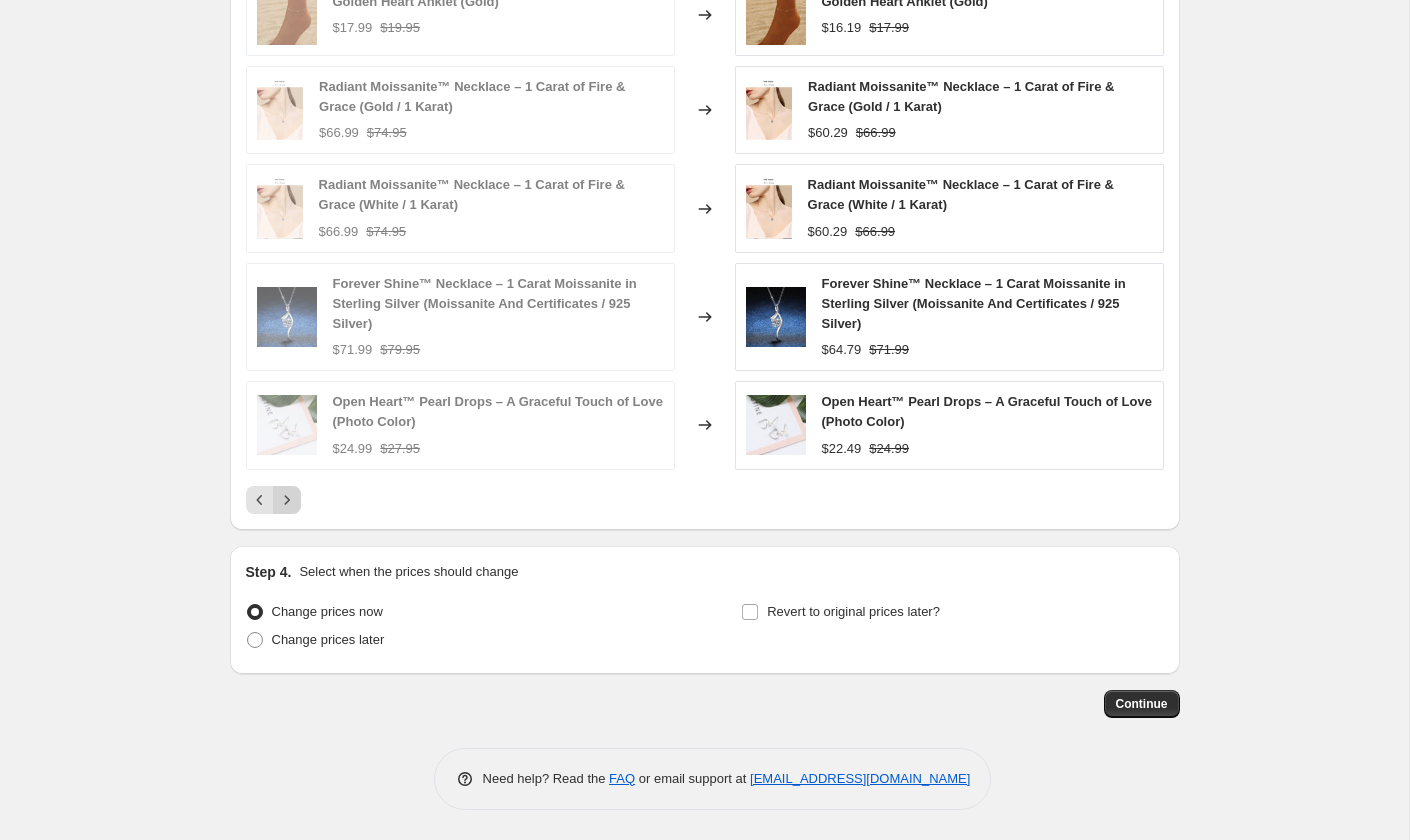 click 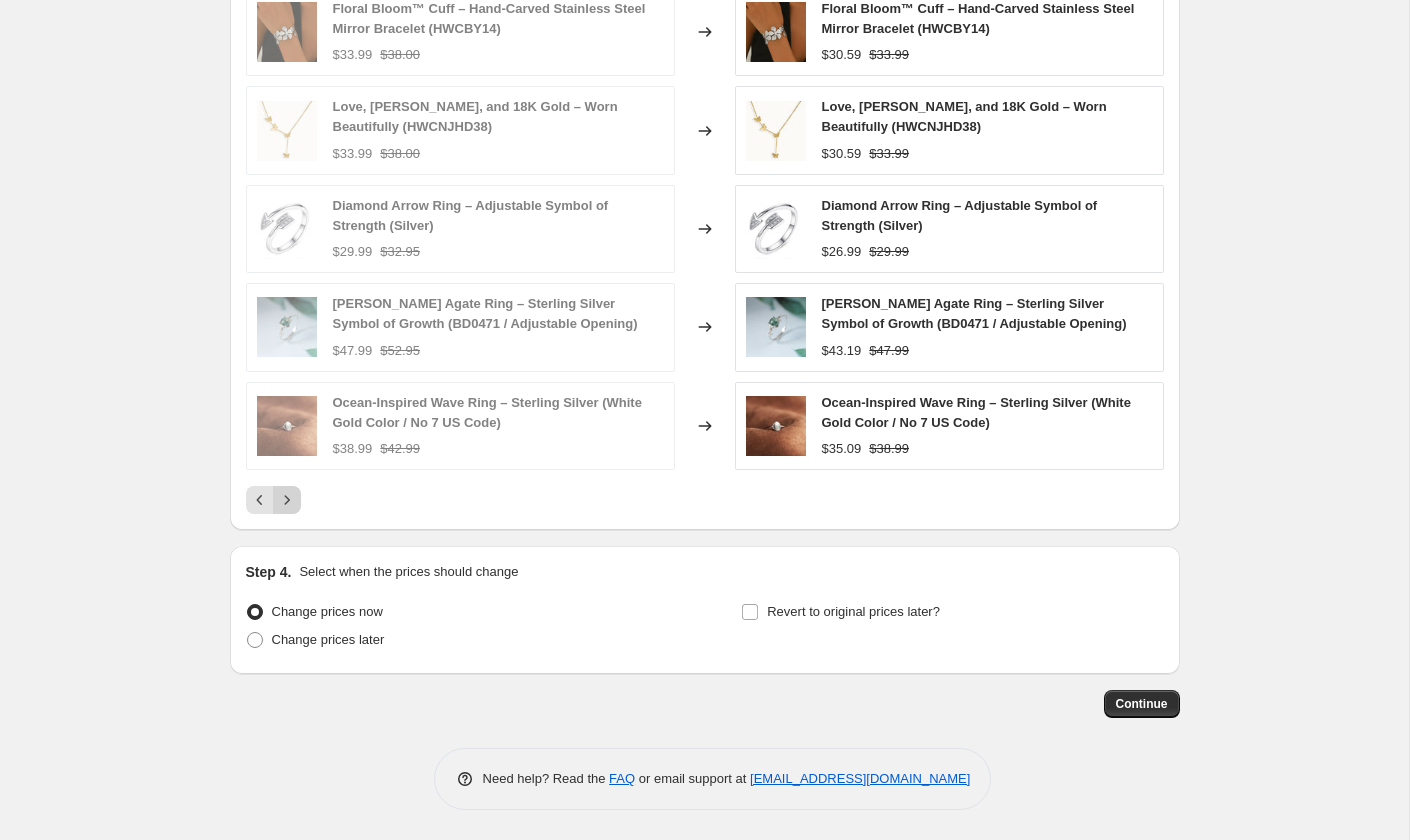 scroll, scrollTop: 1536, scrollLeft: 0, axis: vertical 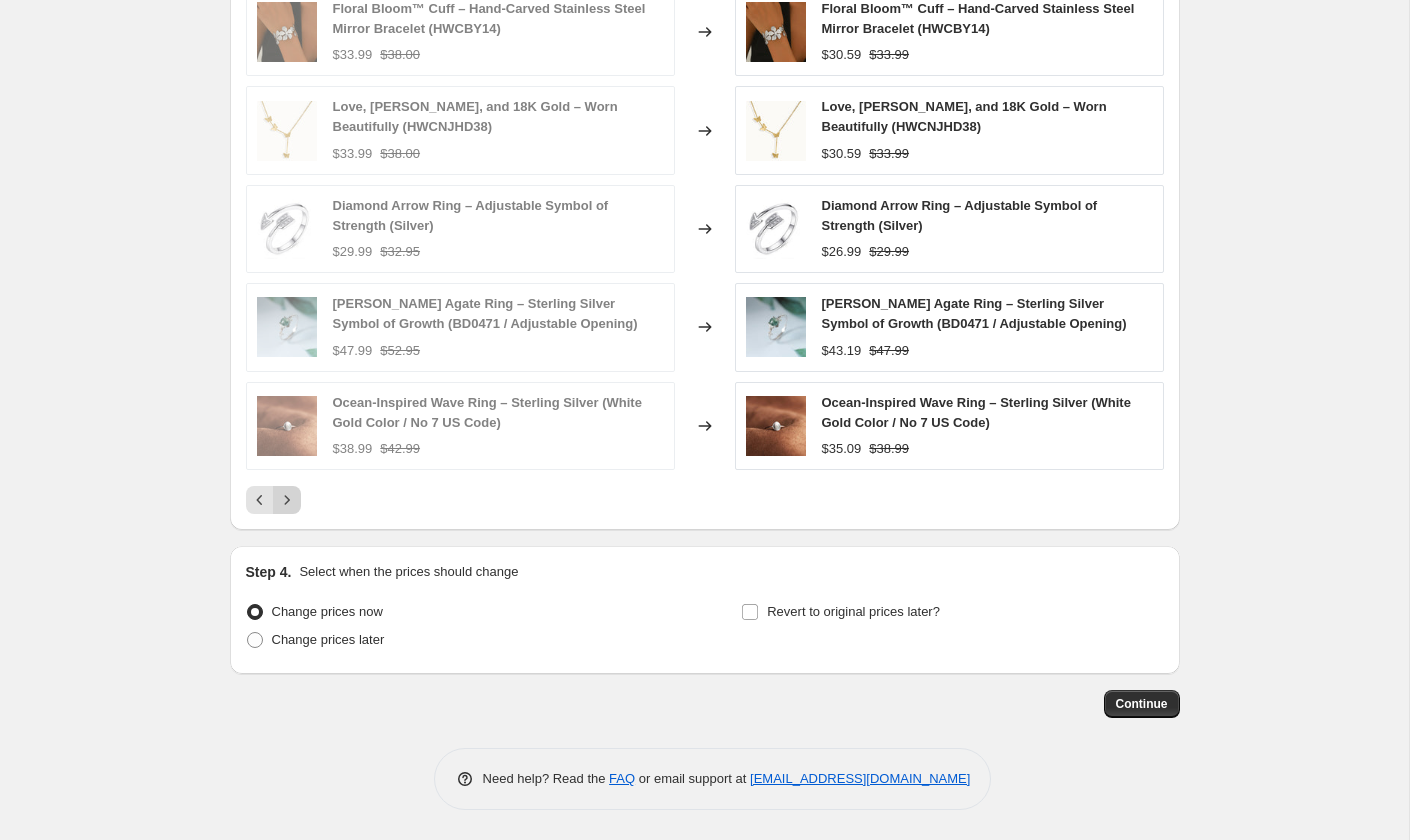 click 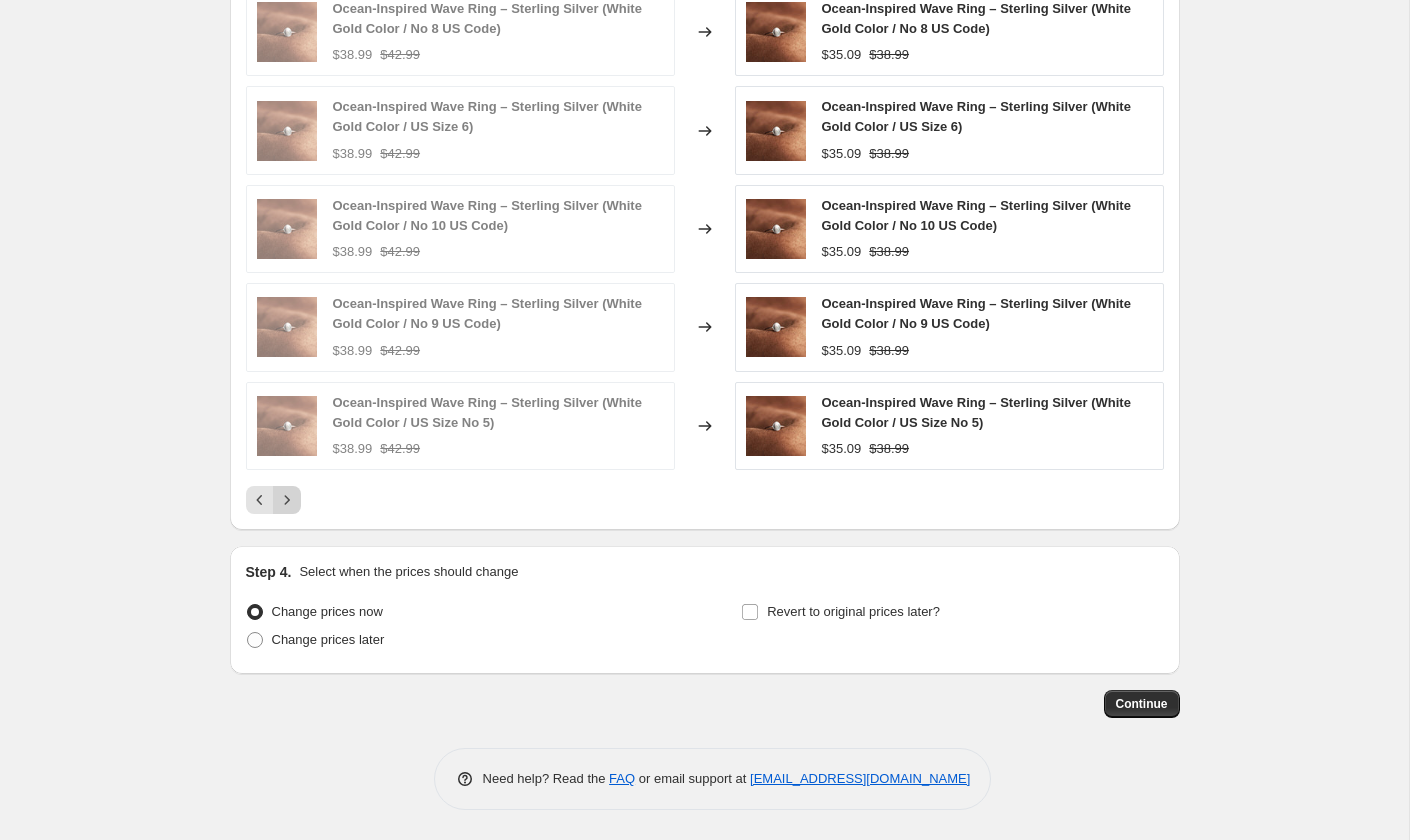 click 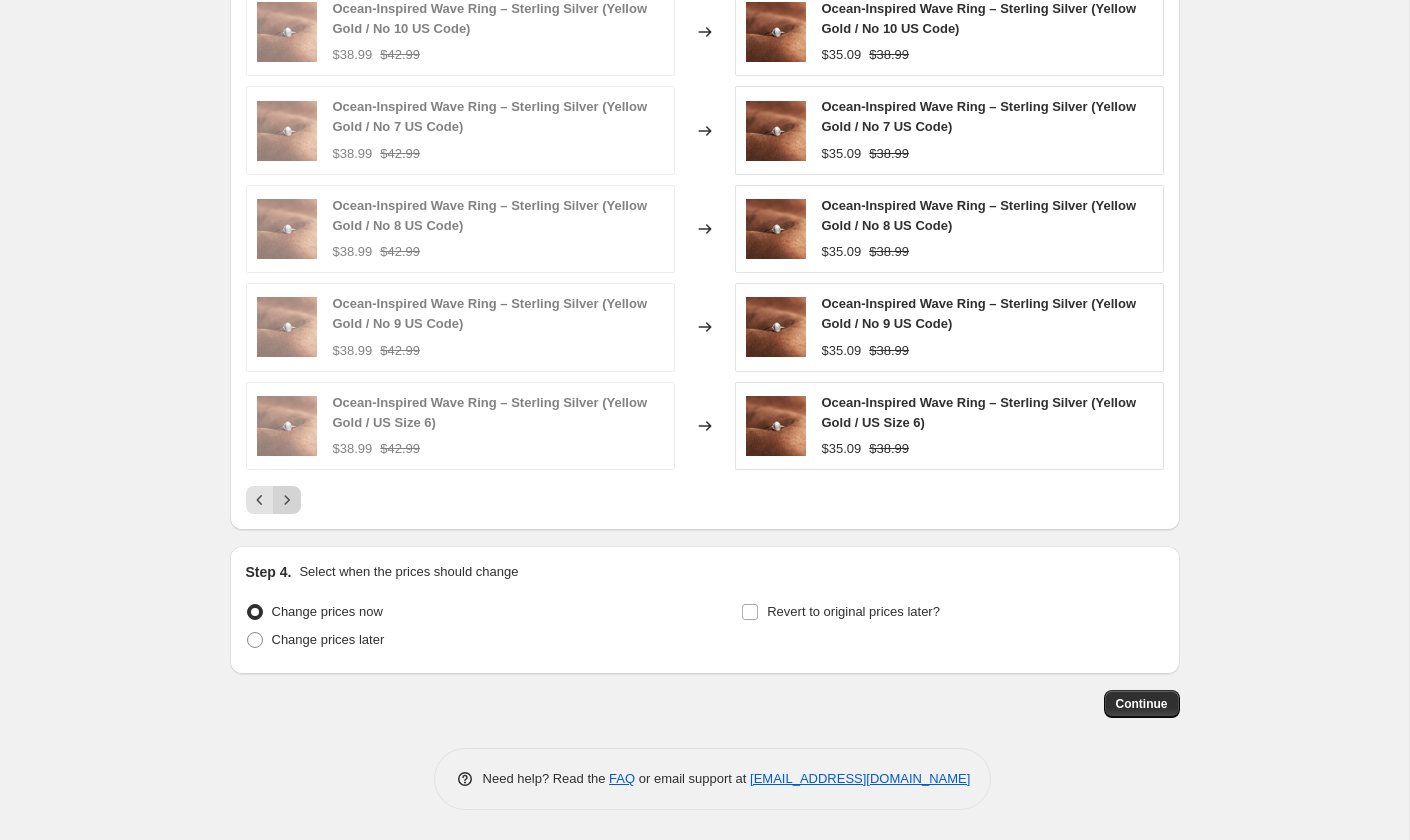 click 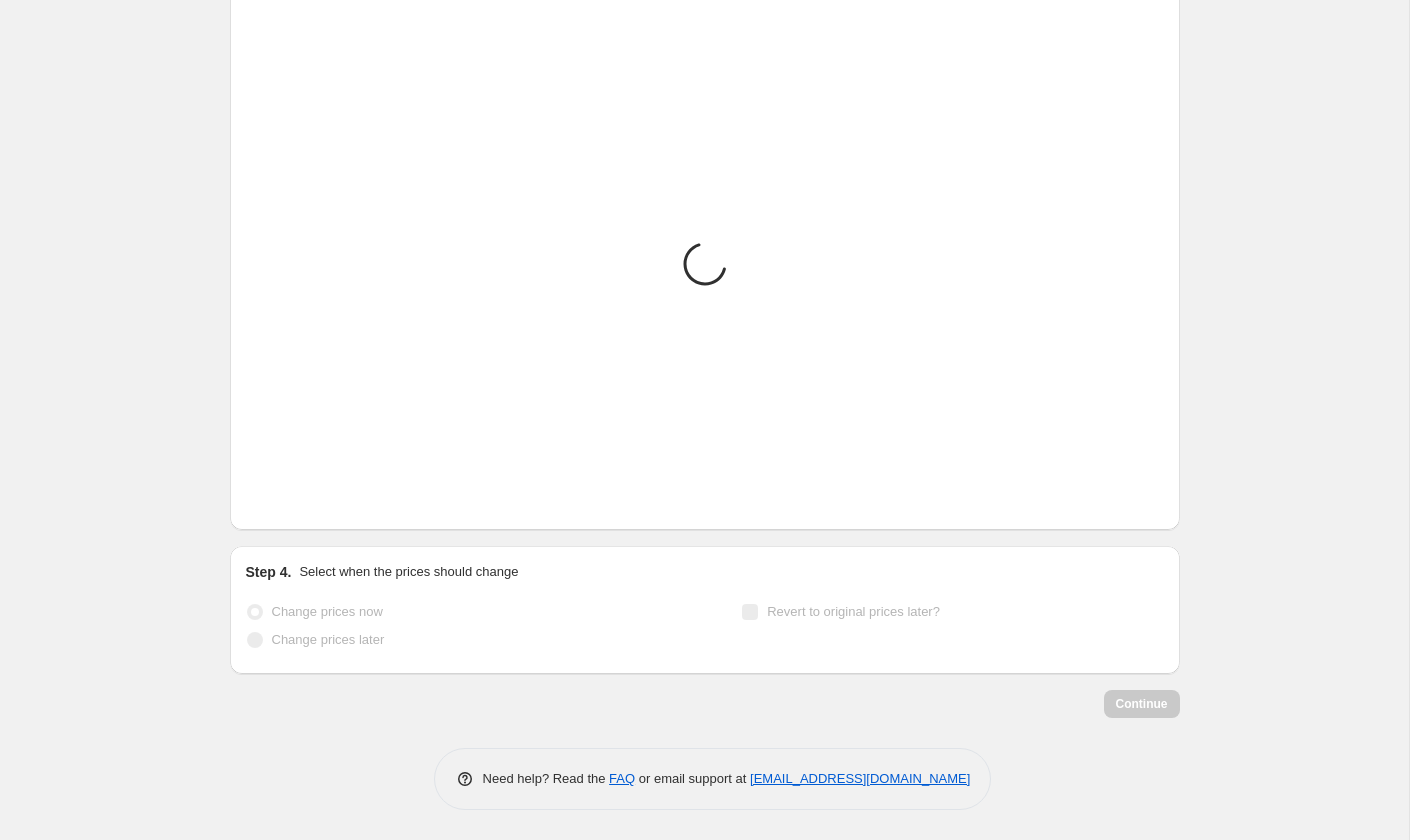 scroll, scrollTop: 1536, scrollLeft: 0, axis: vertical 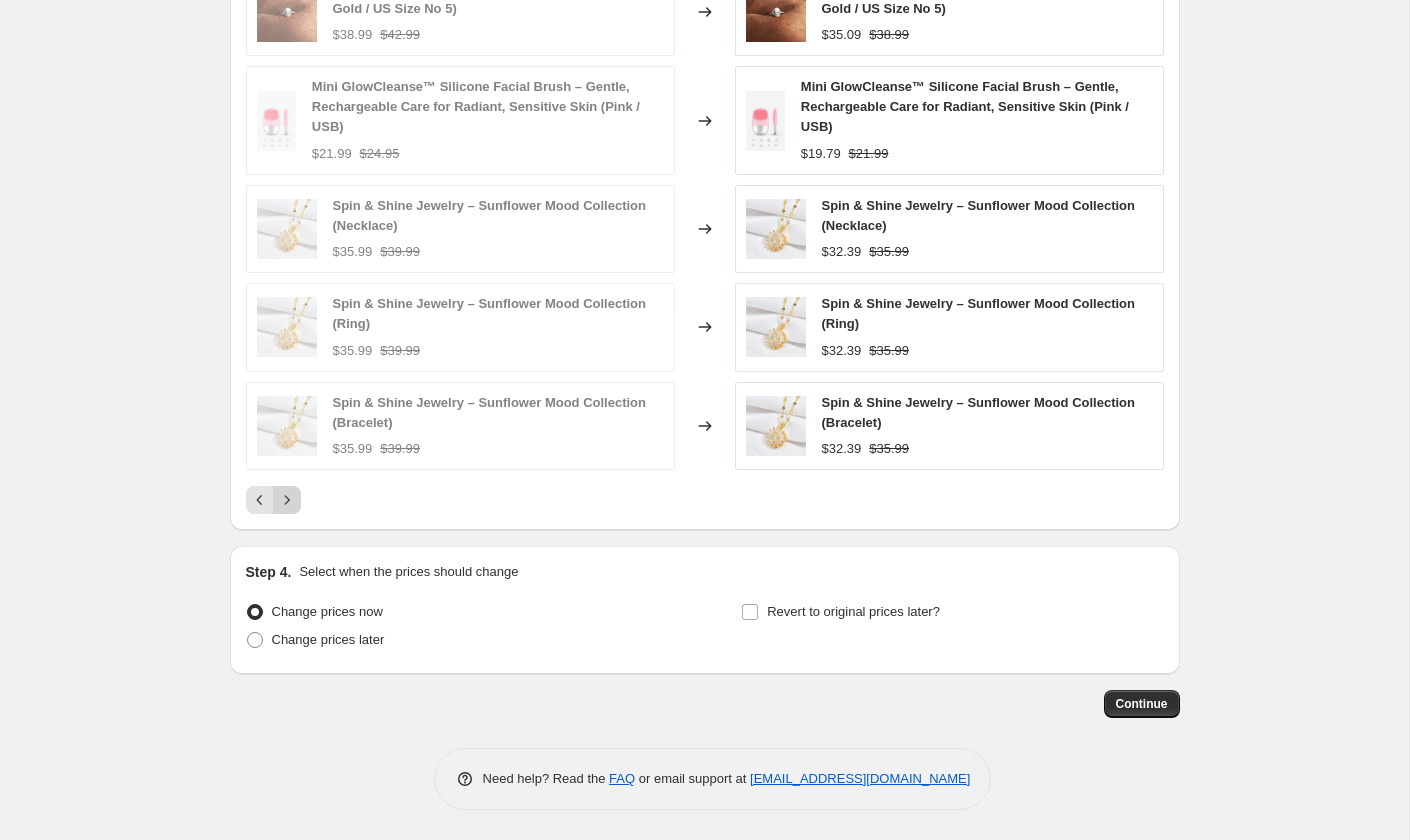 click 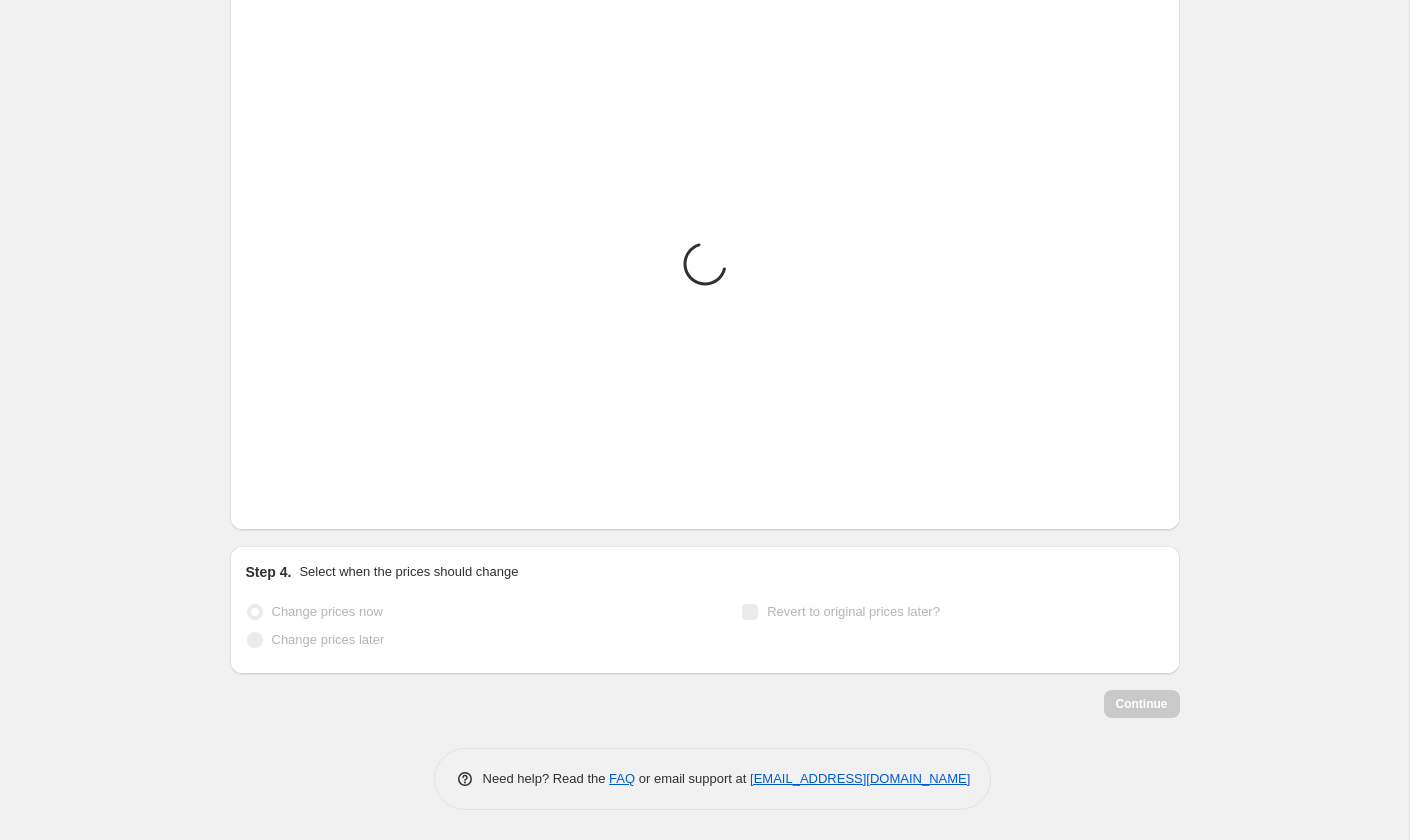 scroll, scrollTop: 1490, scrollLeft: 0, axis: vertical 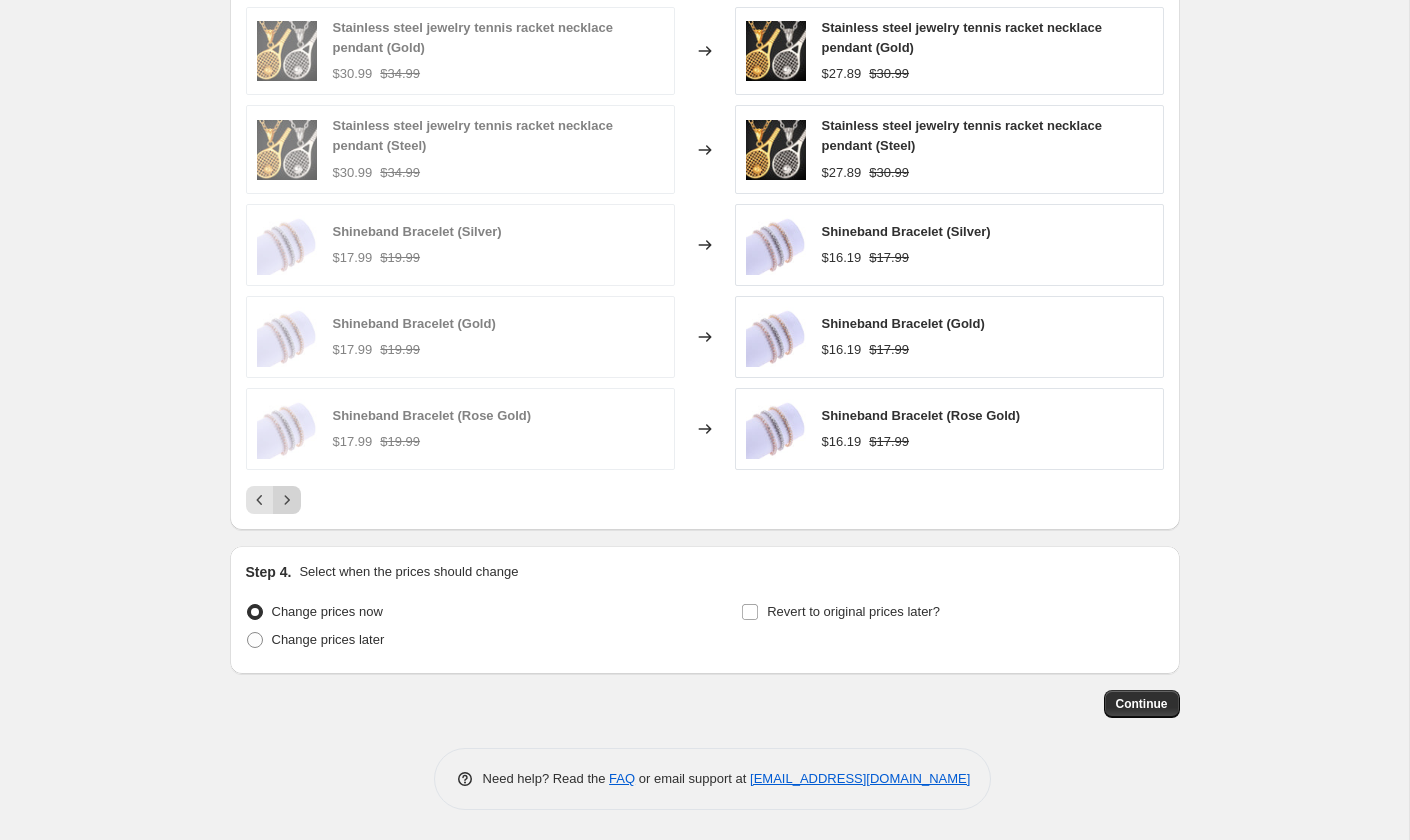 click 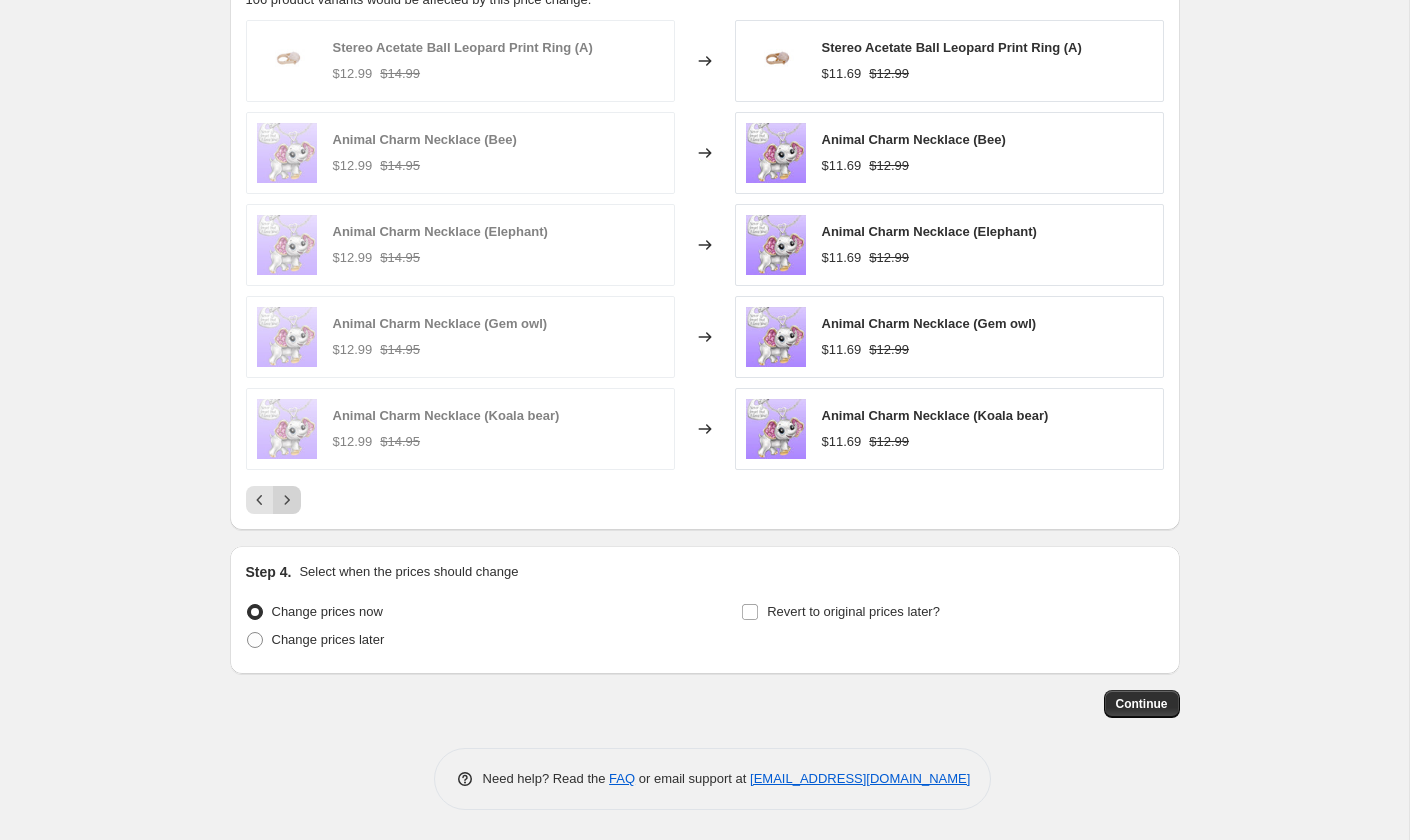 click 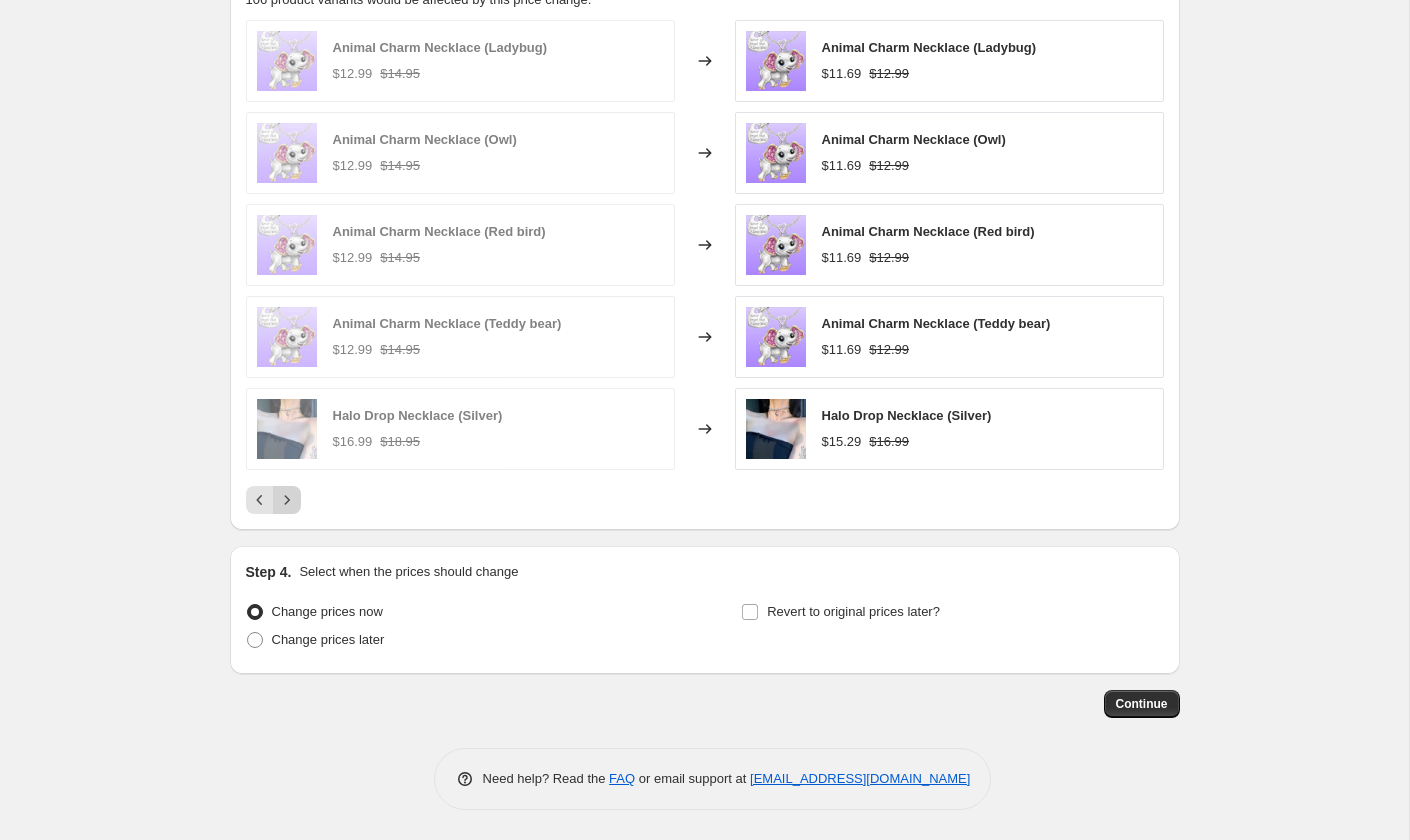 click 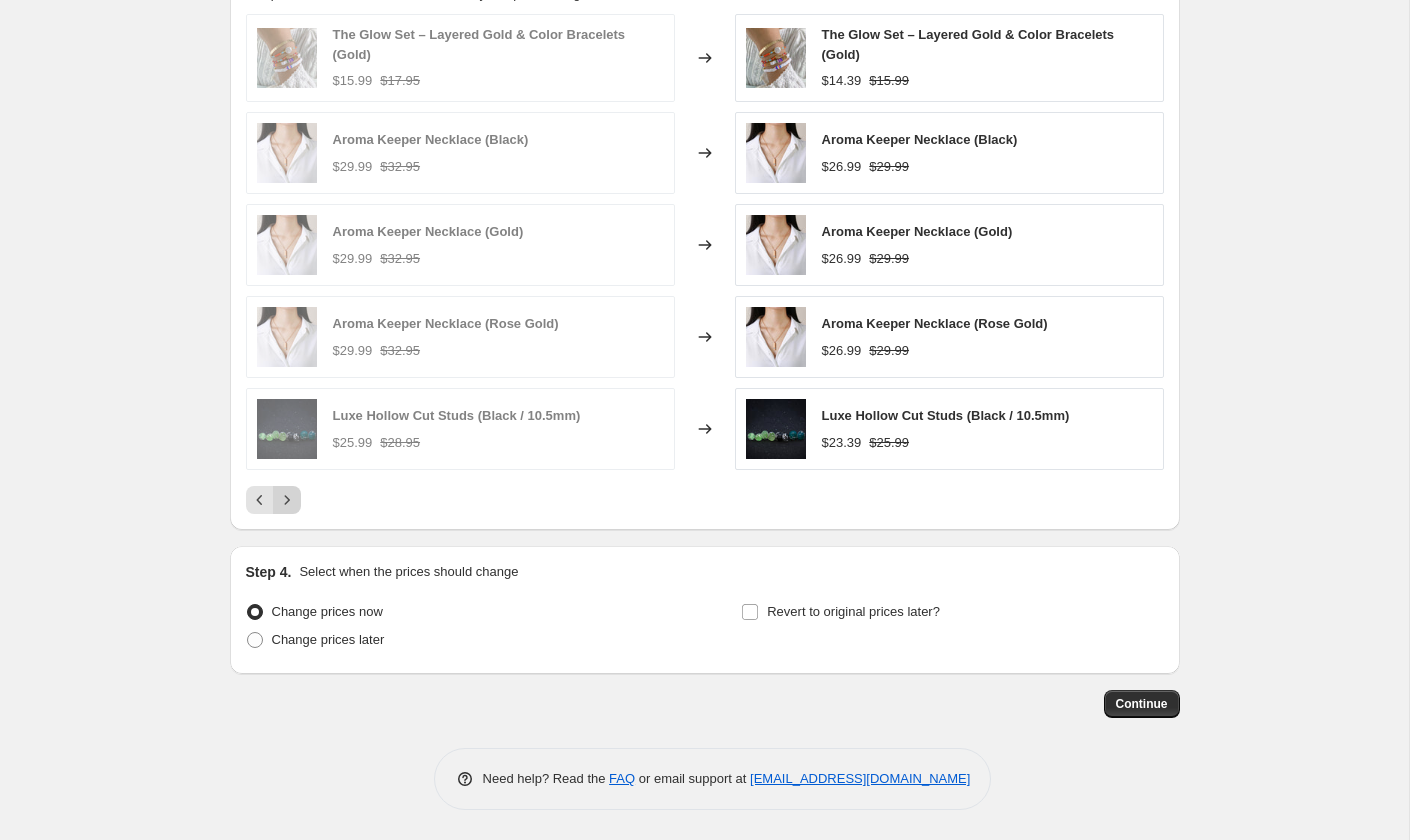 click 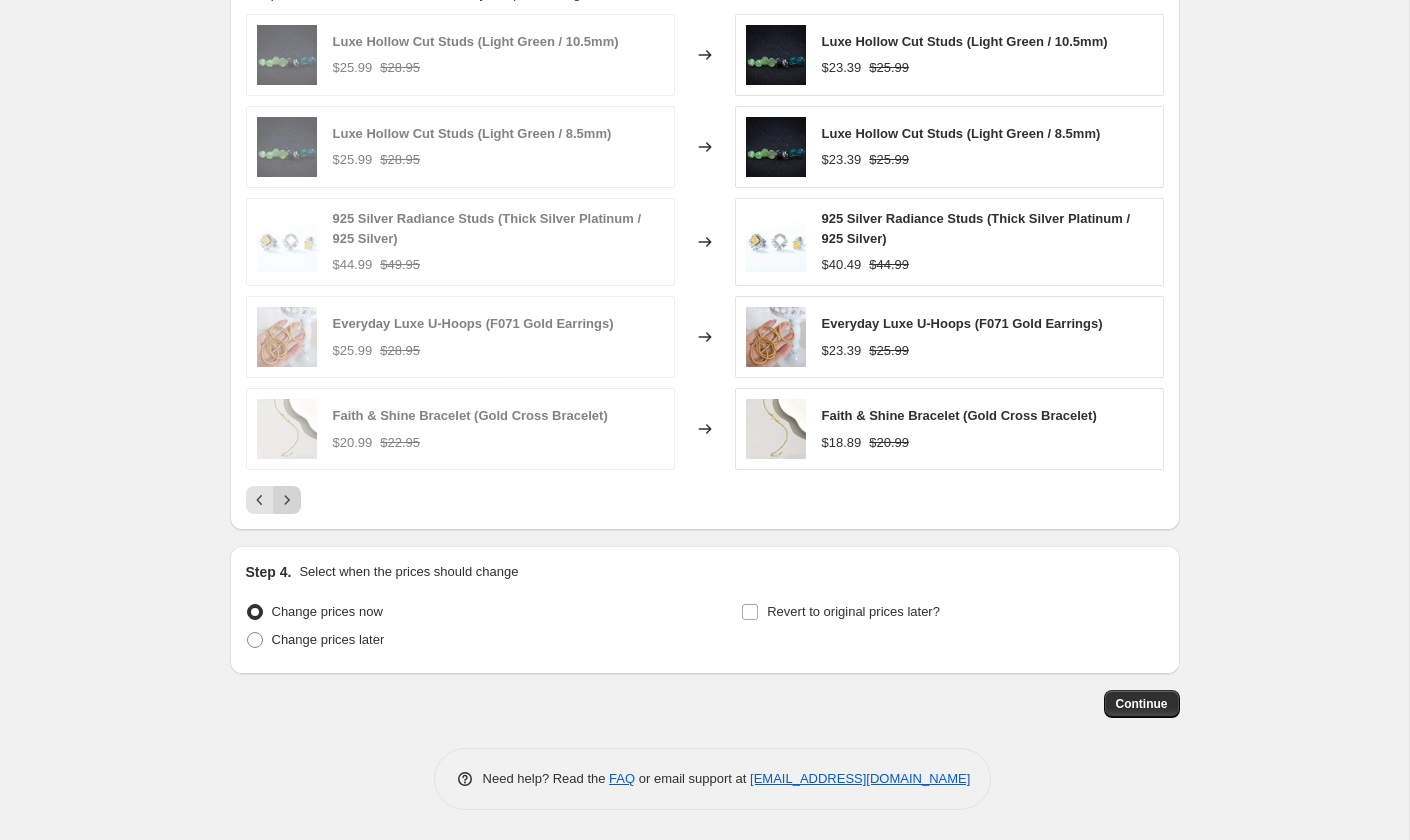 click on "Luxe Hollow Cut Studs (Light Green / 10.5mm) $25.99 $28.95 Changed to Luxe Hollow Cut Studs (Light Green / 10.5mm) $23.39 $25.99 Luxe Hollow Cut Studs (Light Green / 8.5mm) $25.99 $28.95 Changed to Luxe Hollow Cut Studs (Light Green / 8.5mm) $23.39 $25.99 925 Silver Radiance Studs (Thick Silver Platinum / 925 Silver) $44.99 $49.95 Changed to 925 Silver Radiance Studs (Thick Silver Platinum / 925 Silver) $40.49 $44.99 Everyday Luxe U-Hoops (F071 Gold Earrings) $25.99 $28.95 Changed to Everyday Luxe U-Hoops (F071 Gold Earrings) $23.39 $25.99 Faith & Shine Bracelet (Gold Cross Bracelet) $20.99 $22.95 Changed to Faith & Shine Bracelet (Gold Cross Bracelet) $18.89 $20.99" at bounding box center (705, 264) 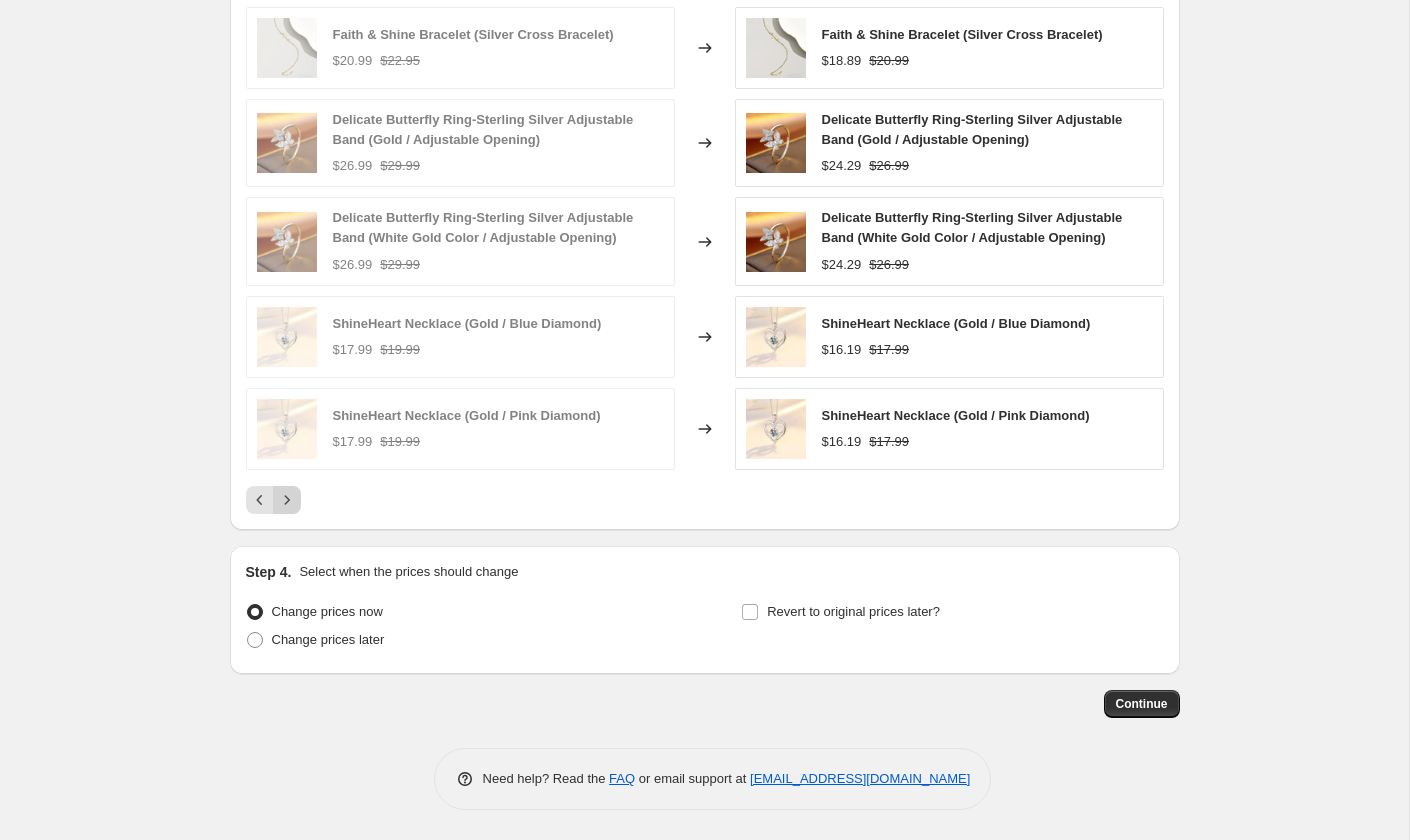 click at bounding box center [287, 500] 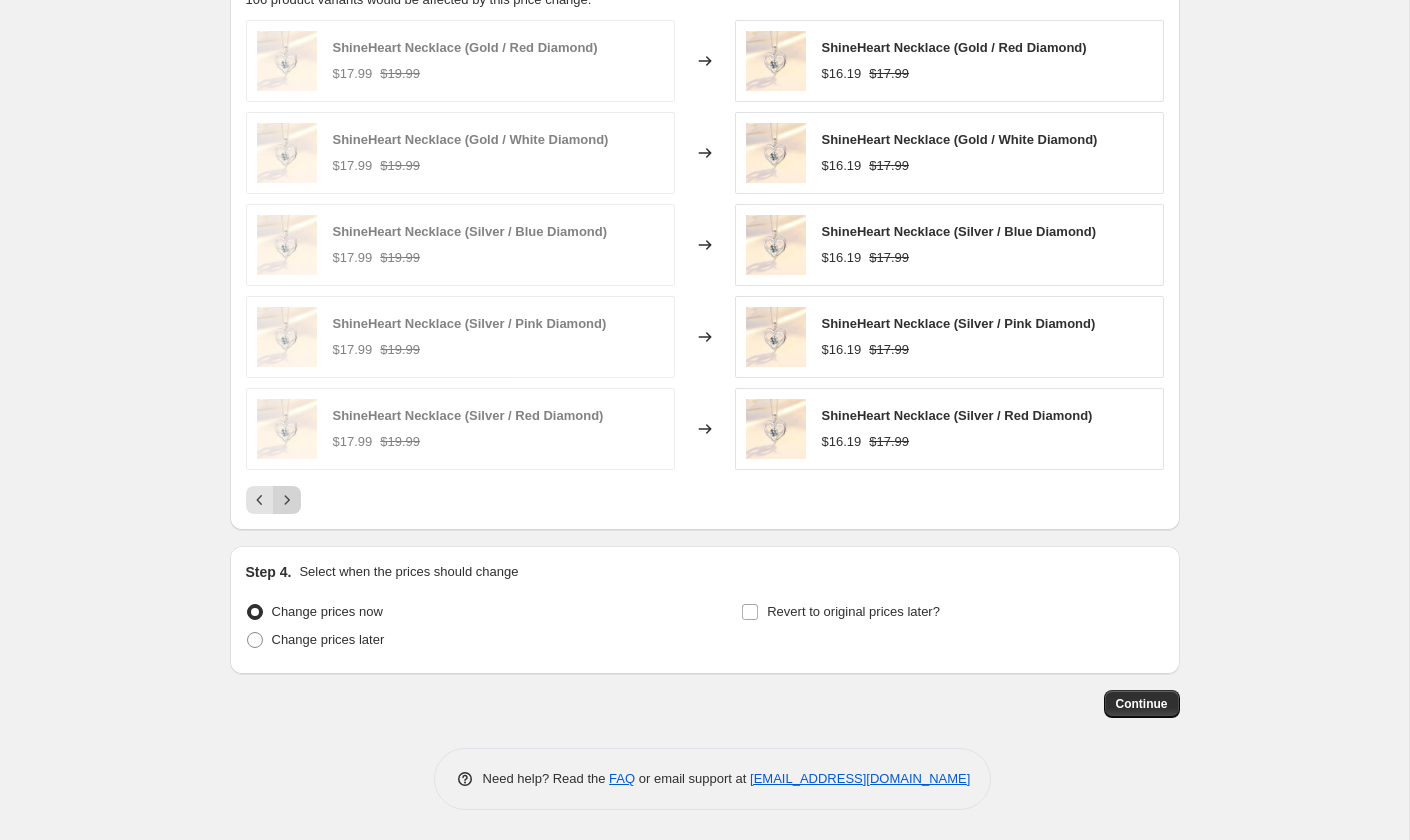 click on "Step 1. Optionally give your price [MEDICAL_DATA] a title (eg "March 30% off sale on boots") [DATE] 11:47:03 PM Price [MEDICAL_DATA] This title is just for internal use, customers won't see it Step 2. Select how the prices should change Use bulk price change rules Set product prices individually Use CSV upload Price Change type Change the price to a certain amount Change the price by a certain amount Change the price by a certain percentage Change the price to the current compare at price (price before sale) Change the price by a certain amount relative to the compare at price Change the price by a certain percentage relative to the compare at price Don't change the price Change the price by a certain percentage relative to the cost per item Change price to certain cost margin Change the price by a certain percentage Price change amount -10 % (Price drop) Rounding Round to nearest .01 Round to nearest whole number End prices in .99 End prices in a certain number Show rounding direction options? Change type" at bounding box center [697, -191] 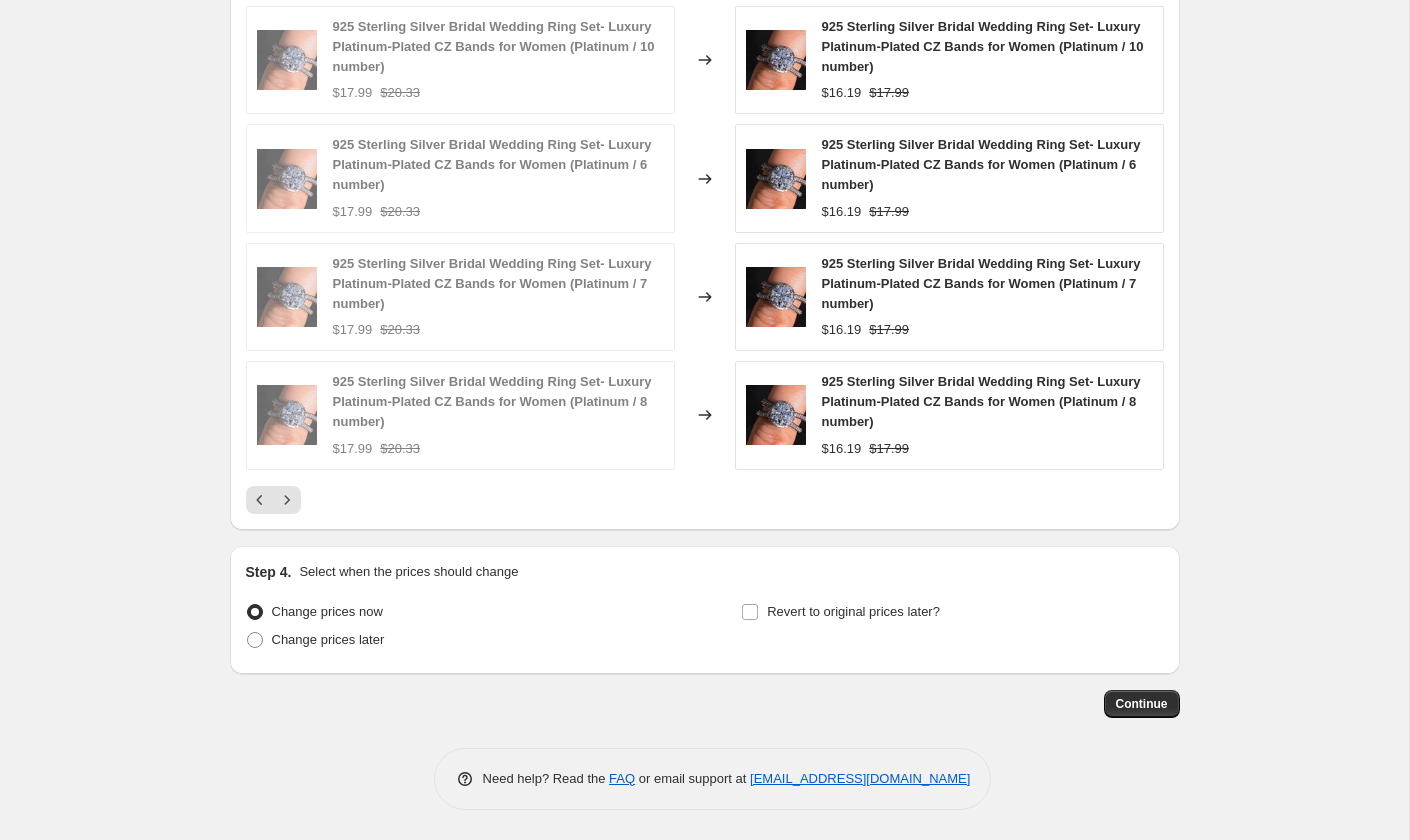 scroll, scrollTop: 1492, scrollLeft: 0, axis: vertical 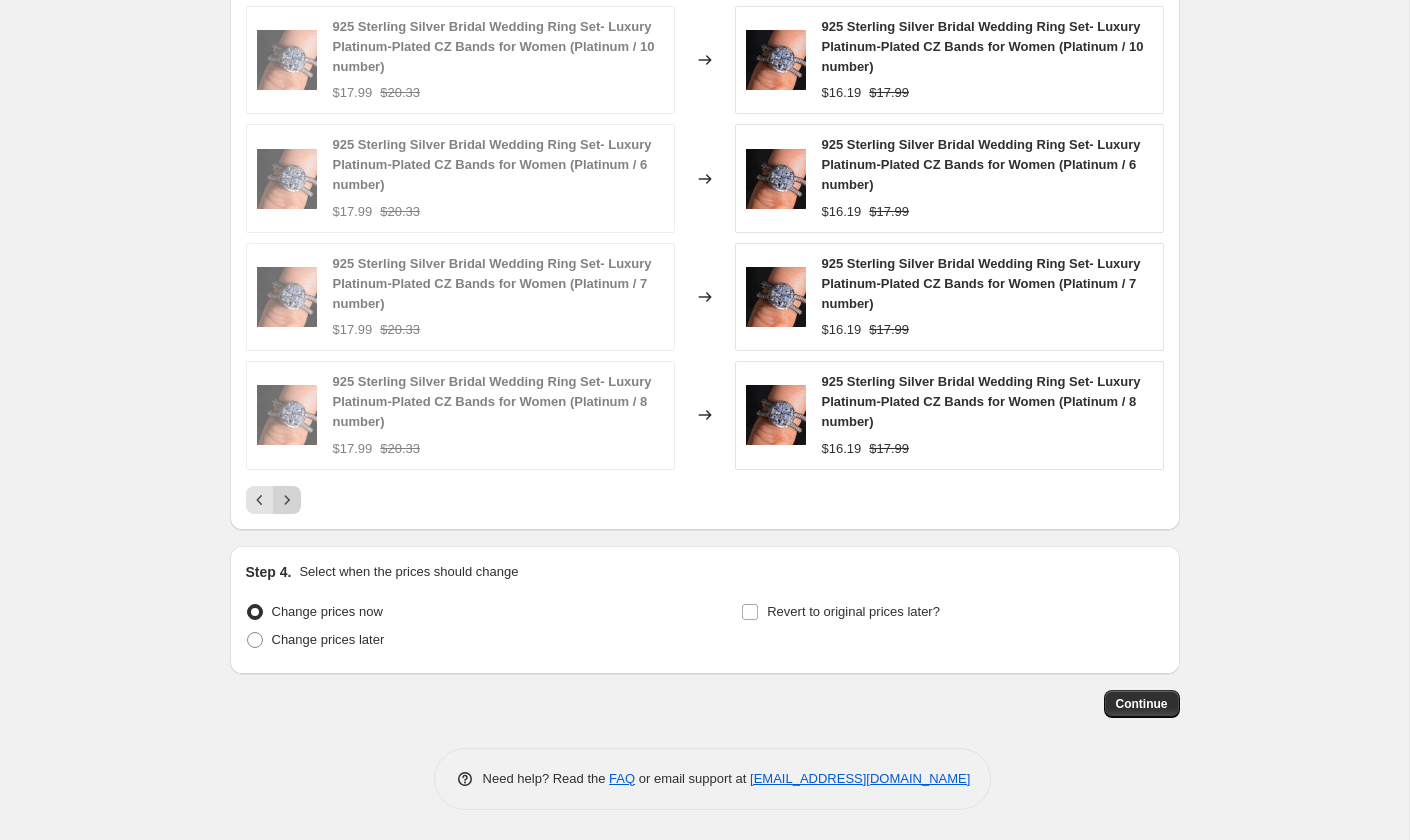 click 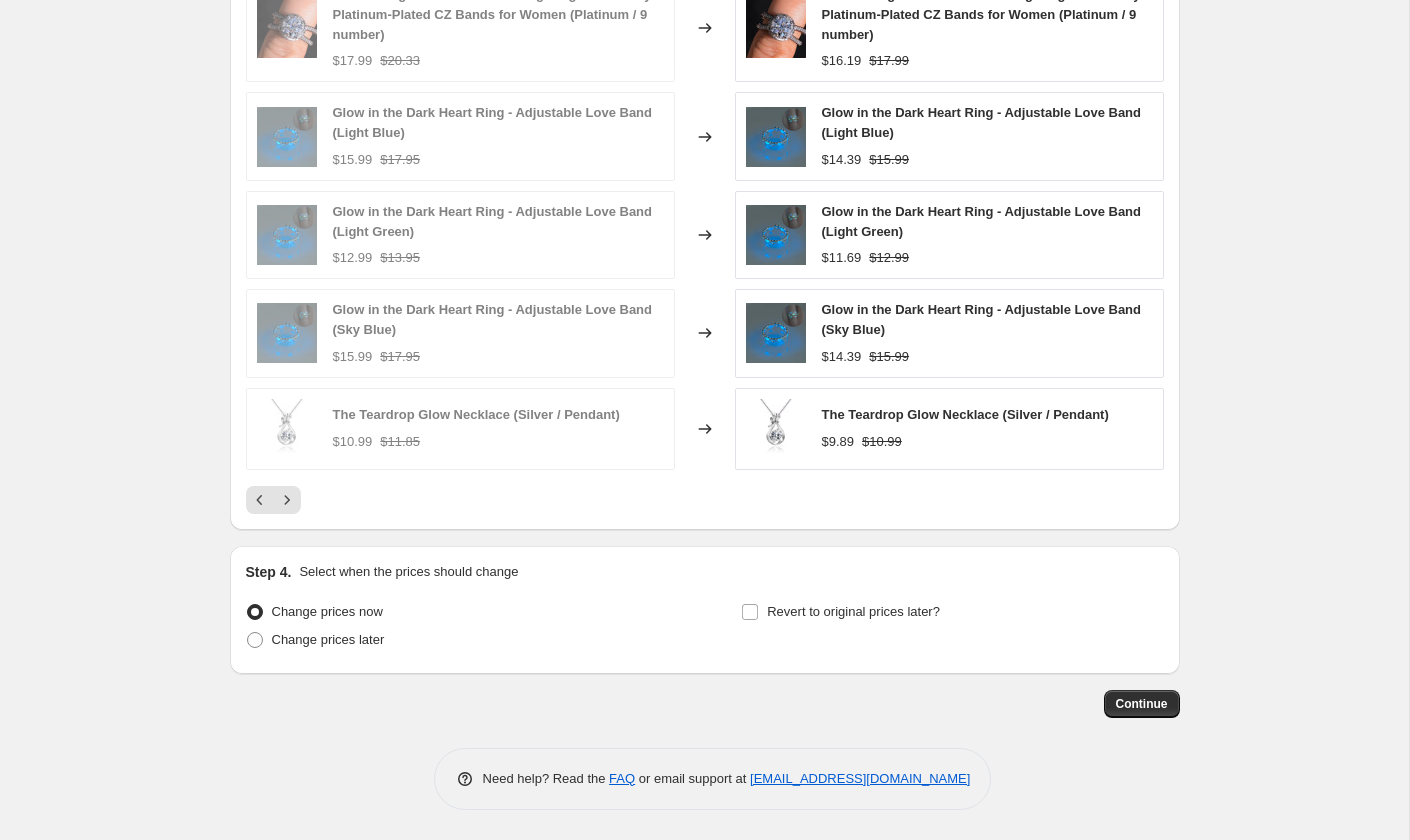 scroll, scrollTop: 1519, scrollLeft: 0, axis: vertical 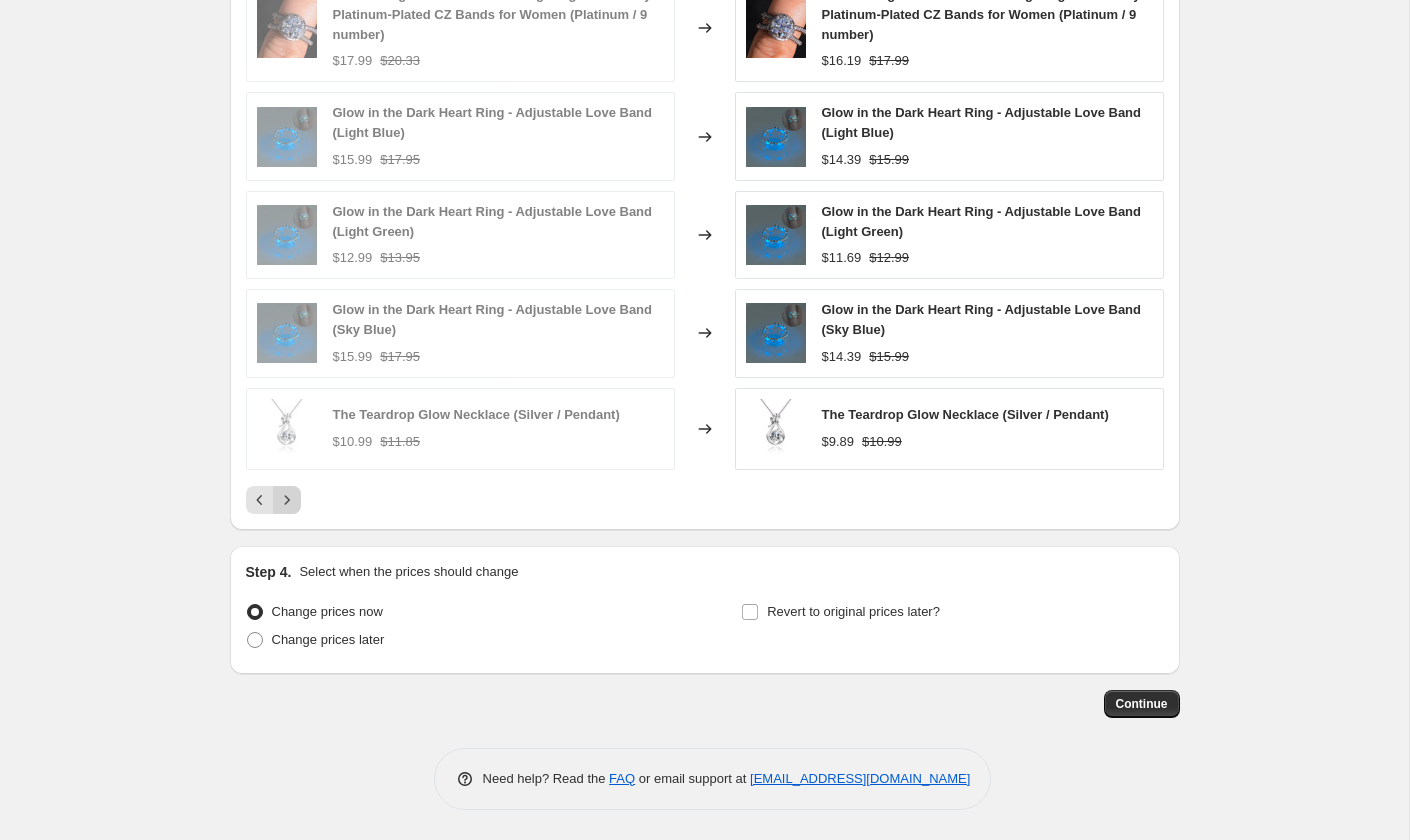 click 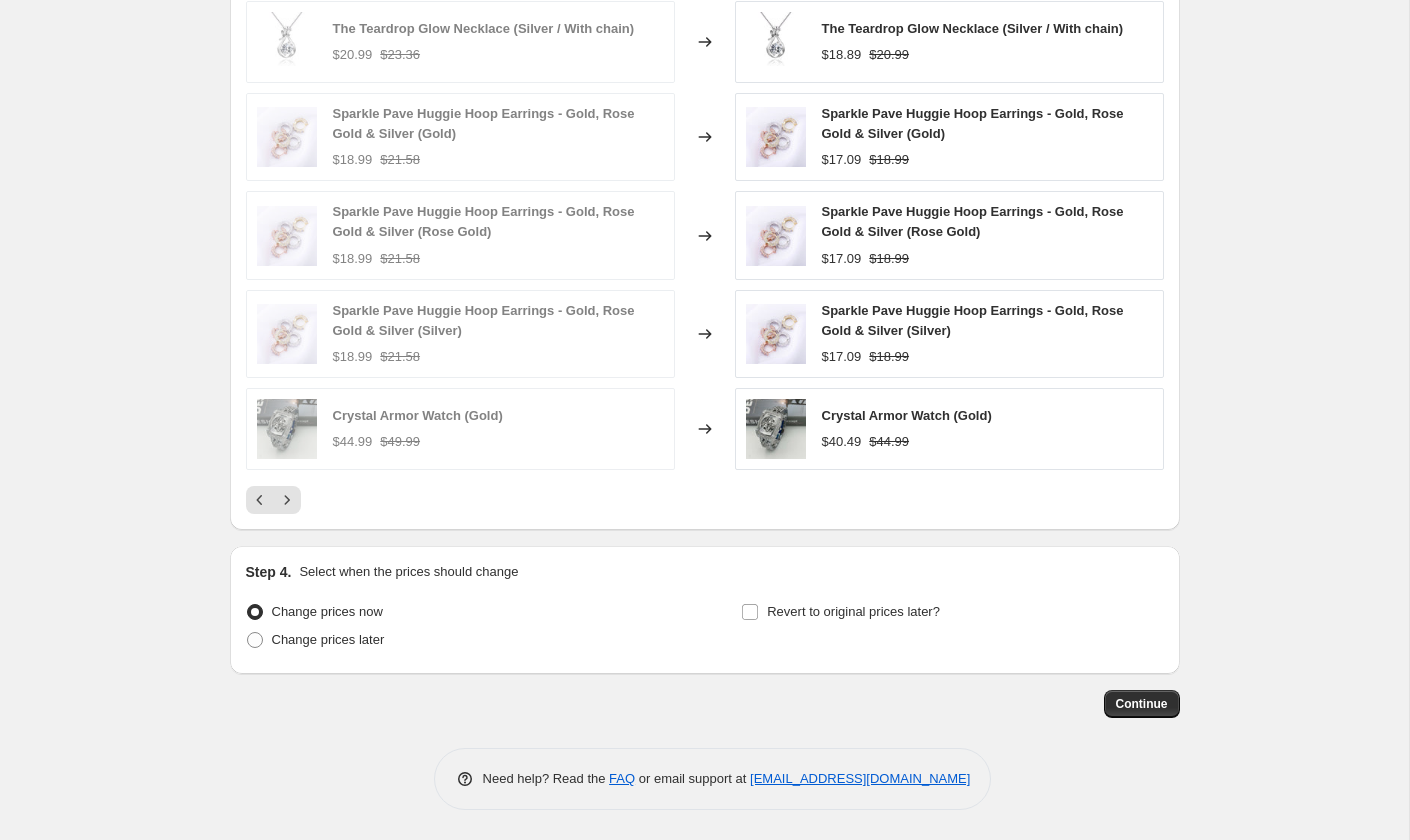 scroll, scrollTop: 1512, scrollLeft: 0, axis: vertical 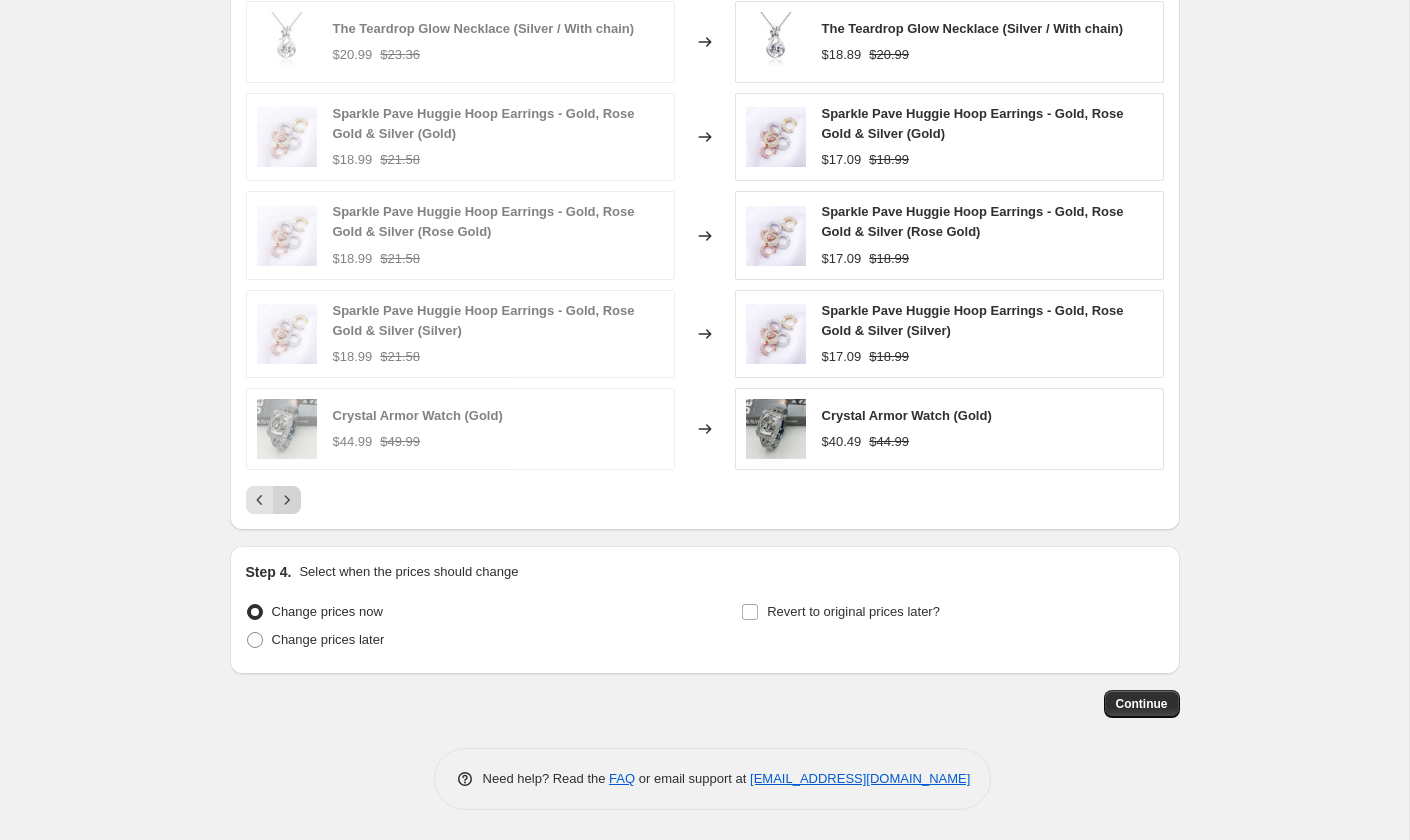 click 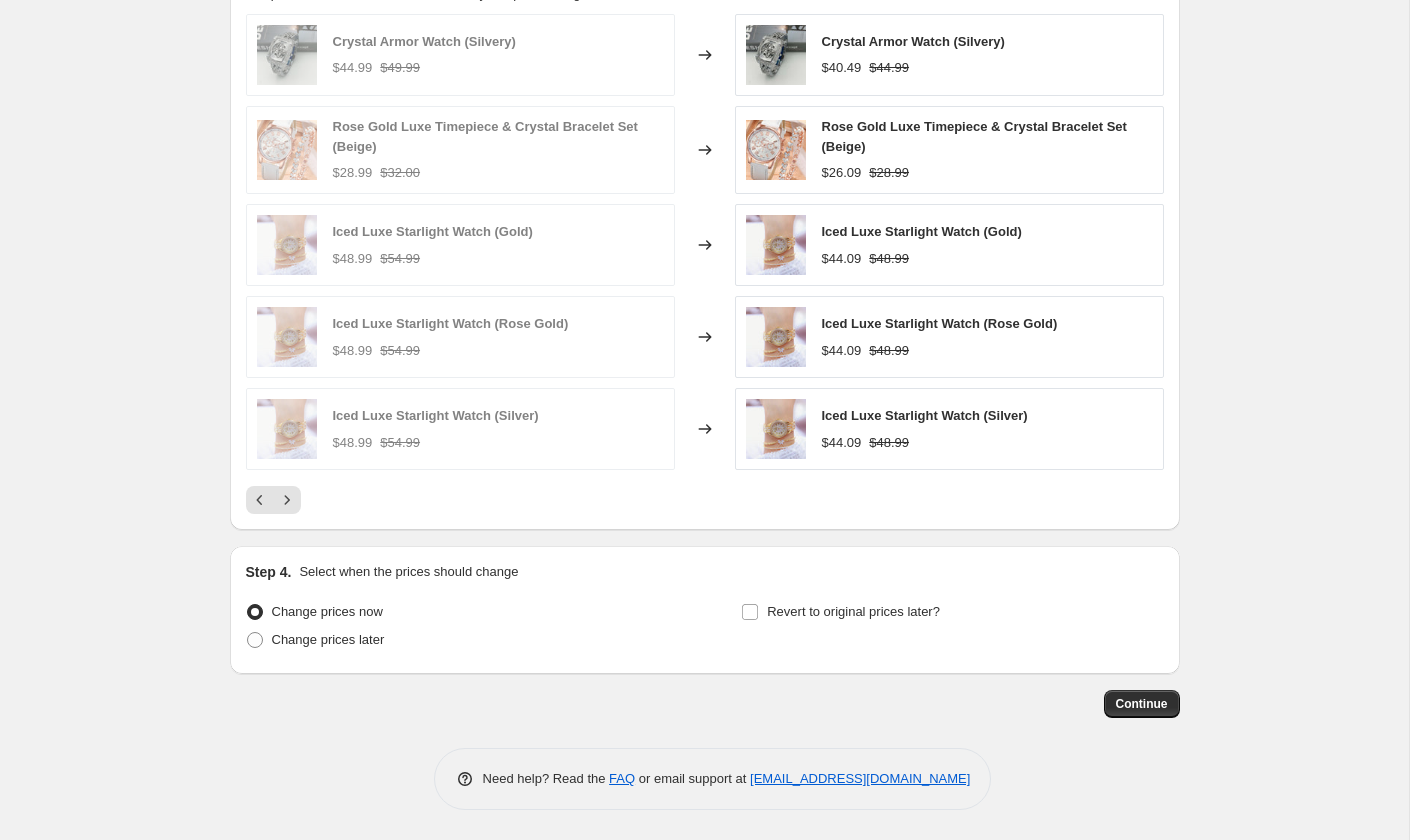 scroll, scrollTop: 1397, scrollLeft: 0, axis: vertical 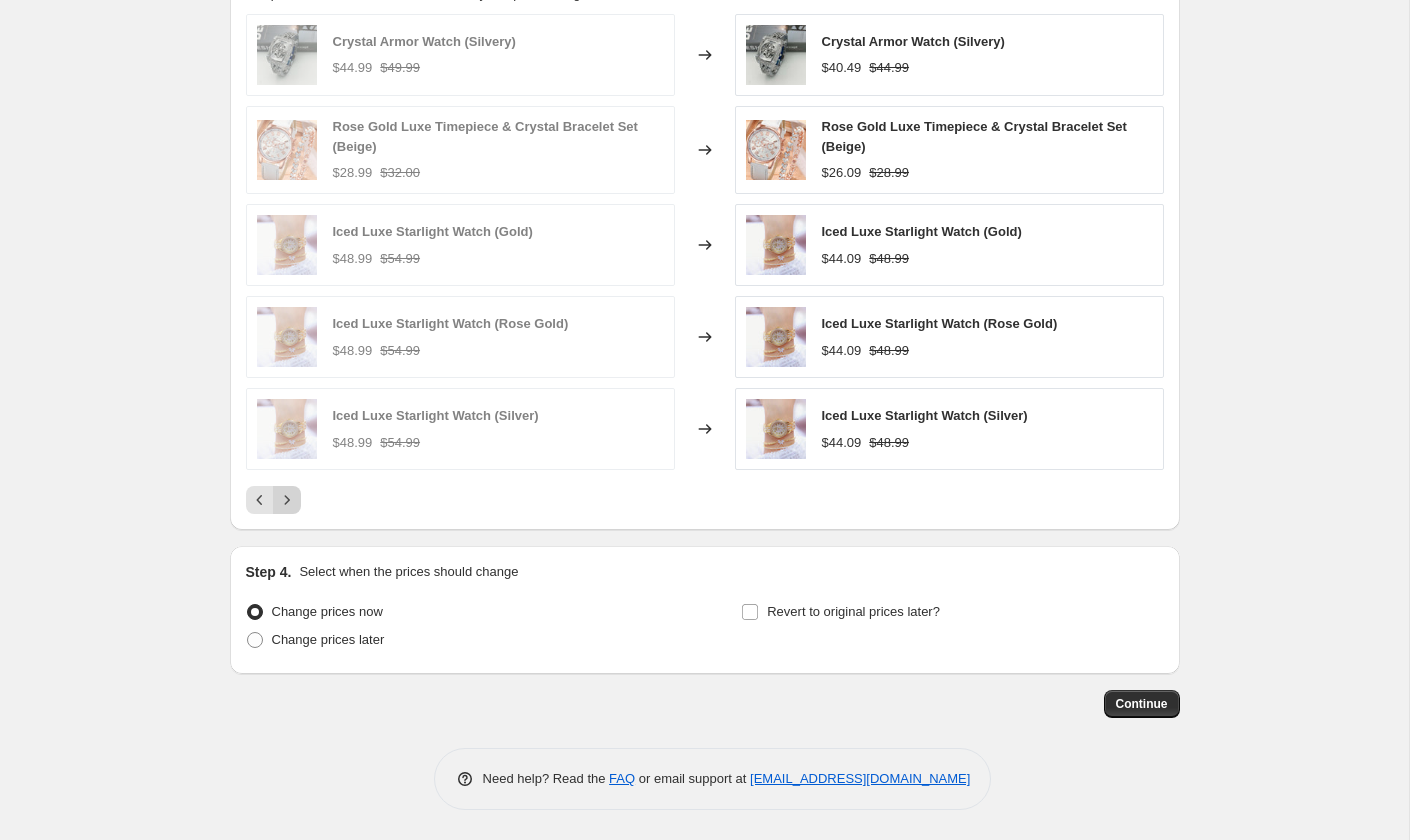 click 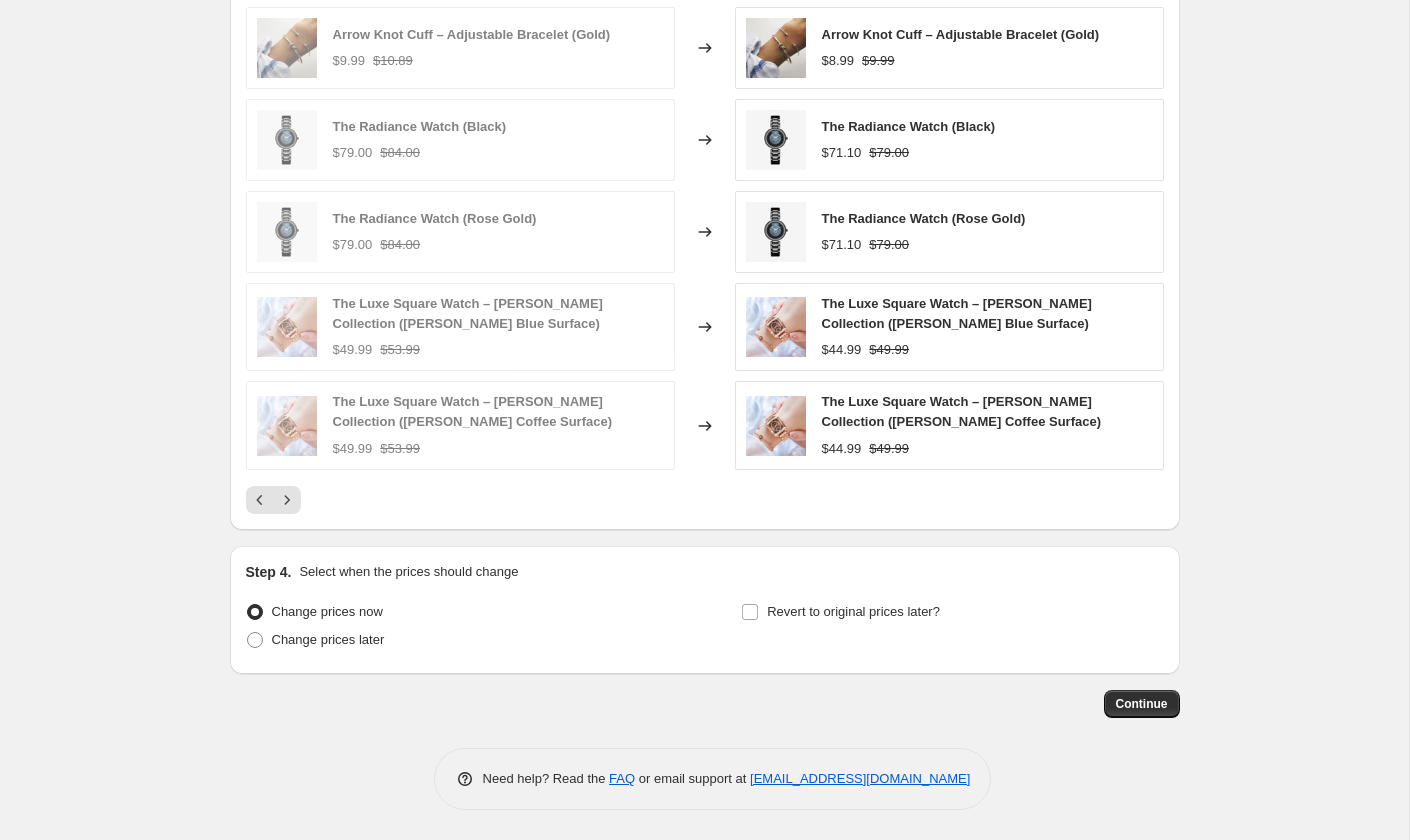 scroll, scrollTop: 1358, scrollLeft: 0, axis: vertical 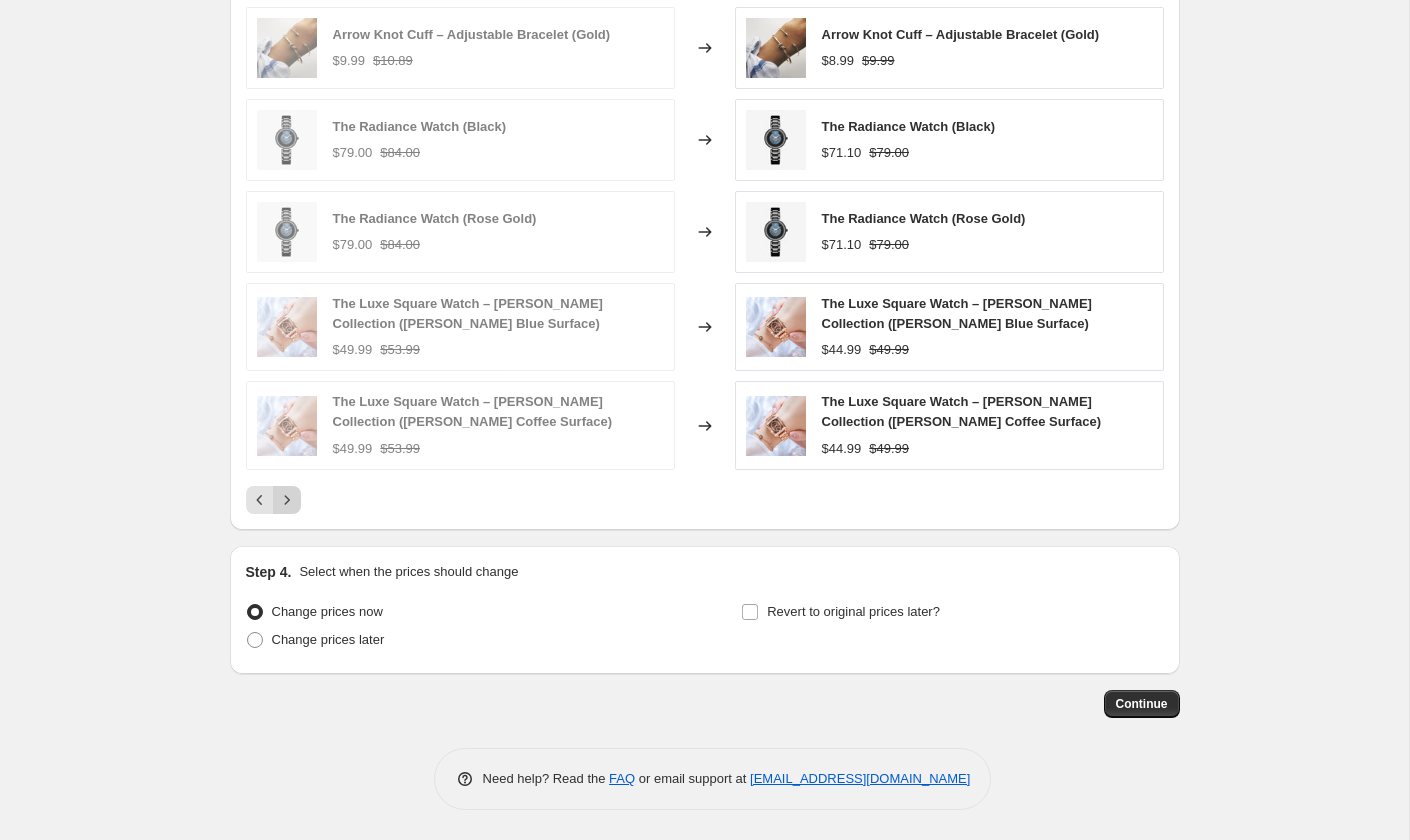 click 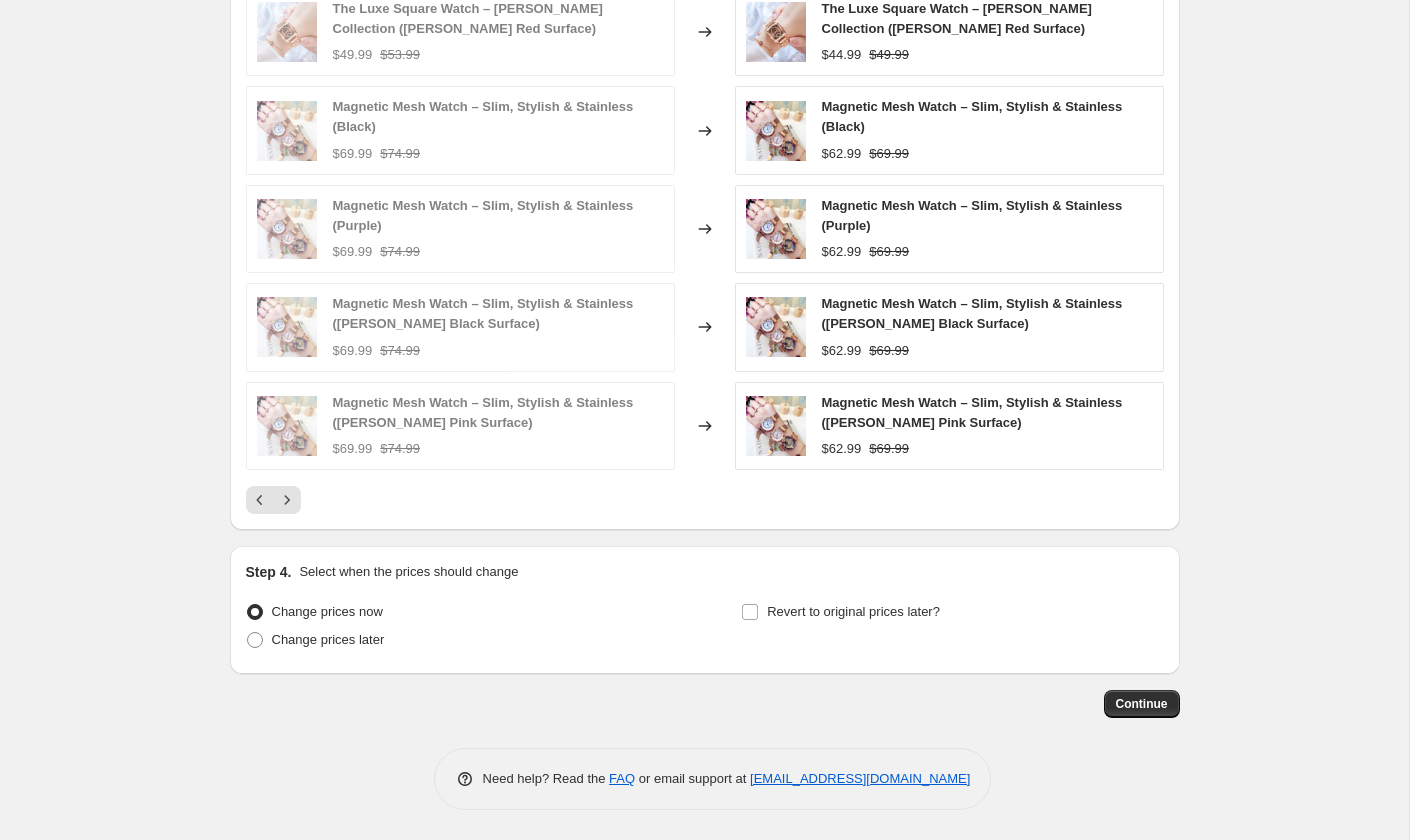 scroll, scrollTop: 1422, scrollLeft: 0, axis: vertical 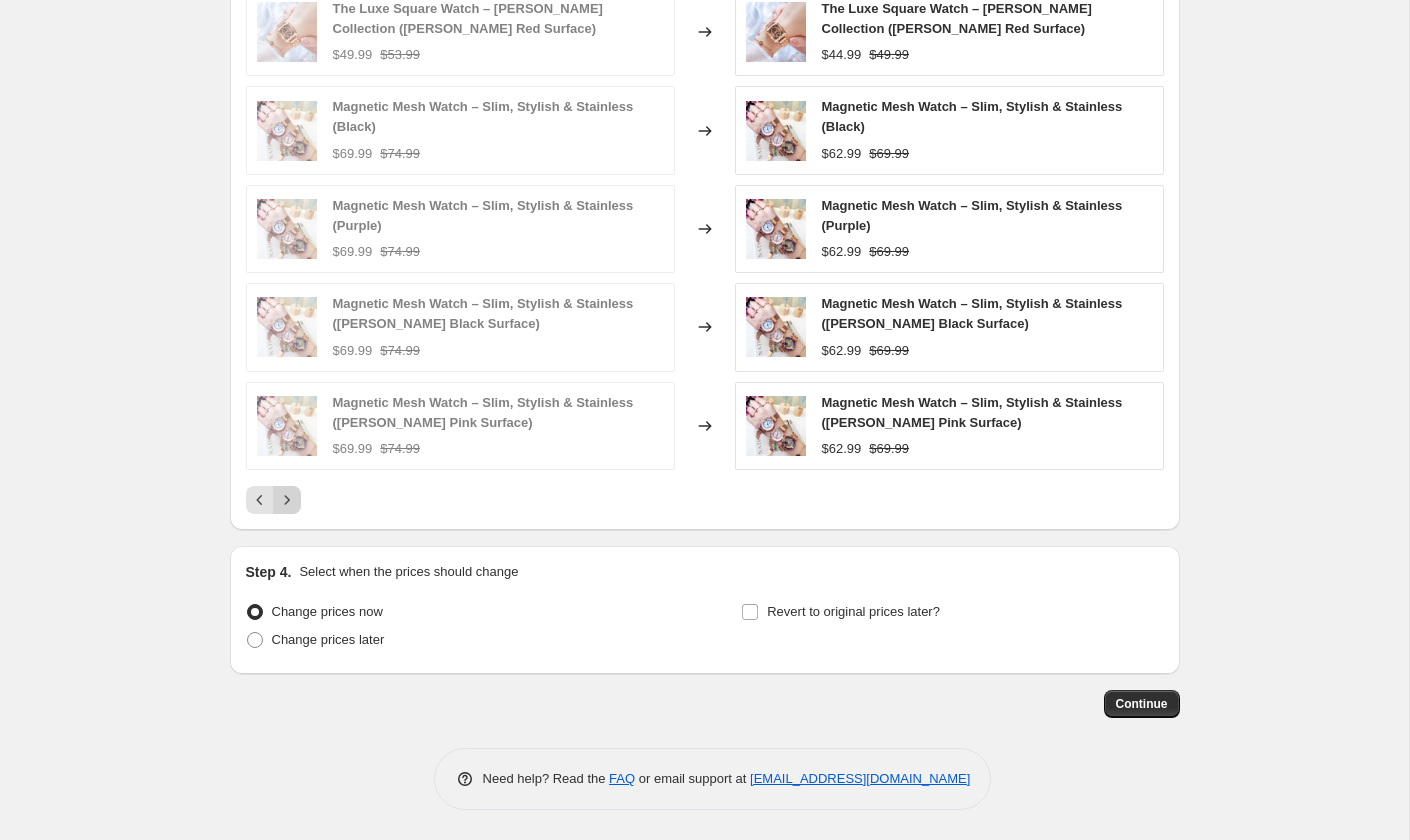 click at bounding box center (287, 500) 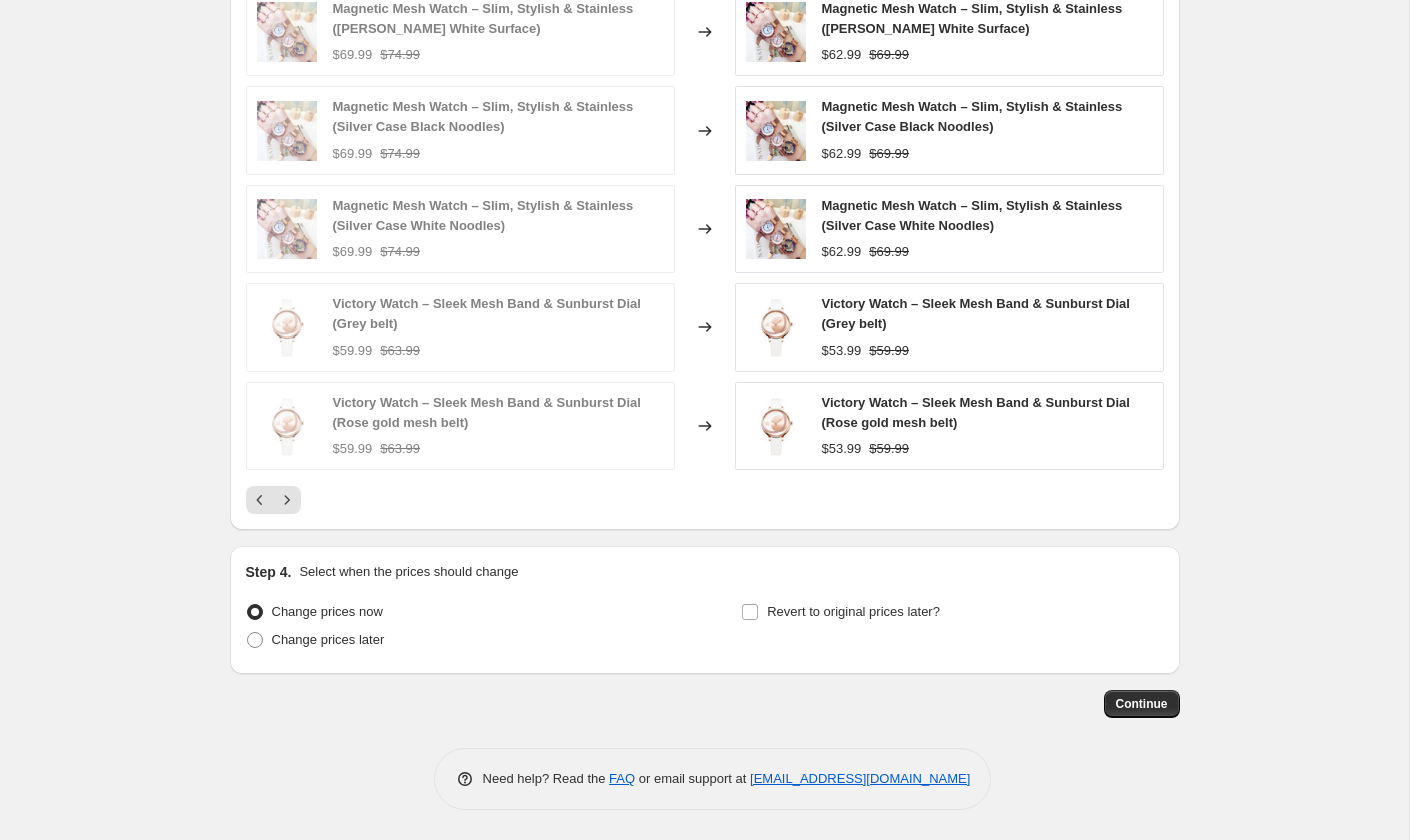 scroll, scrollTop: 1425, scrollLeft: 0, axis: vertical 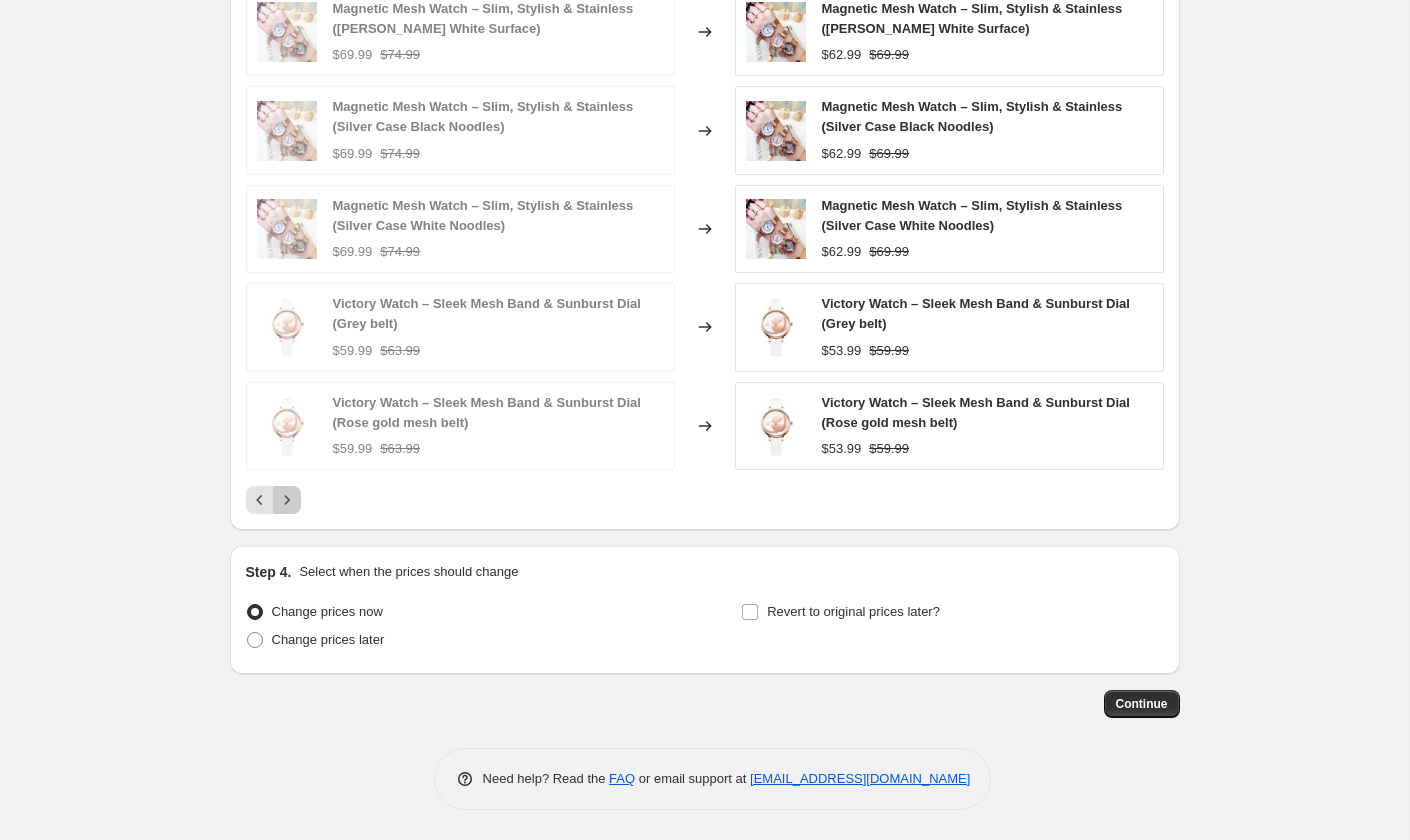 click 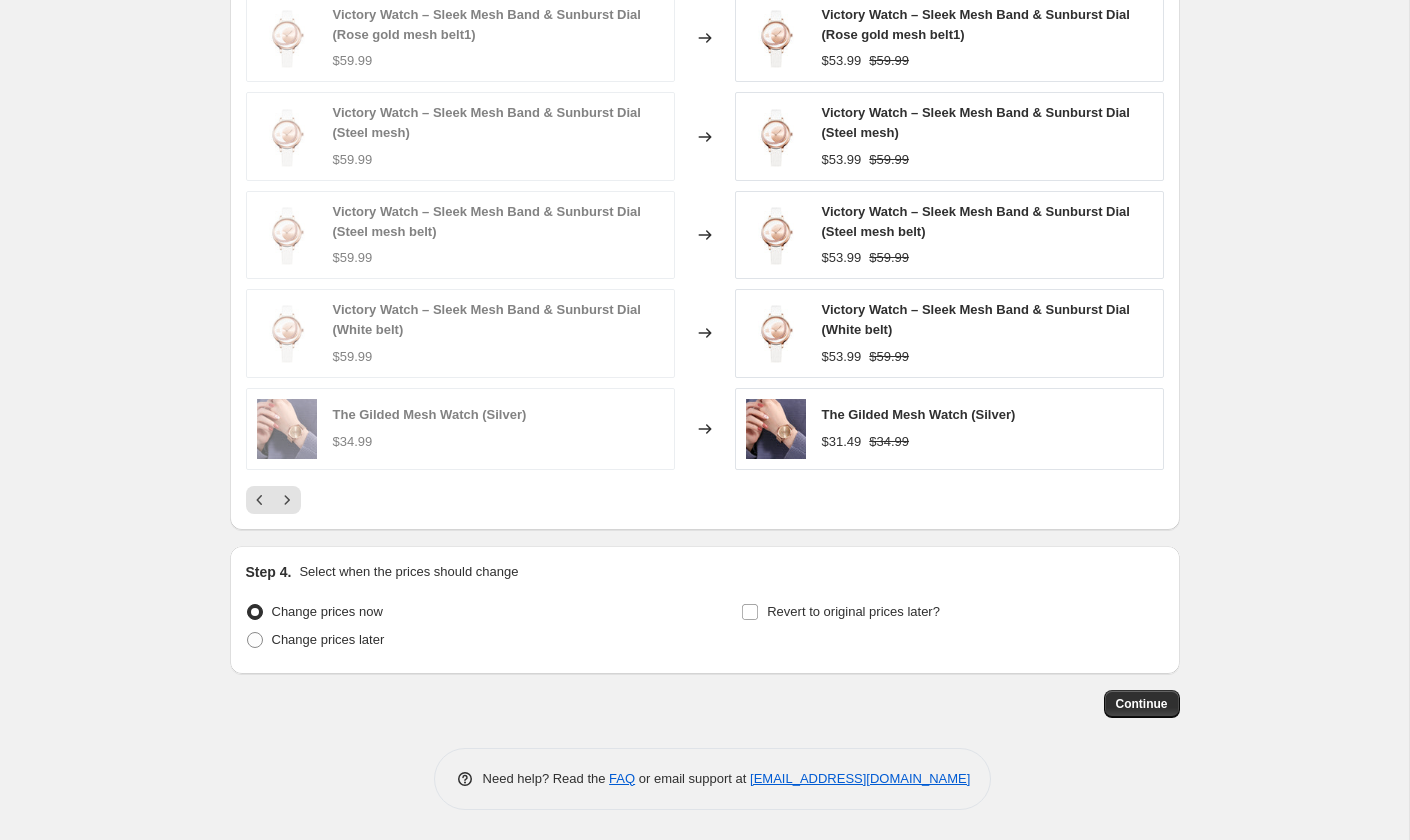 scroll, scrollTop: 1329, scrollLeft: 0, axis: vertical 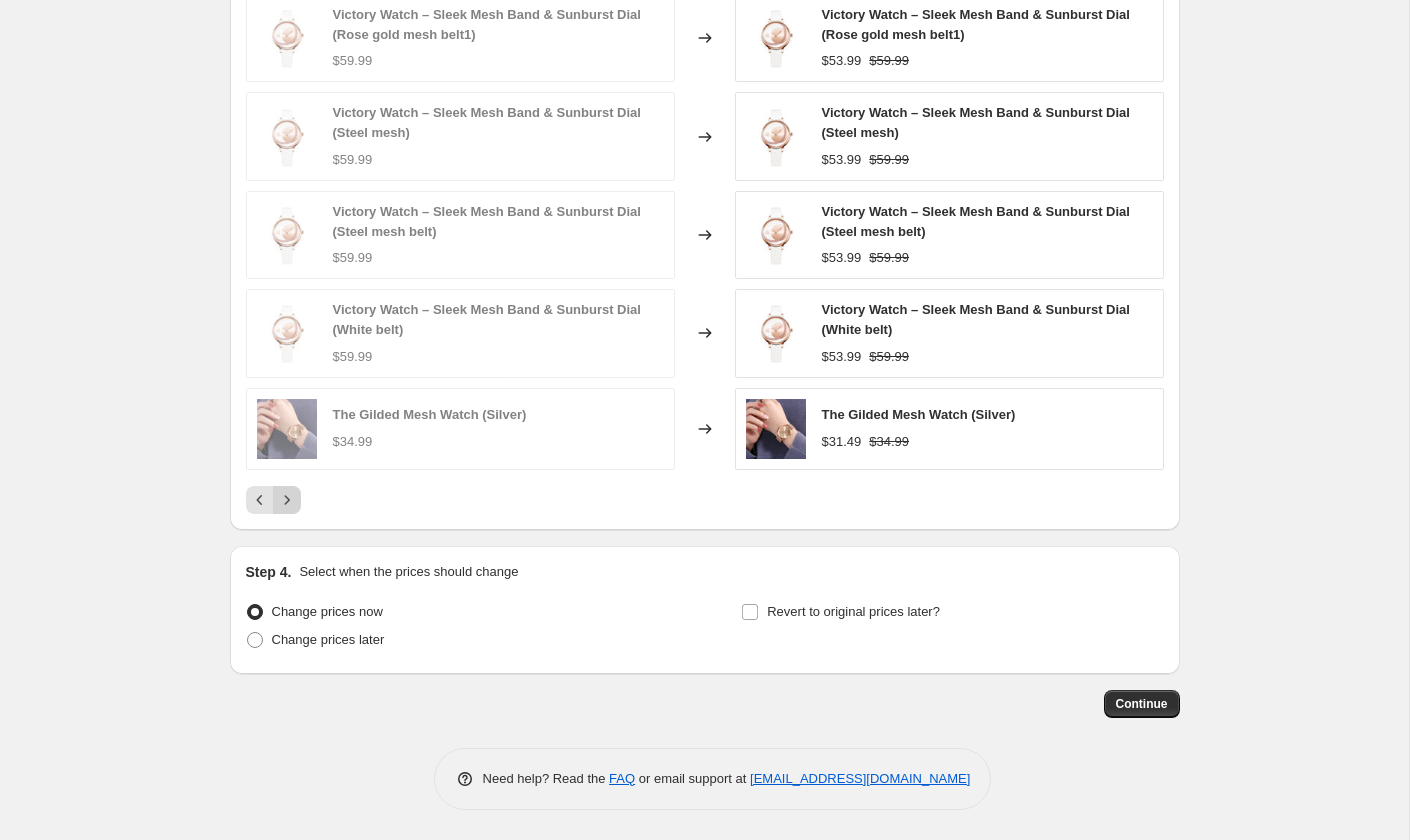 click 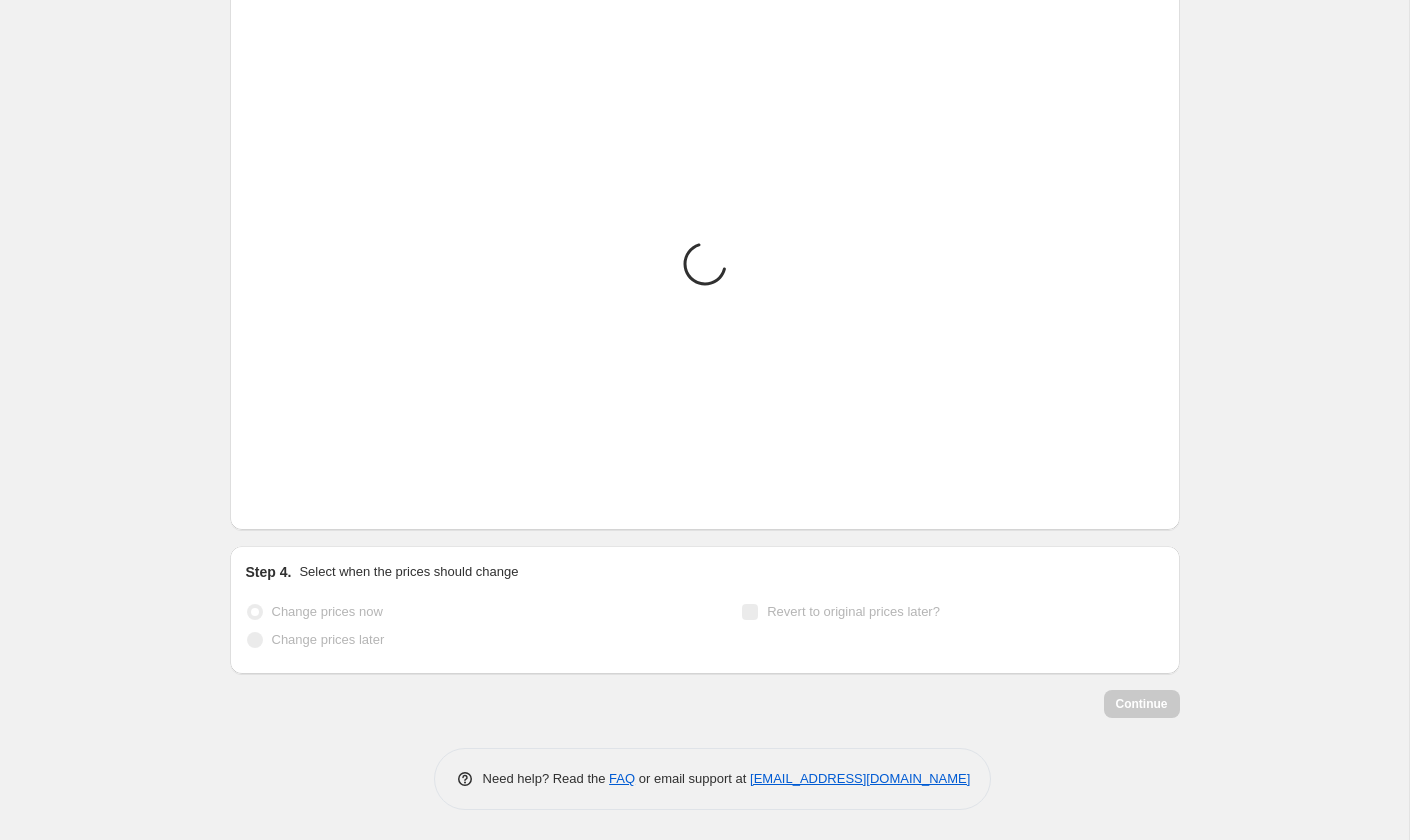 scroll, scrollTop: 1076, scrollLeft: 0, axis: vertical 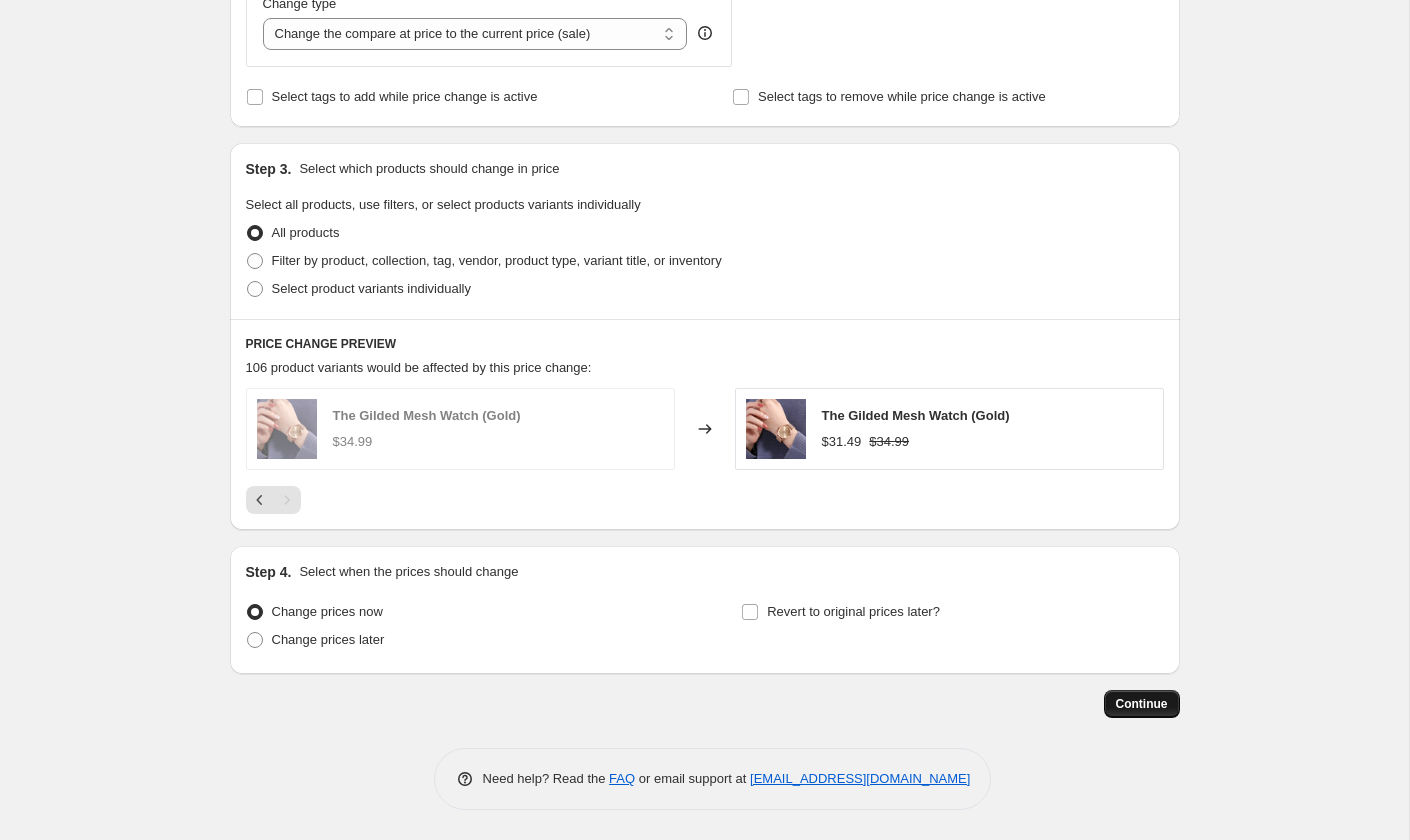 click on "Continue" at bounding box center (1142, 704) 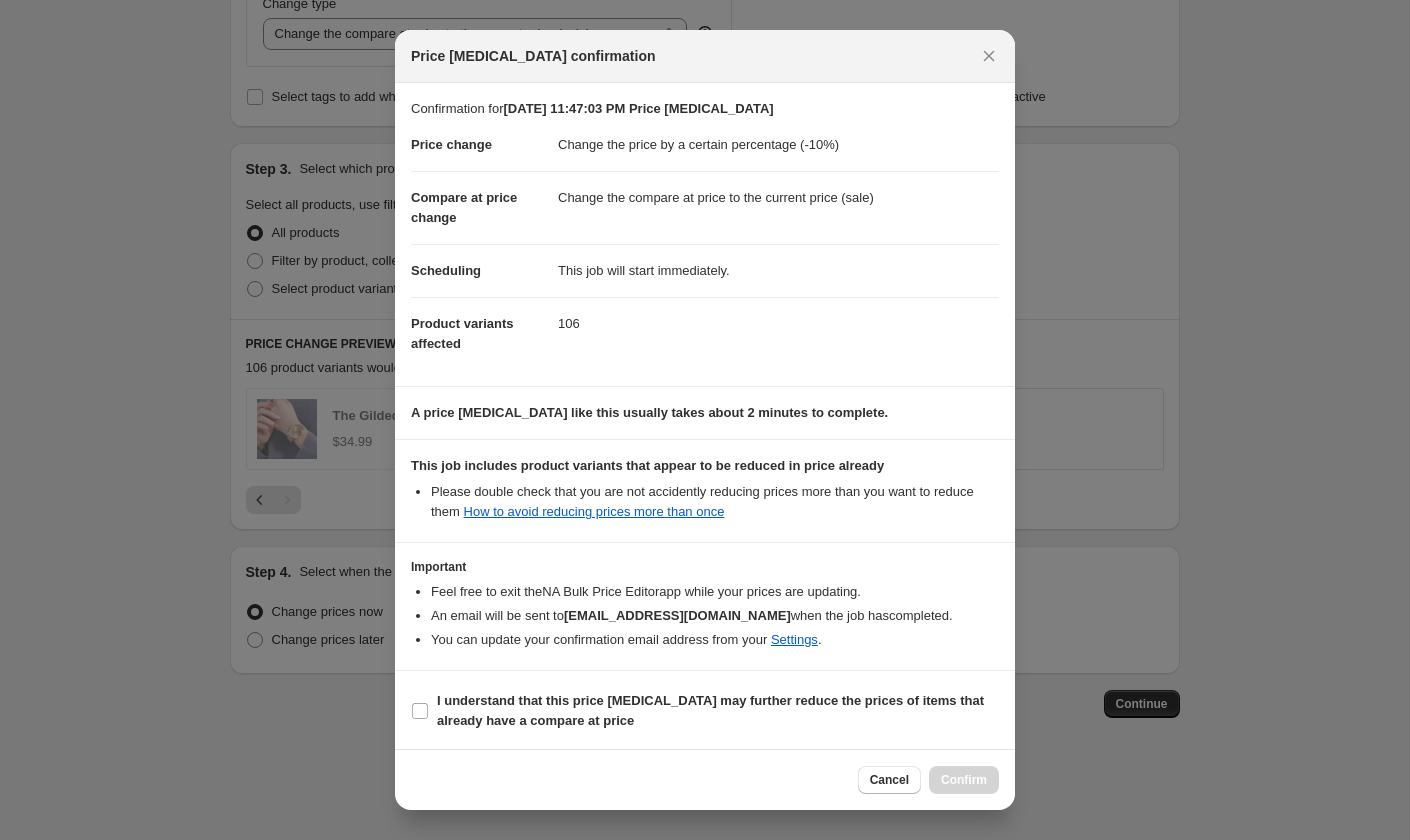 click on "Cancel Confirm" at bounding box center (928, 780) 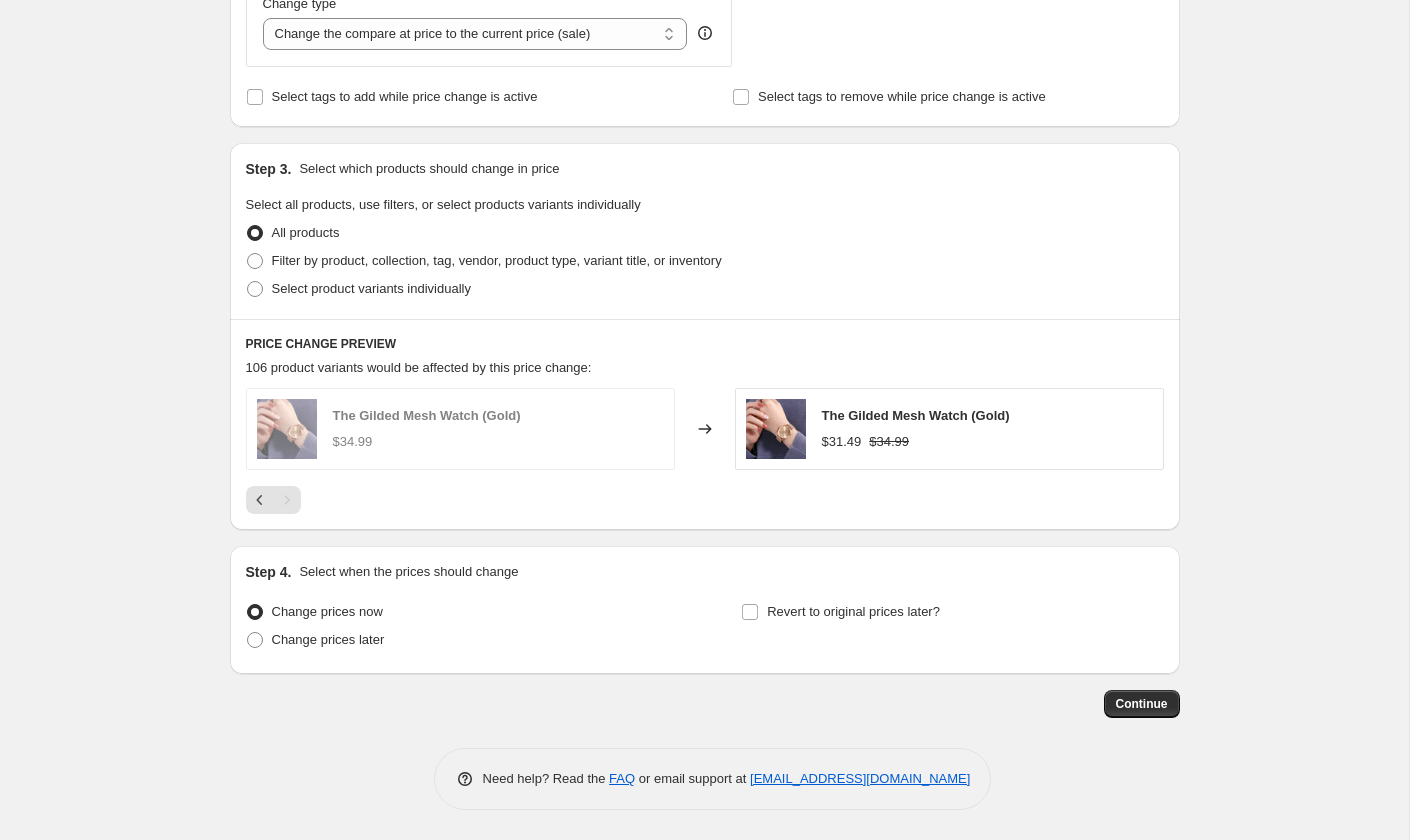 scroll, scrollTop: 1076, scrollLeft: 0, axis: vertical 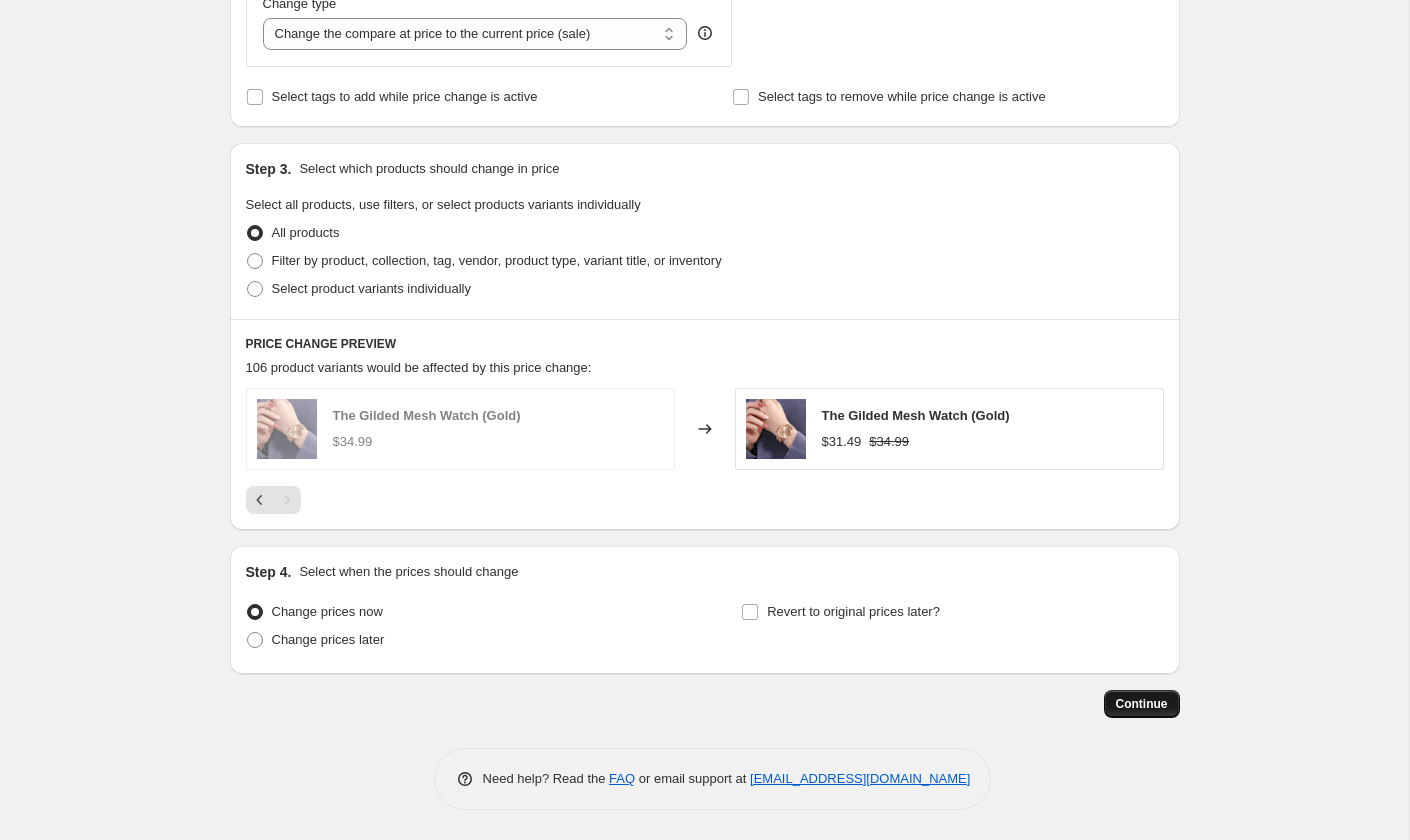 click on "Continue" at bounding box center [1142, 704] 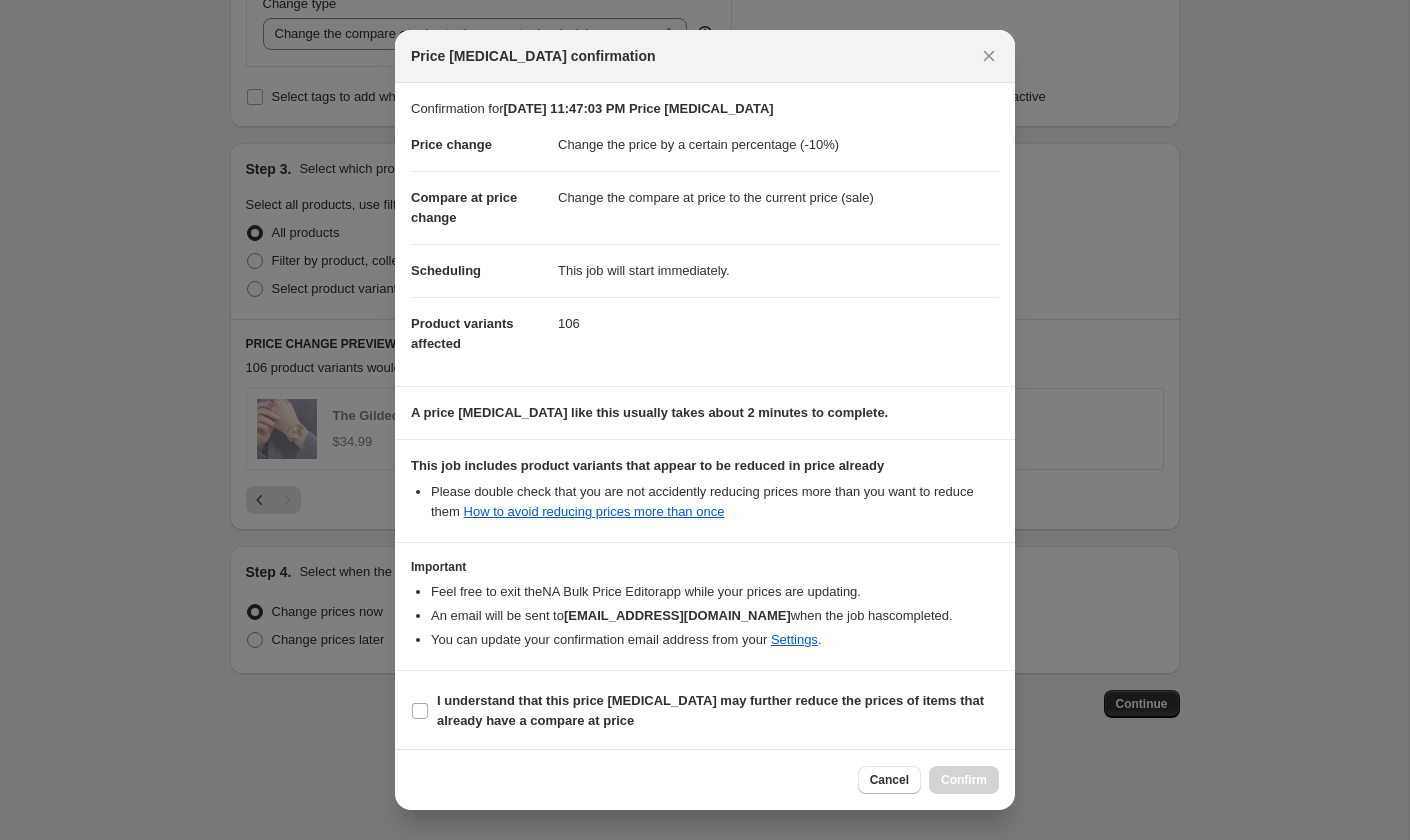click on "Cancel Confirm" at bounding box center (928, 780) 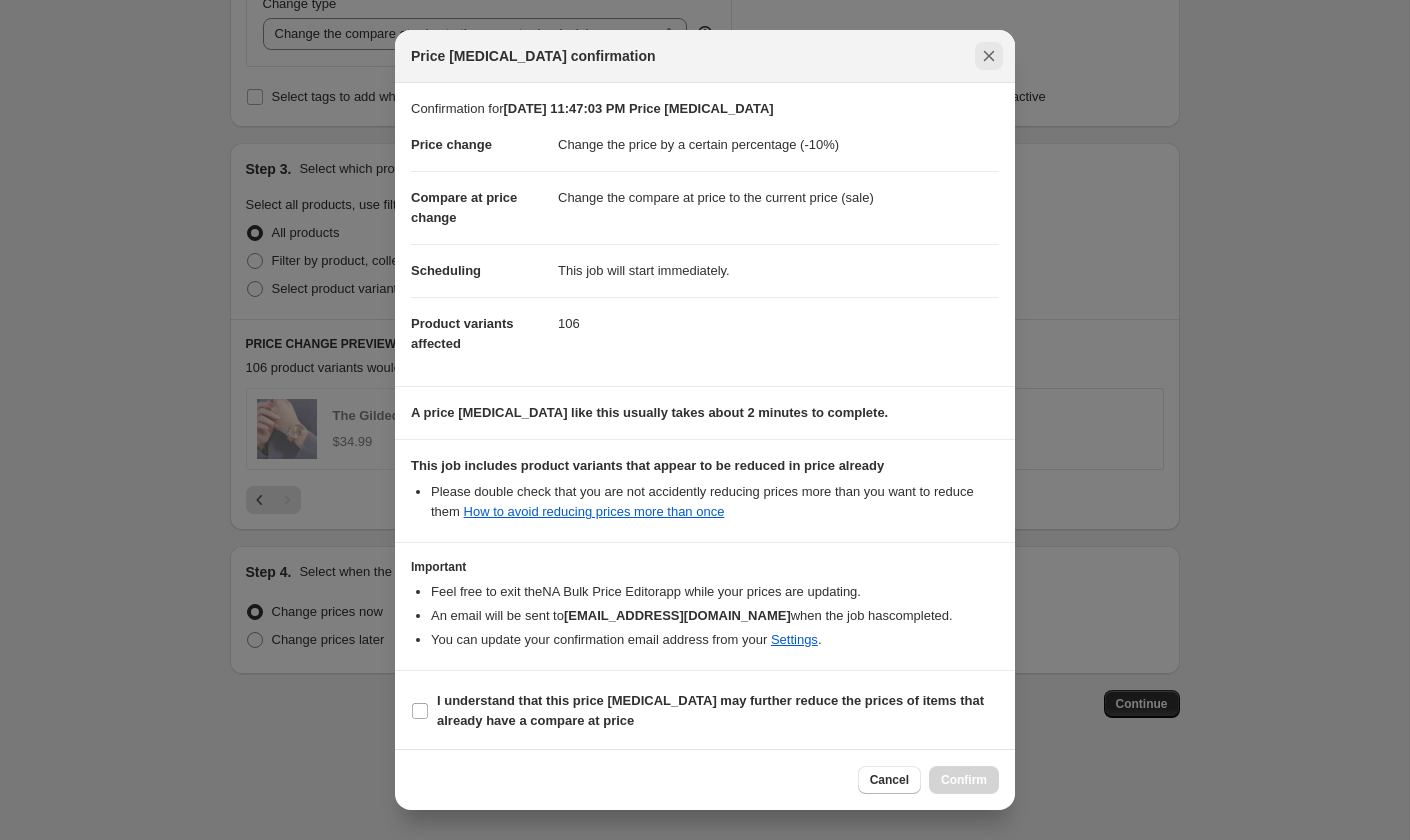 click 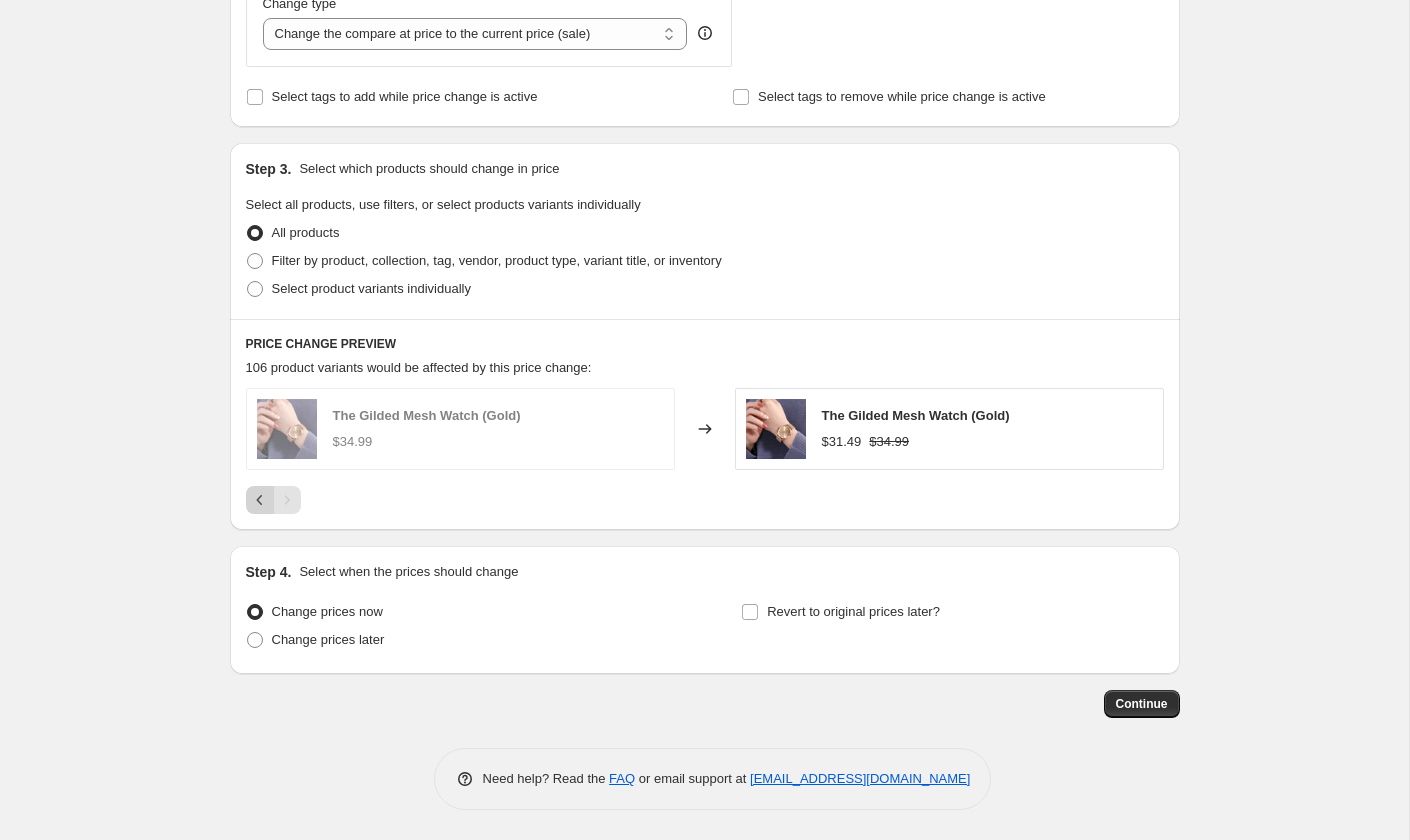 click 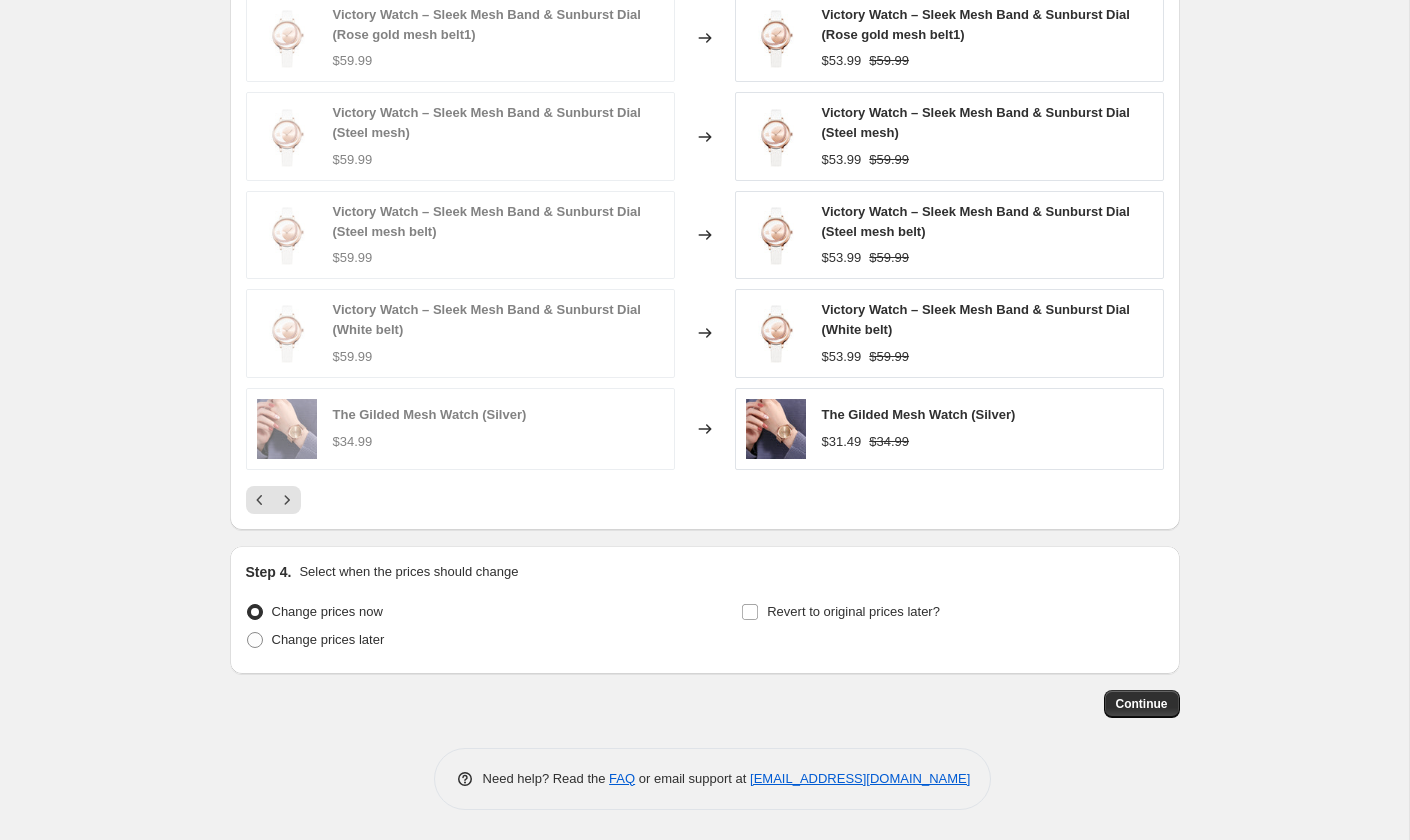 scroll, scrollTop: 1320, scrollLeft: 0, axis: vertical 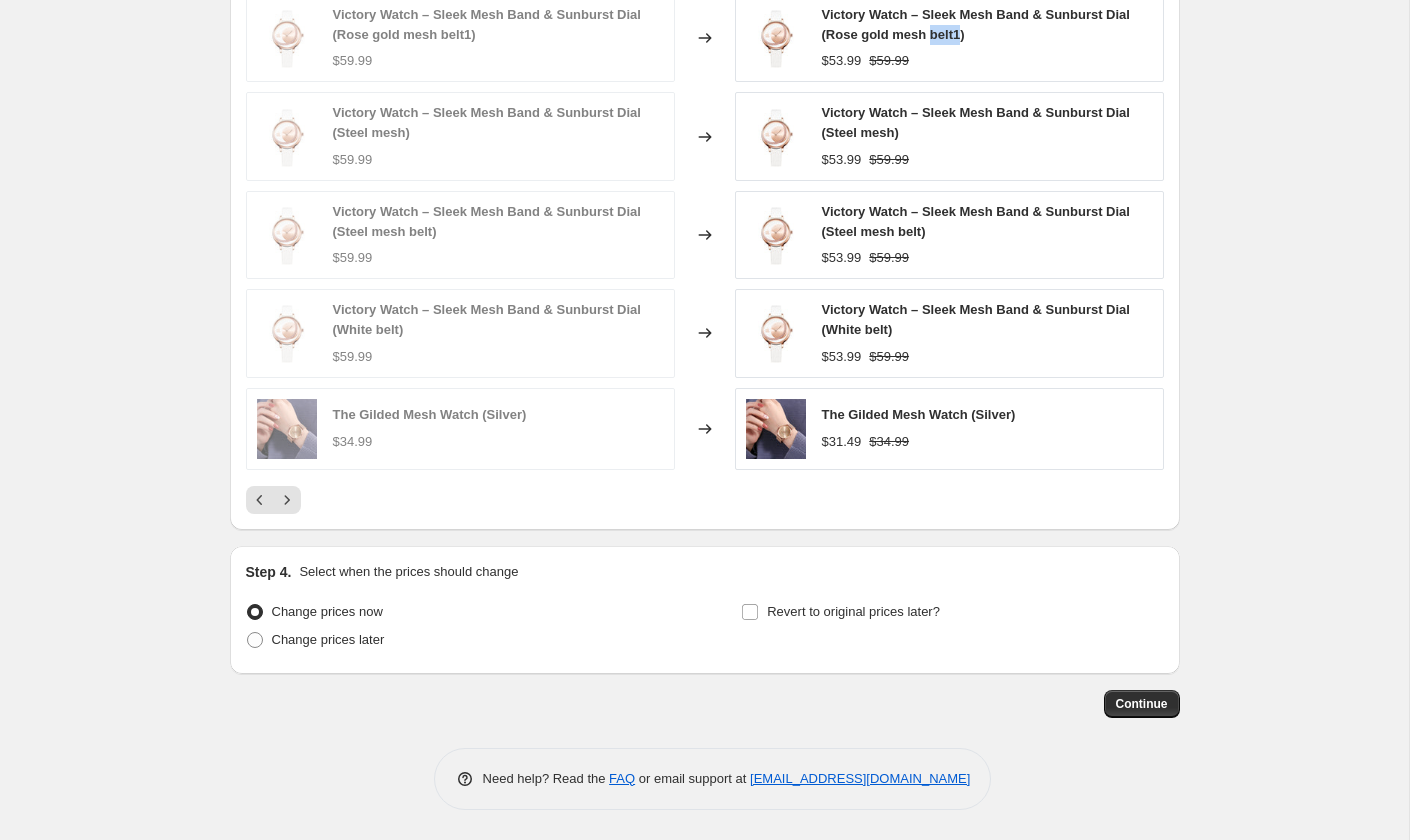 click on "Victory Watch – Sleek Mesh Band & Sunburst Dial (Rose gold mesh belt1)" at bounding box center [976, 24] 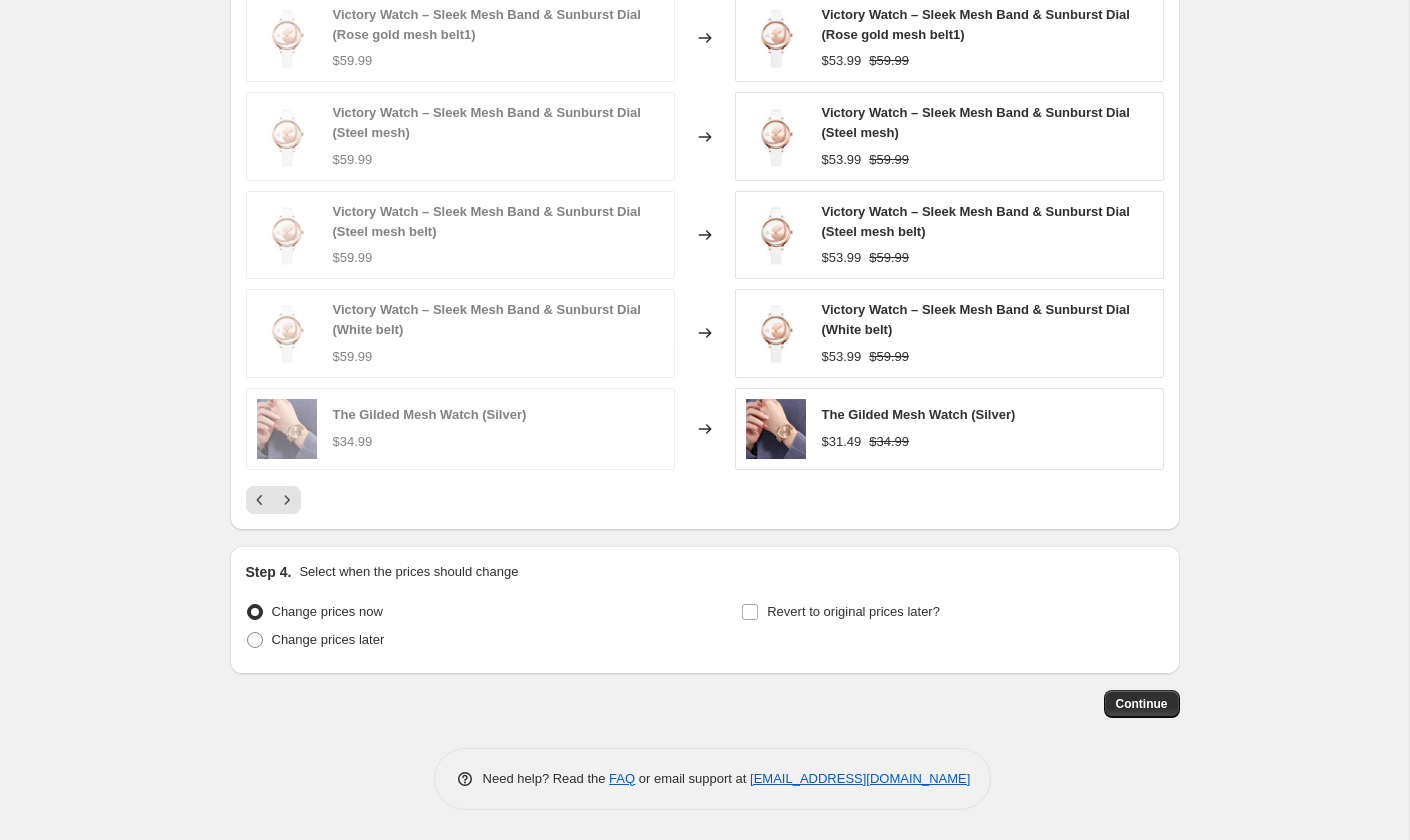 click on "Victory Watch – Sleek Mesh Band & Sunburst Dial (Rose gold mesh belt1)" at bounding box center [976, 24] 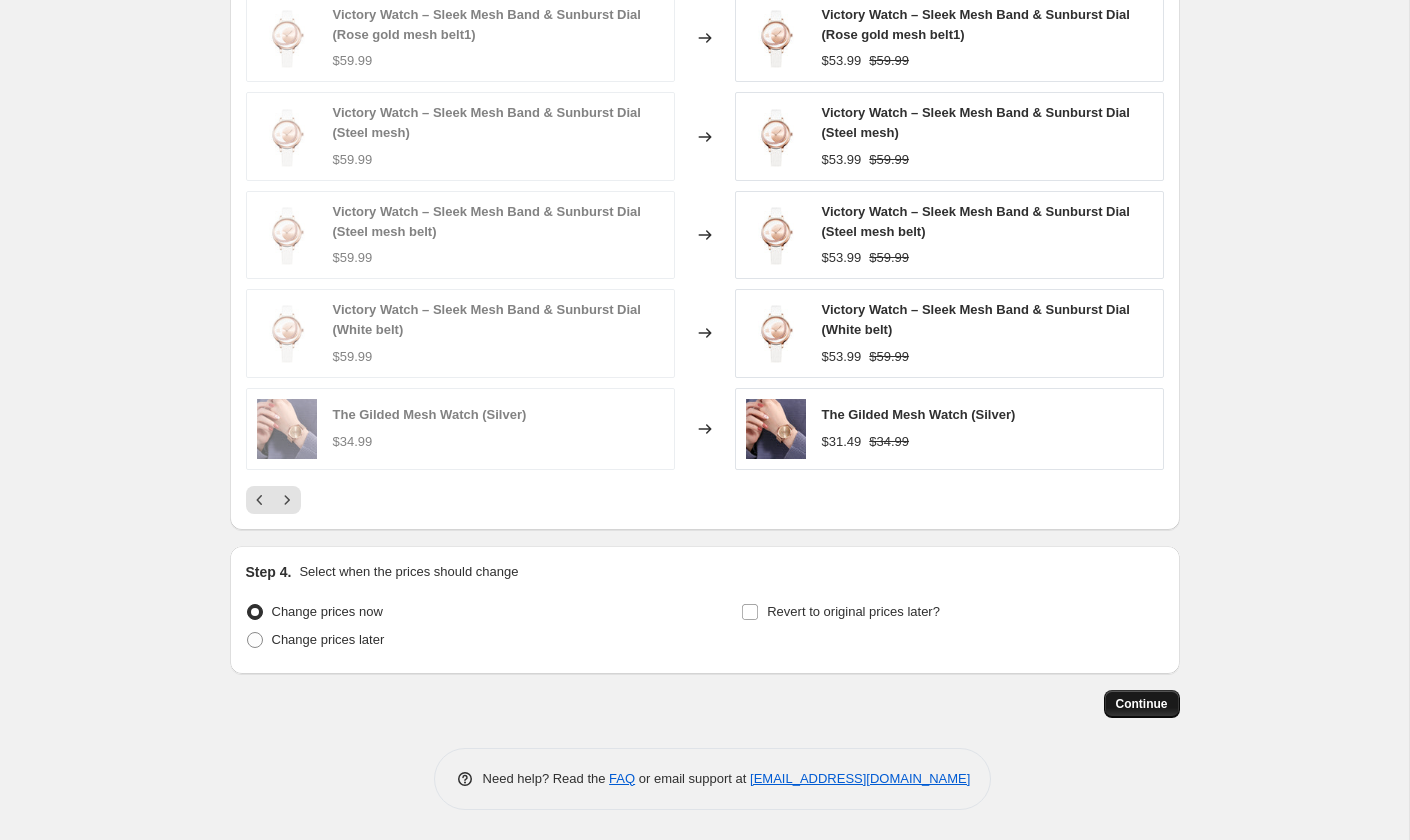 click on "Continue" at bounding box center [1142, 704] 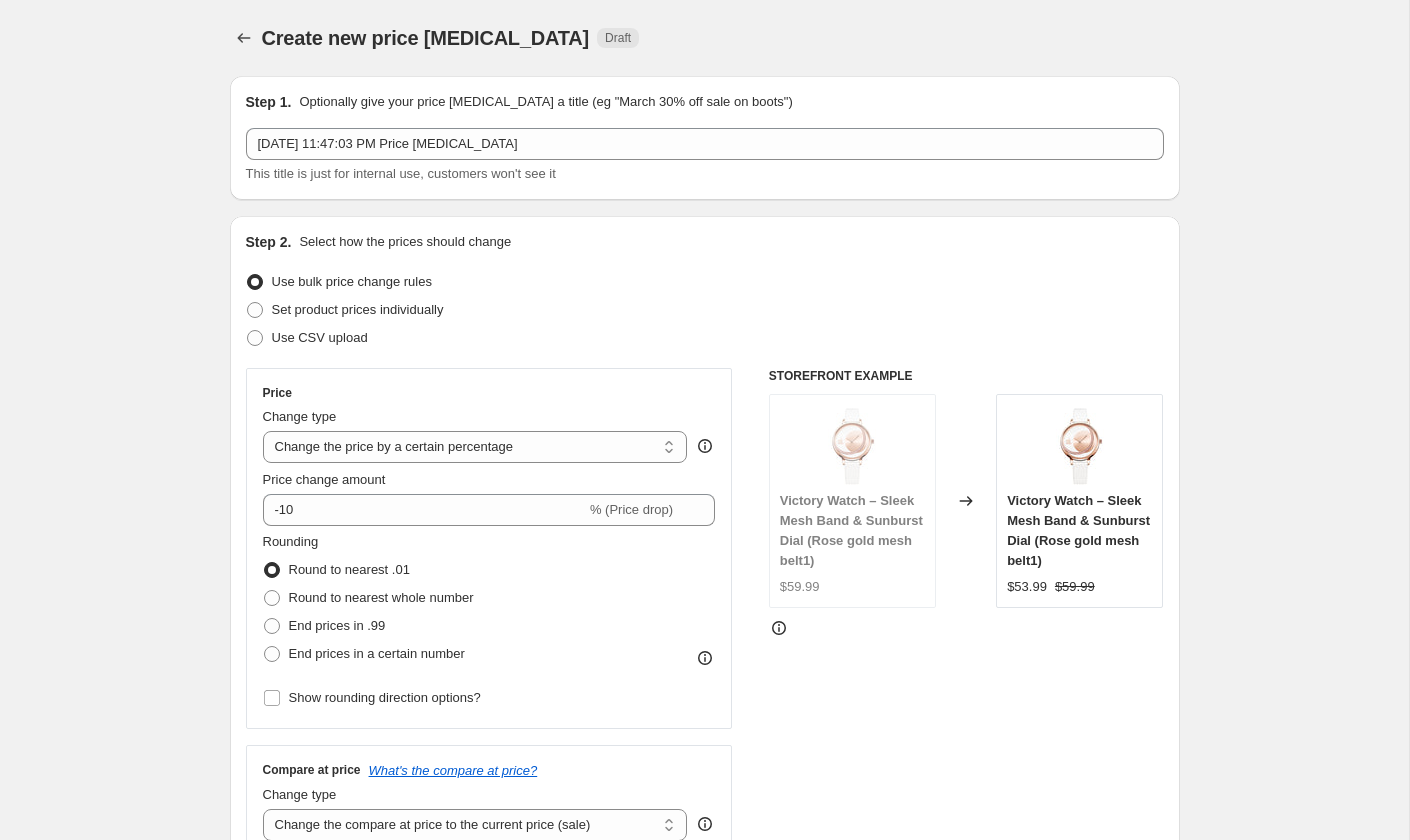 scroll, scrollTop: 1536, scrollLeft: 0, axis: vertical 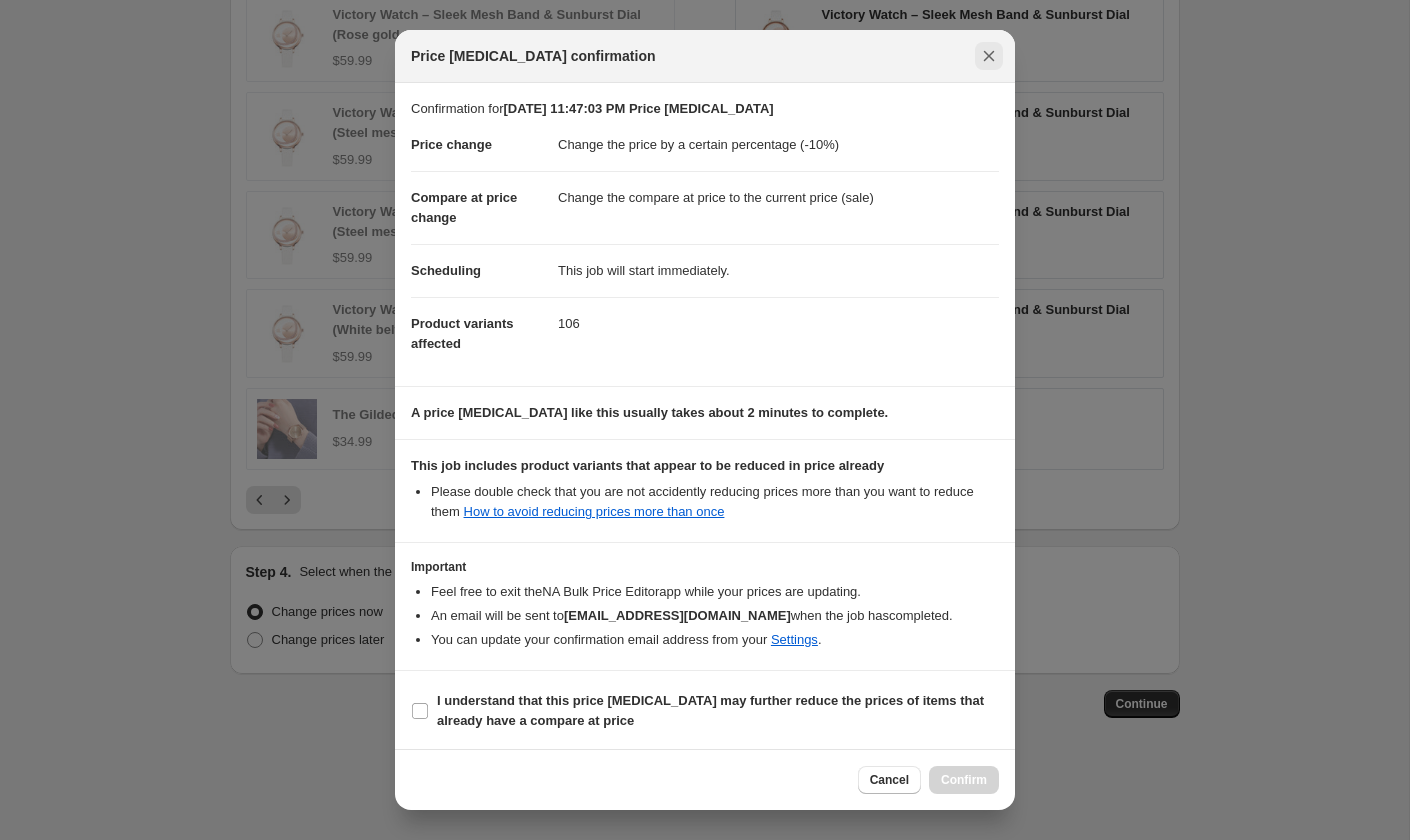 click 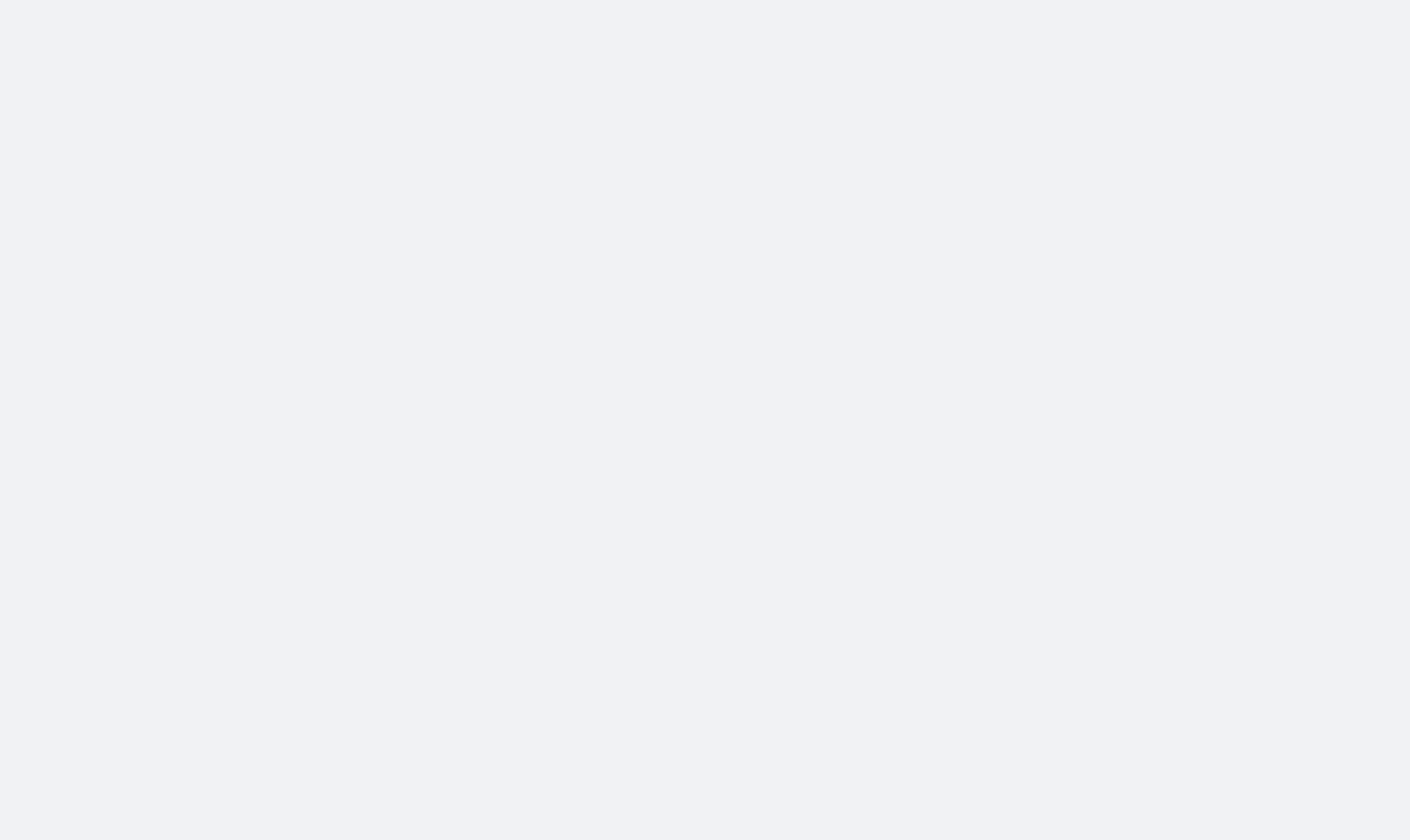 scroll, scrollTop: 0, scrollLeft: 0, axis: both 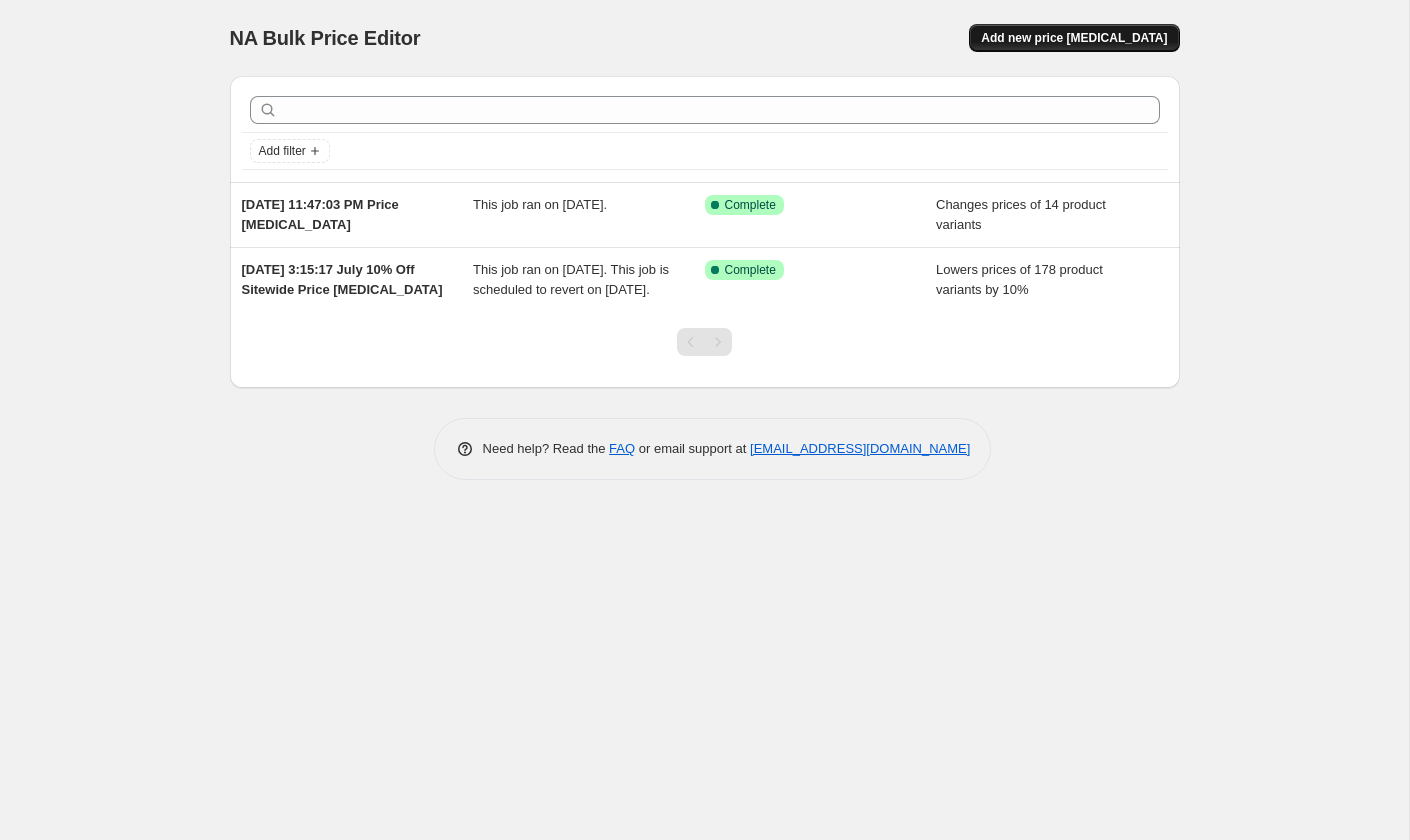 click on "Add new price [MEDICAL_DATA]" at bounding box center (1074, 38) 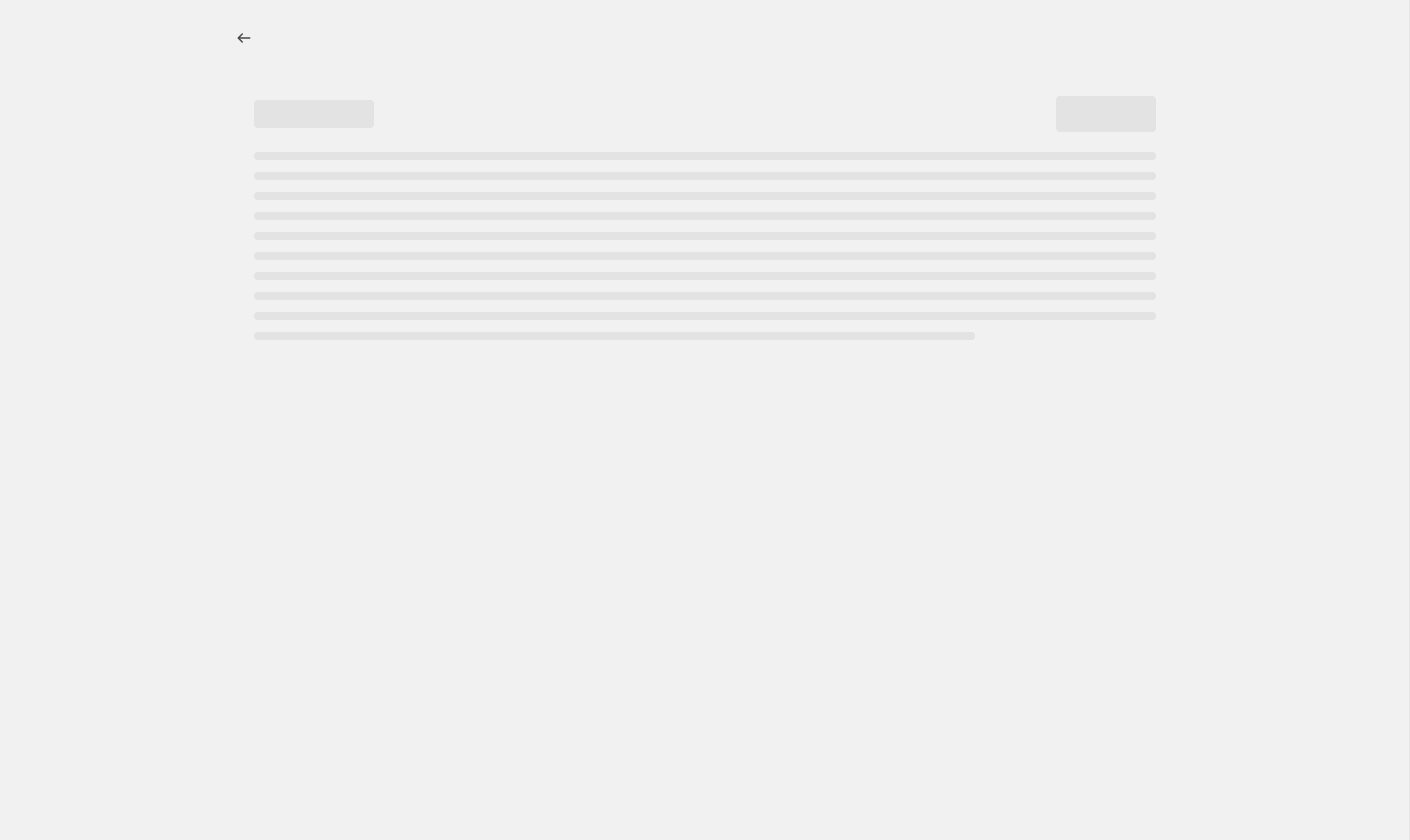 select on "percentage" 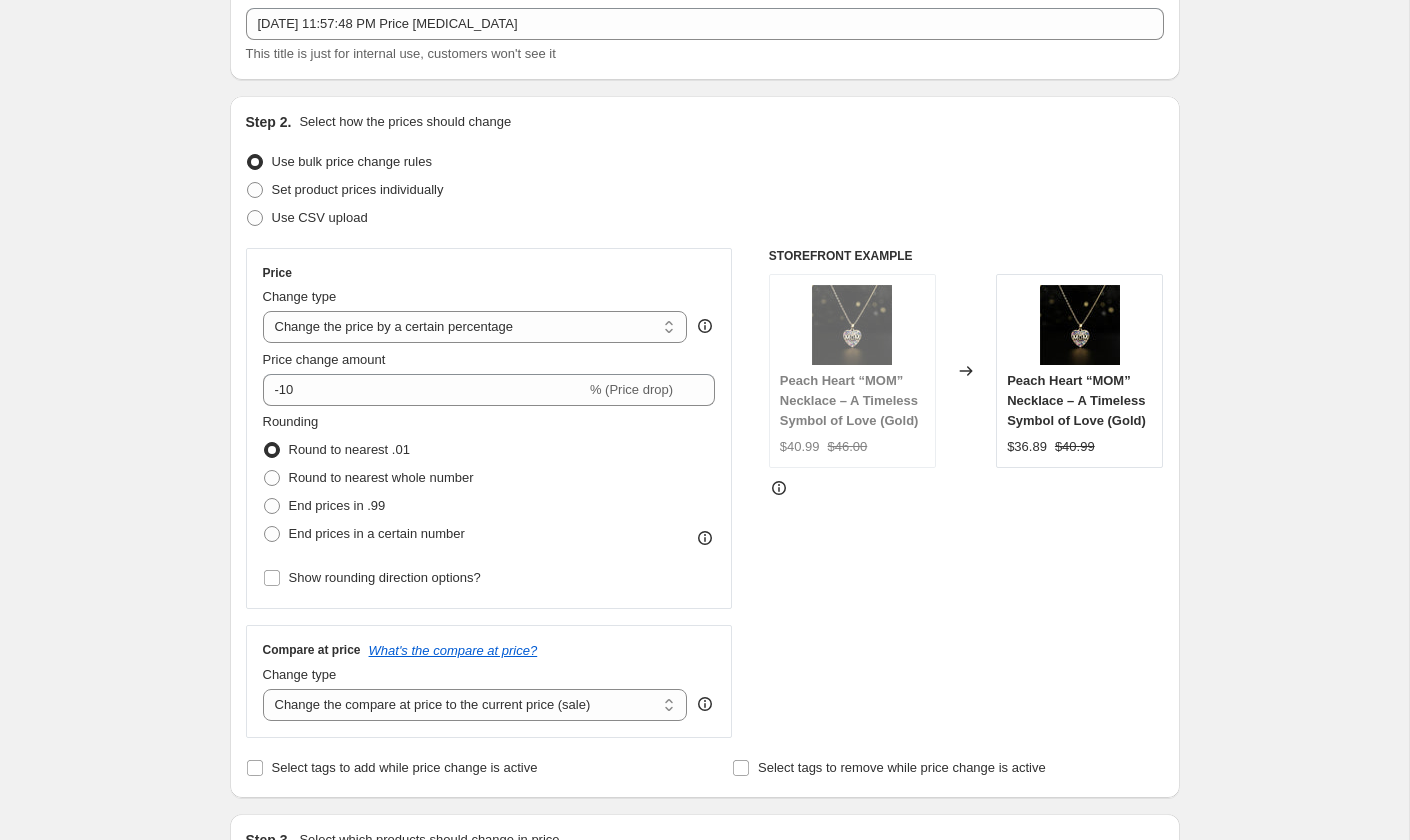 scroll, scrollTop: 134, scrollLeft: 0, axis: vertical 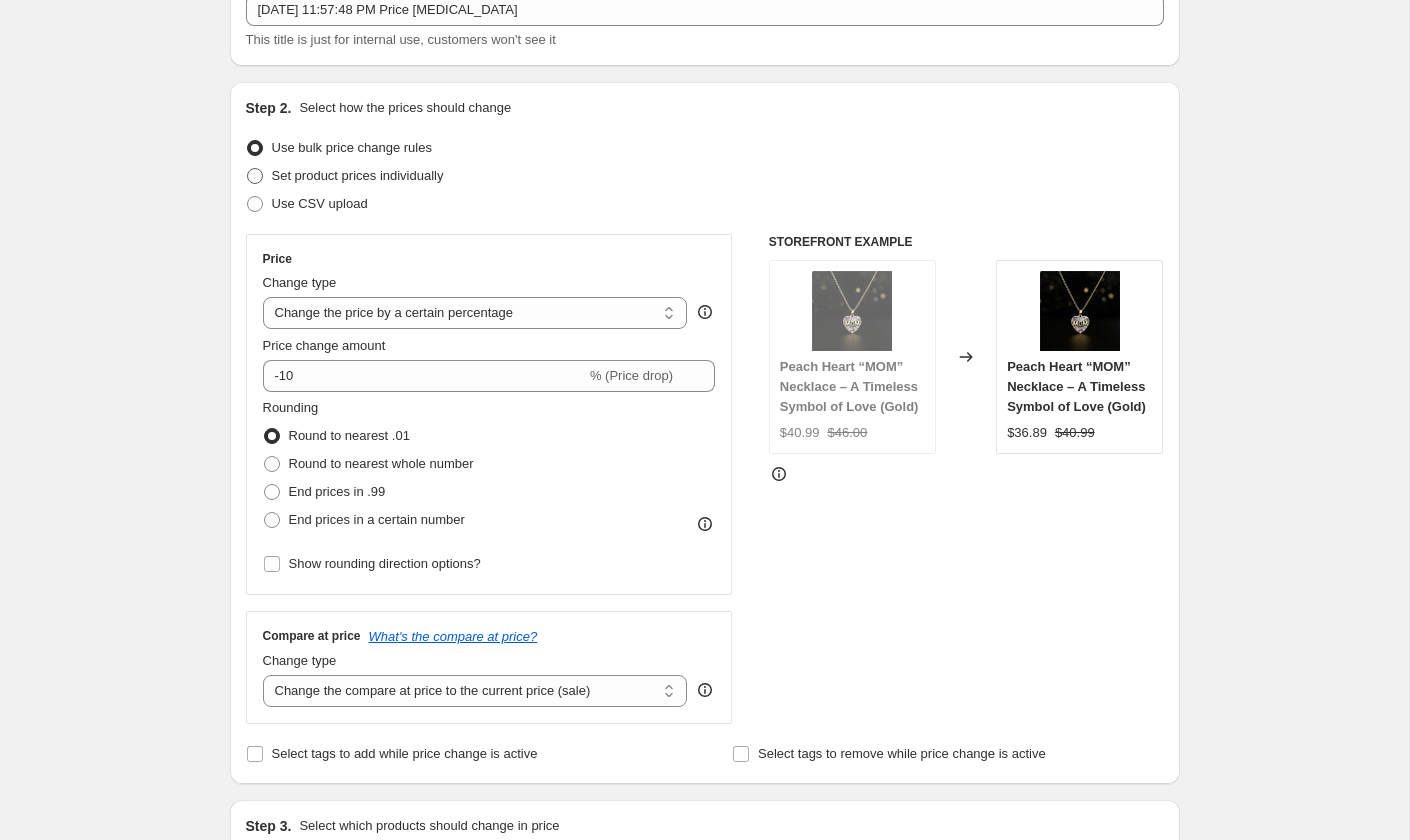 click at bounding box center [255, 176] 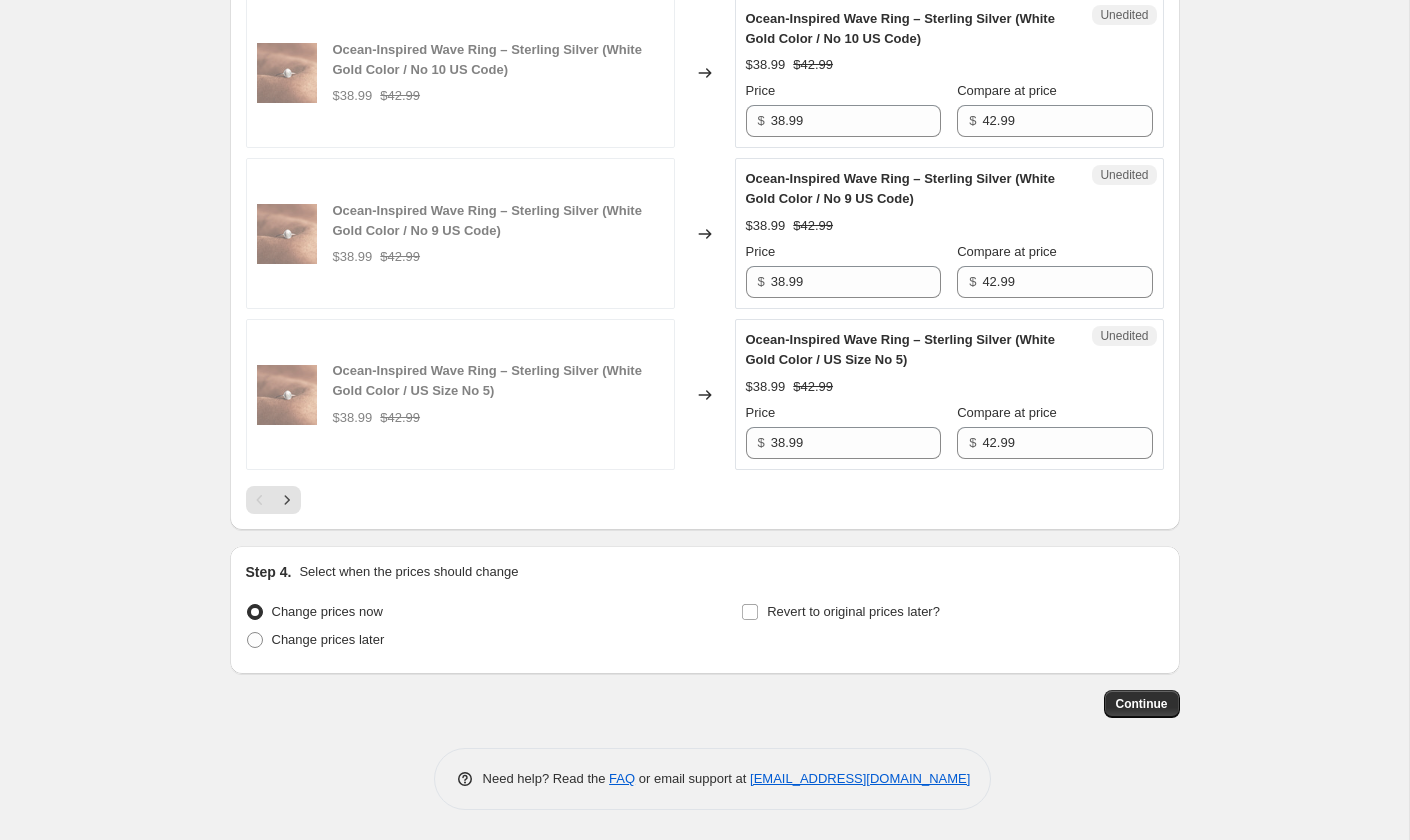 scroll, scrollTop: 4201, scrollLeft: 0, axis: vertical 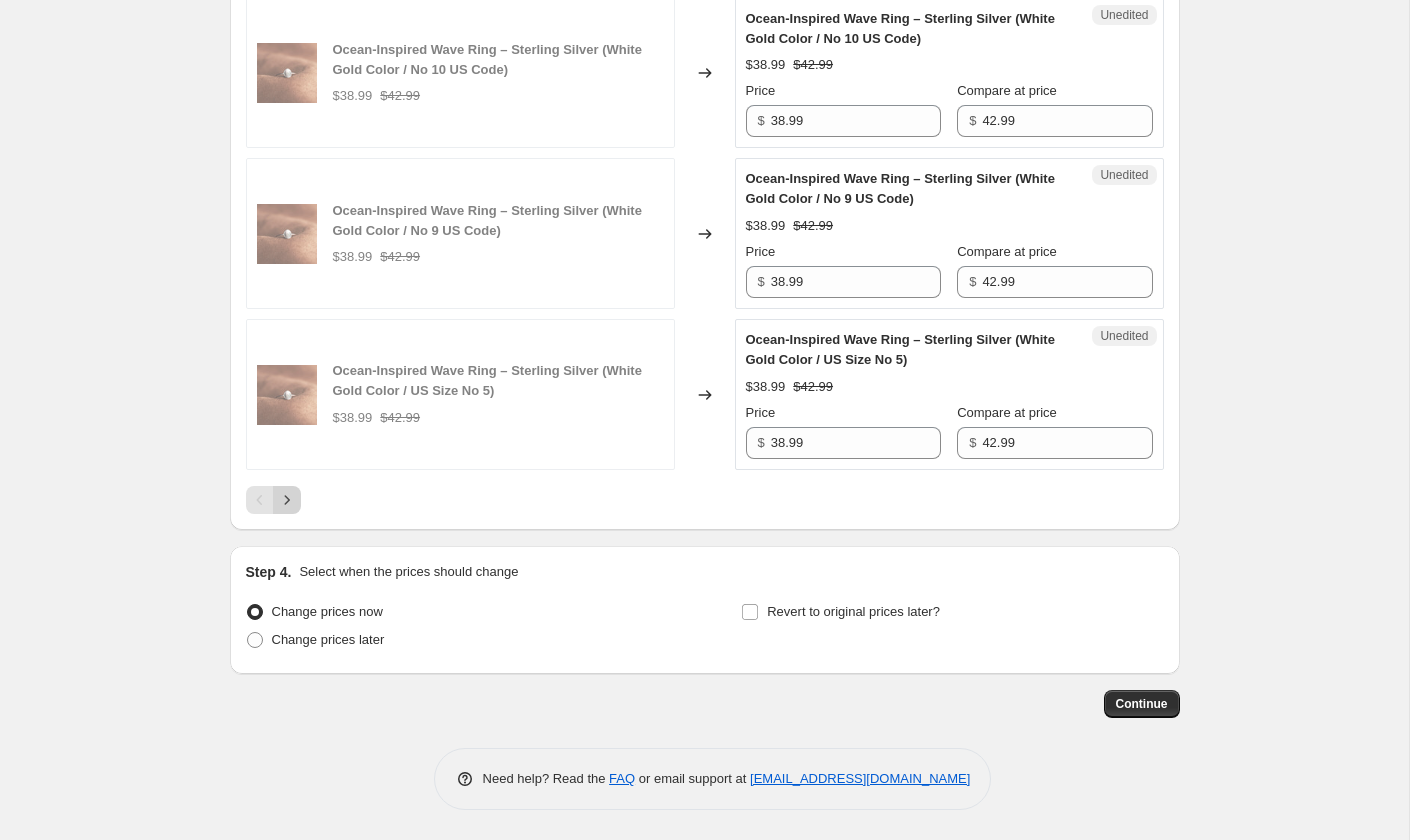 click 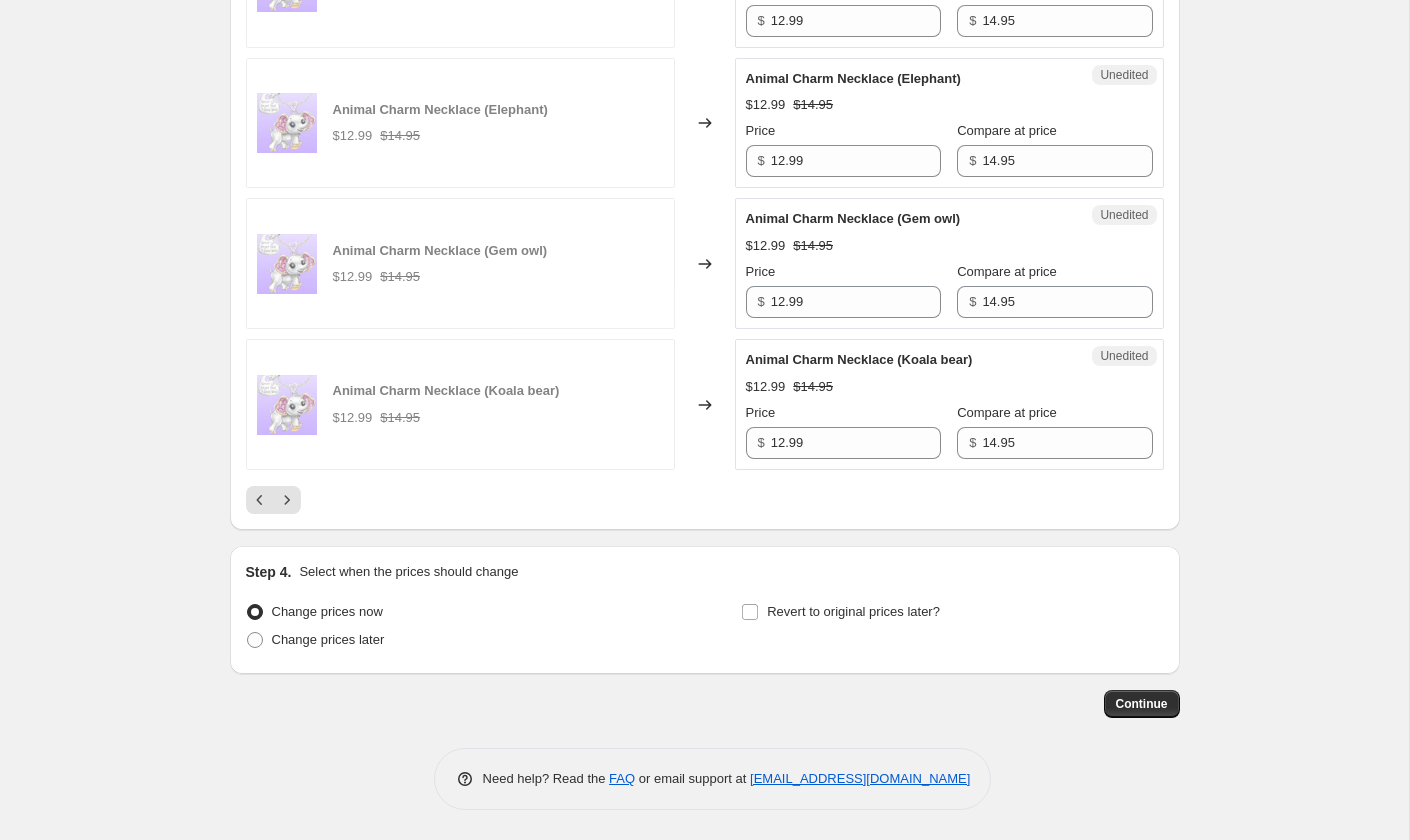 scroll, scrollTop: 4066, scrollLeft: 0, axis: vertical 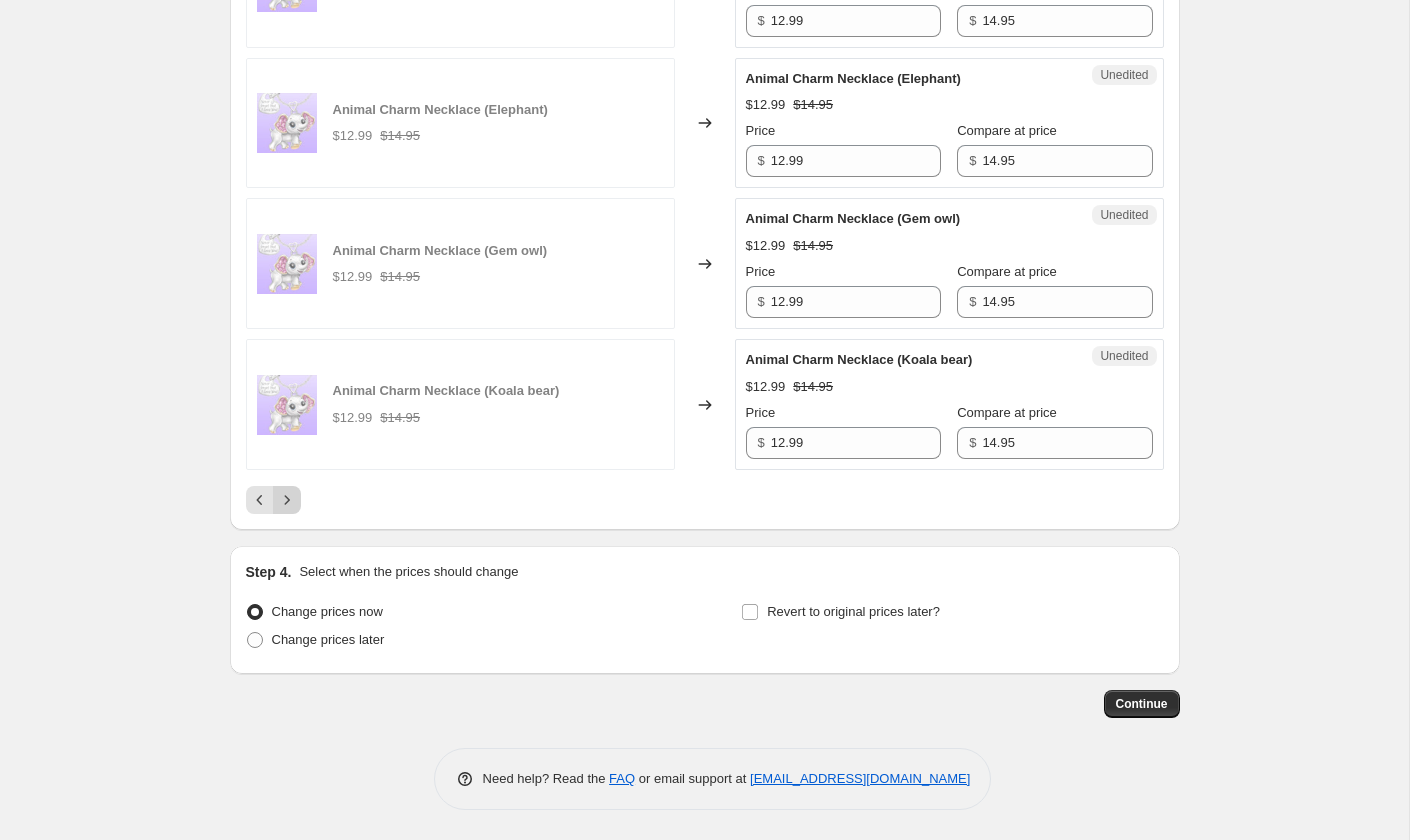 click at bounding box center (287, 500) 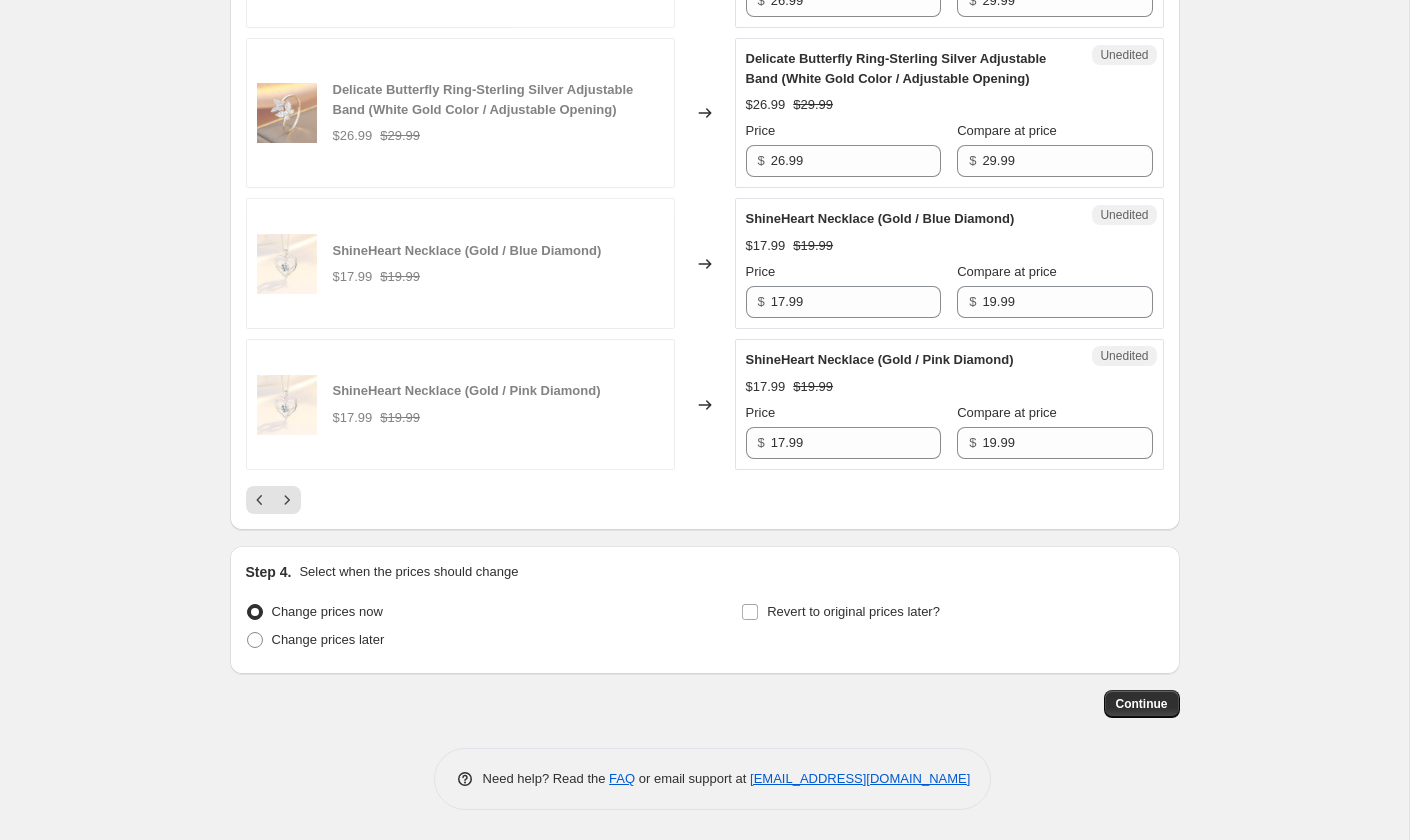 scroll, scrollTop: 3841, scrollLeft: 0, axis: vertical 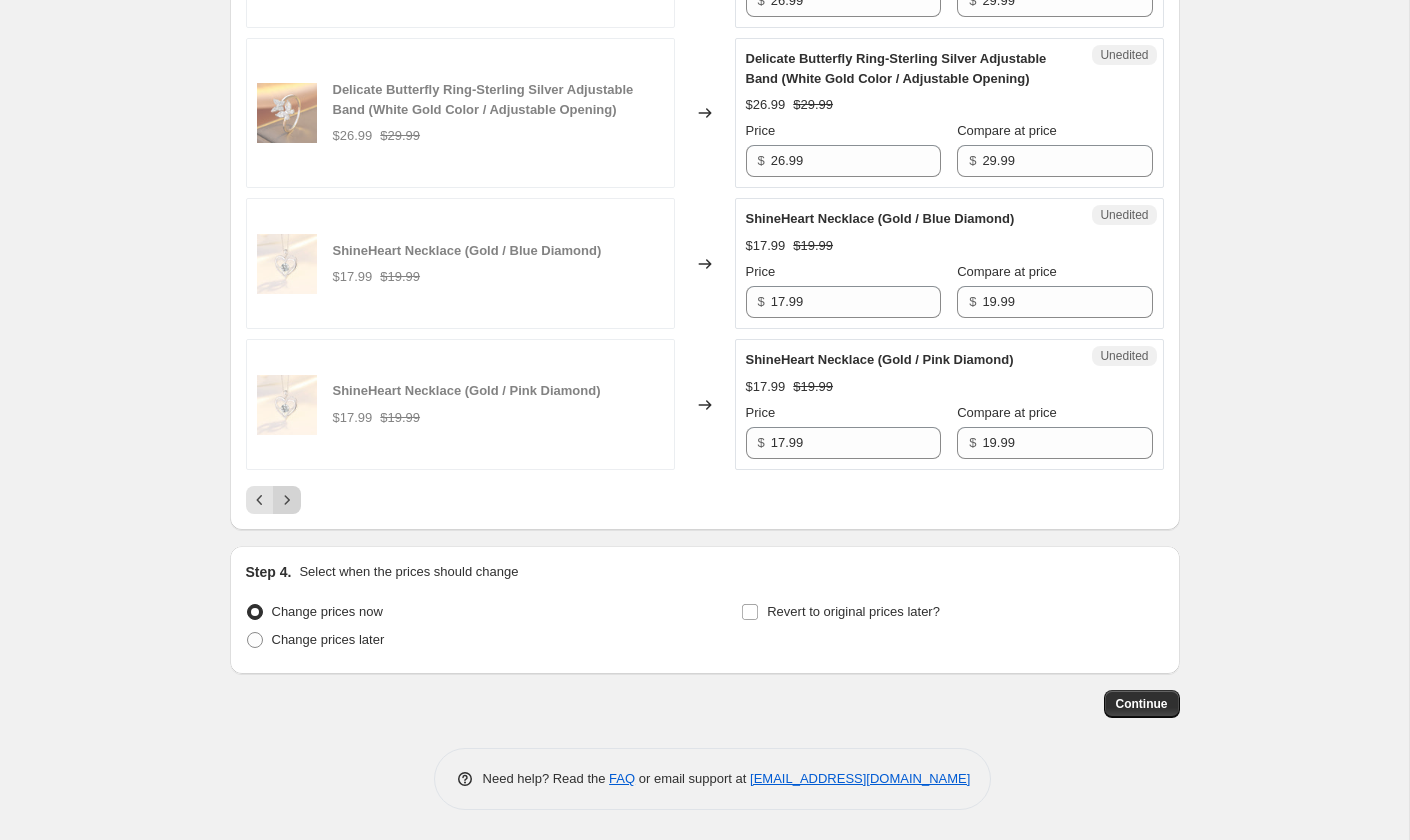 click 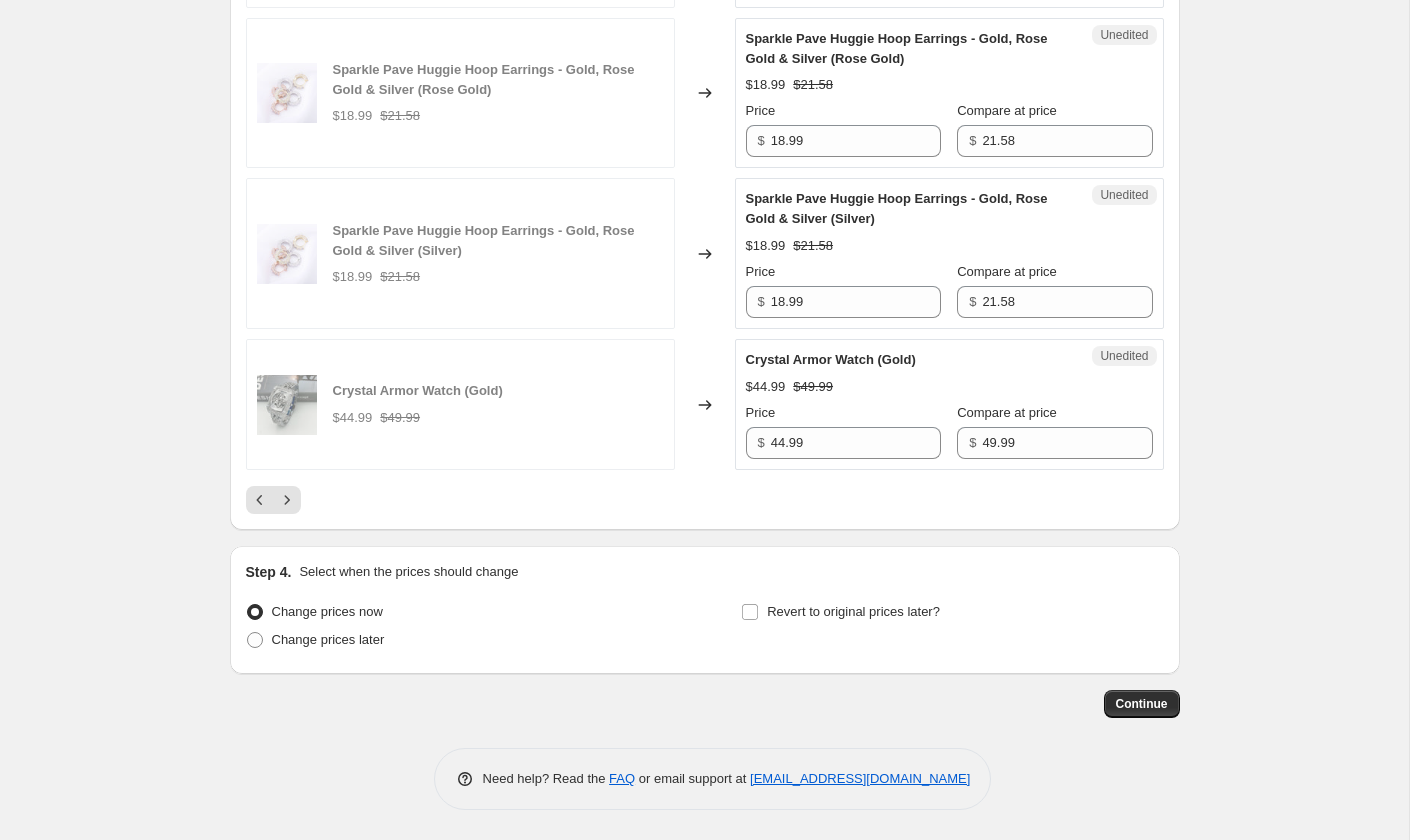 scroll, scrollTop: 4166, scrollLeft: 0, axis: vertical 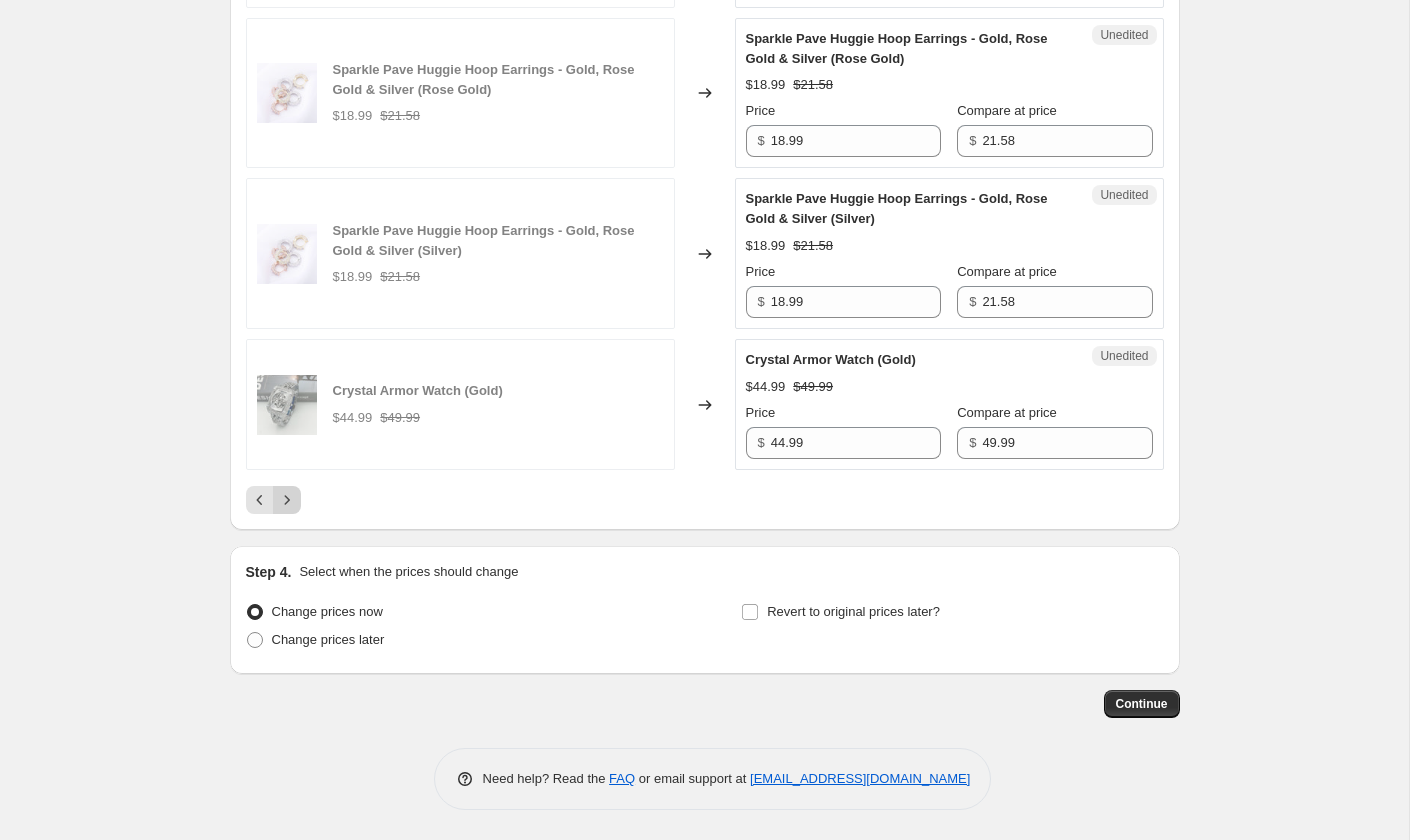 click 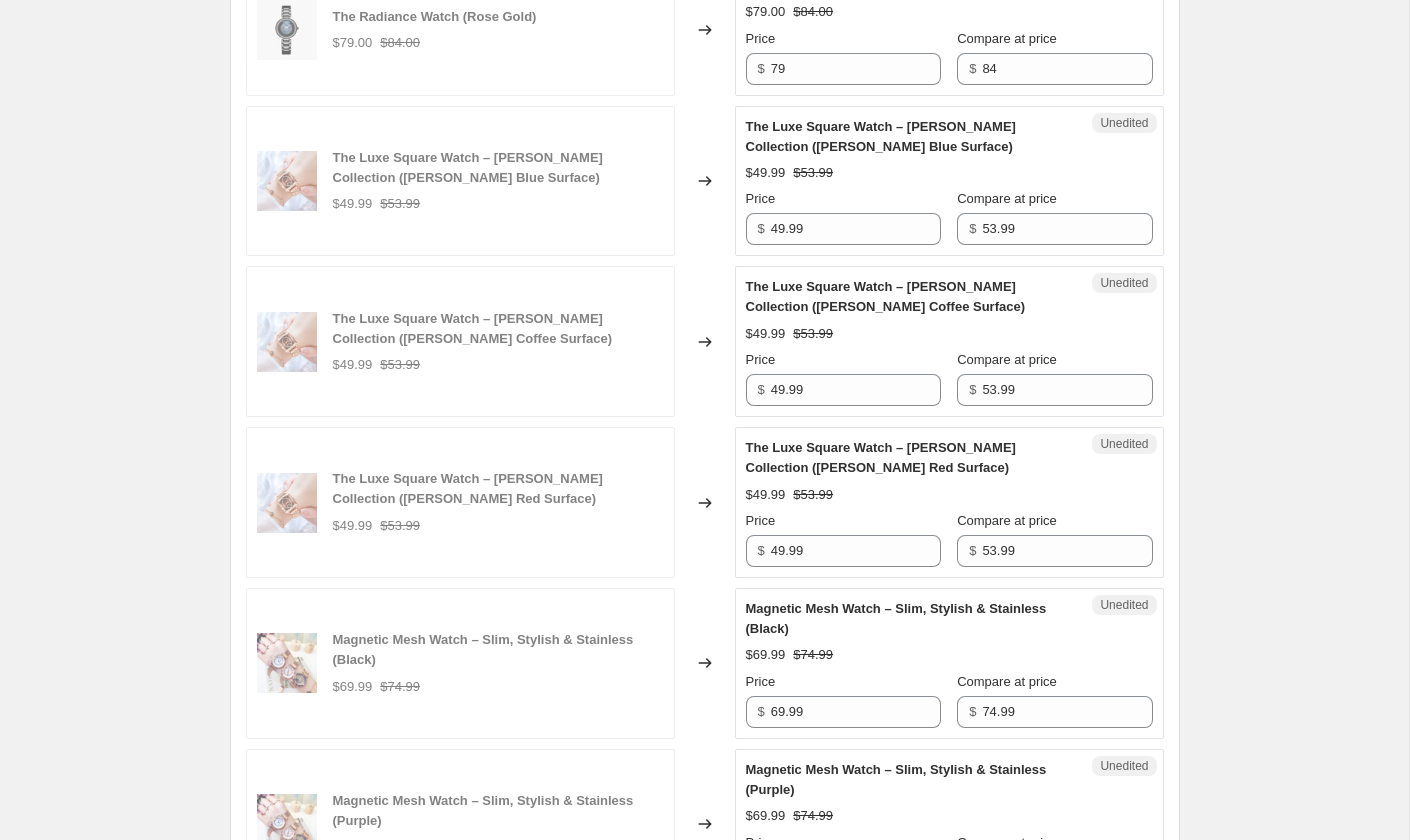 scroll, scrollTop: 1618, scrollLeft: 0, axis: vertical 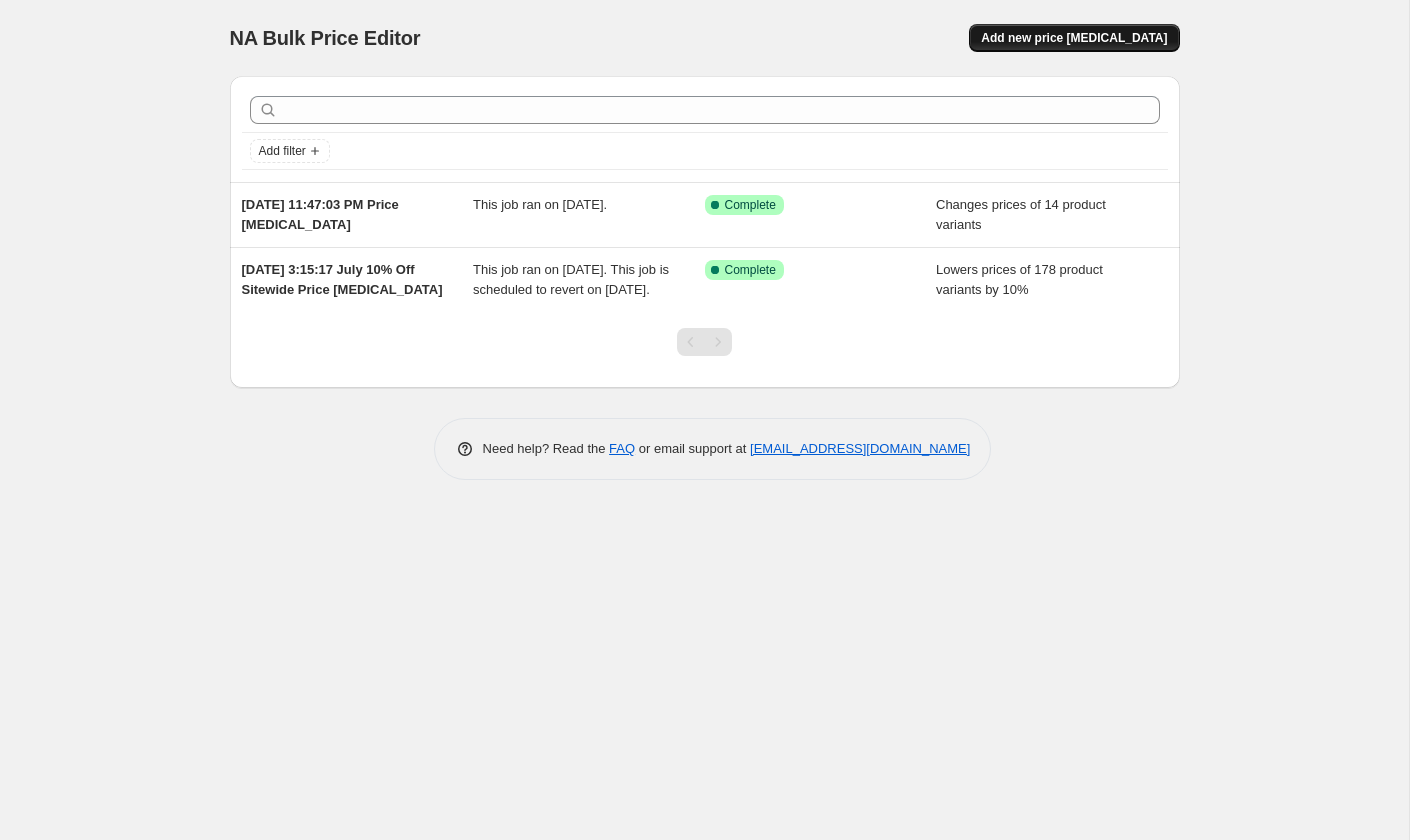 click on "Add new price [MEDICAL_DATA]" at bounding box center [1074, 38] 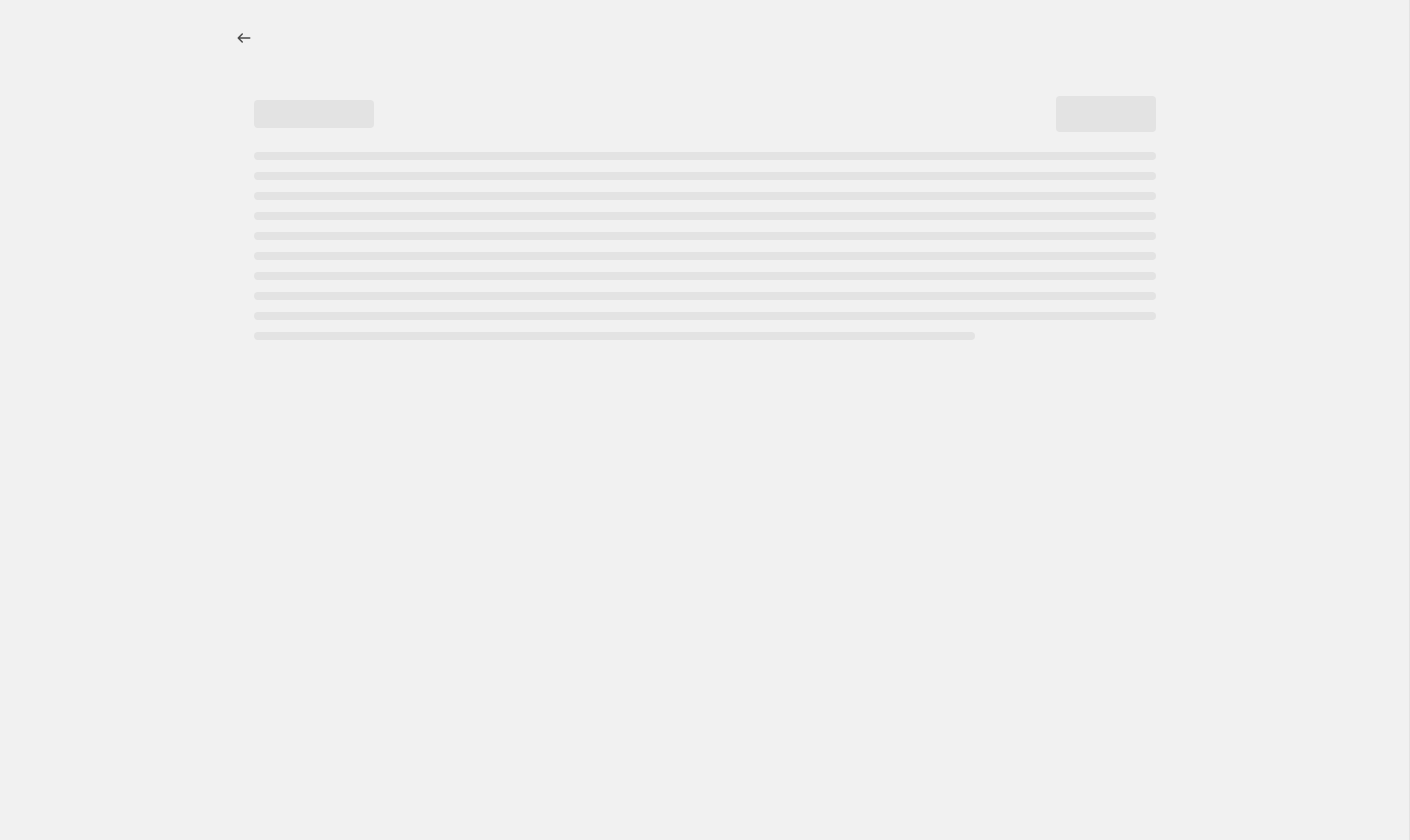 select on "percentage" 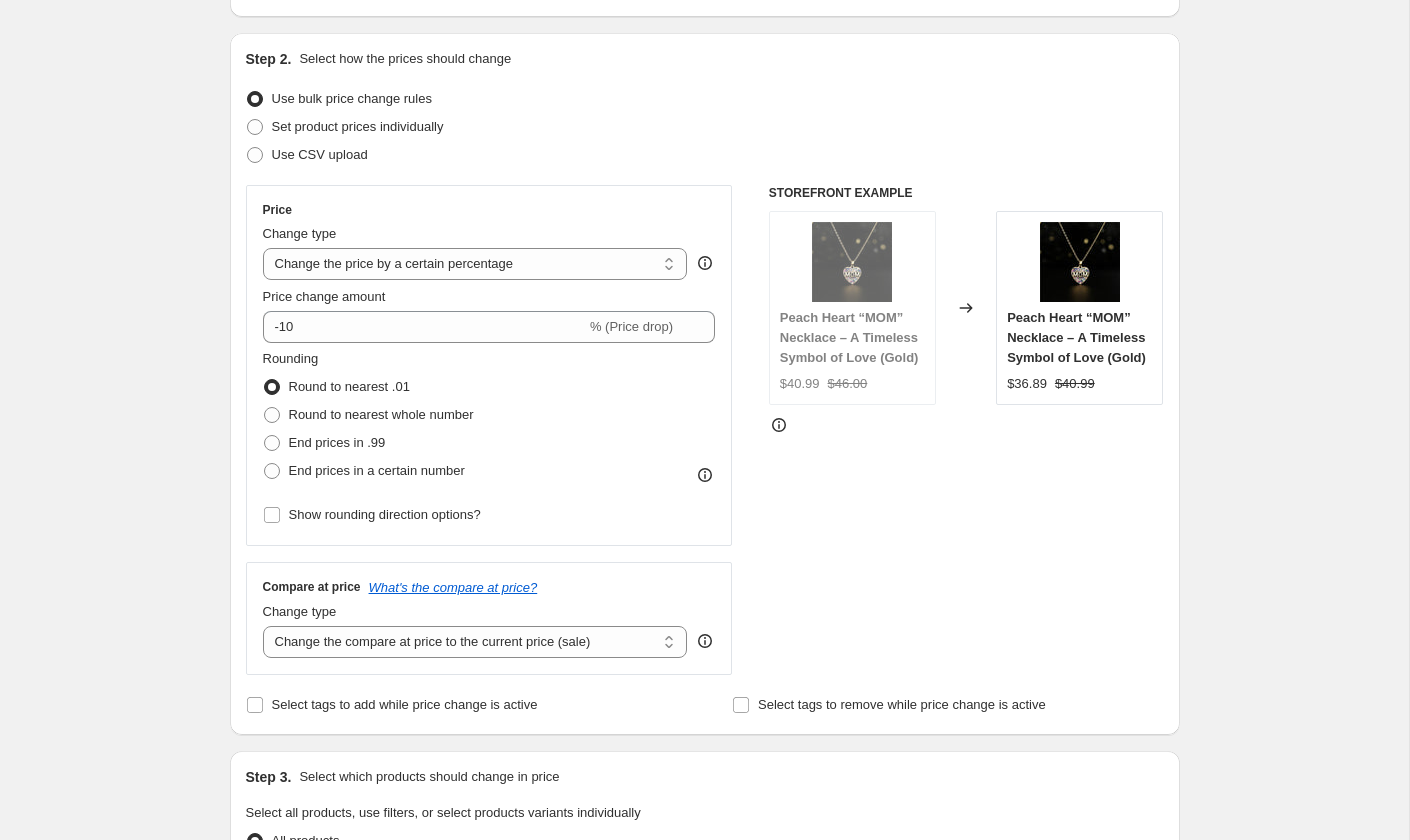 scroll, scrollTop: 181, scrollLeft: 0, axis: vertical 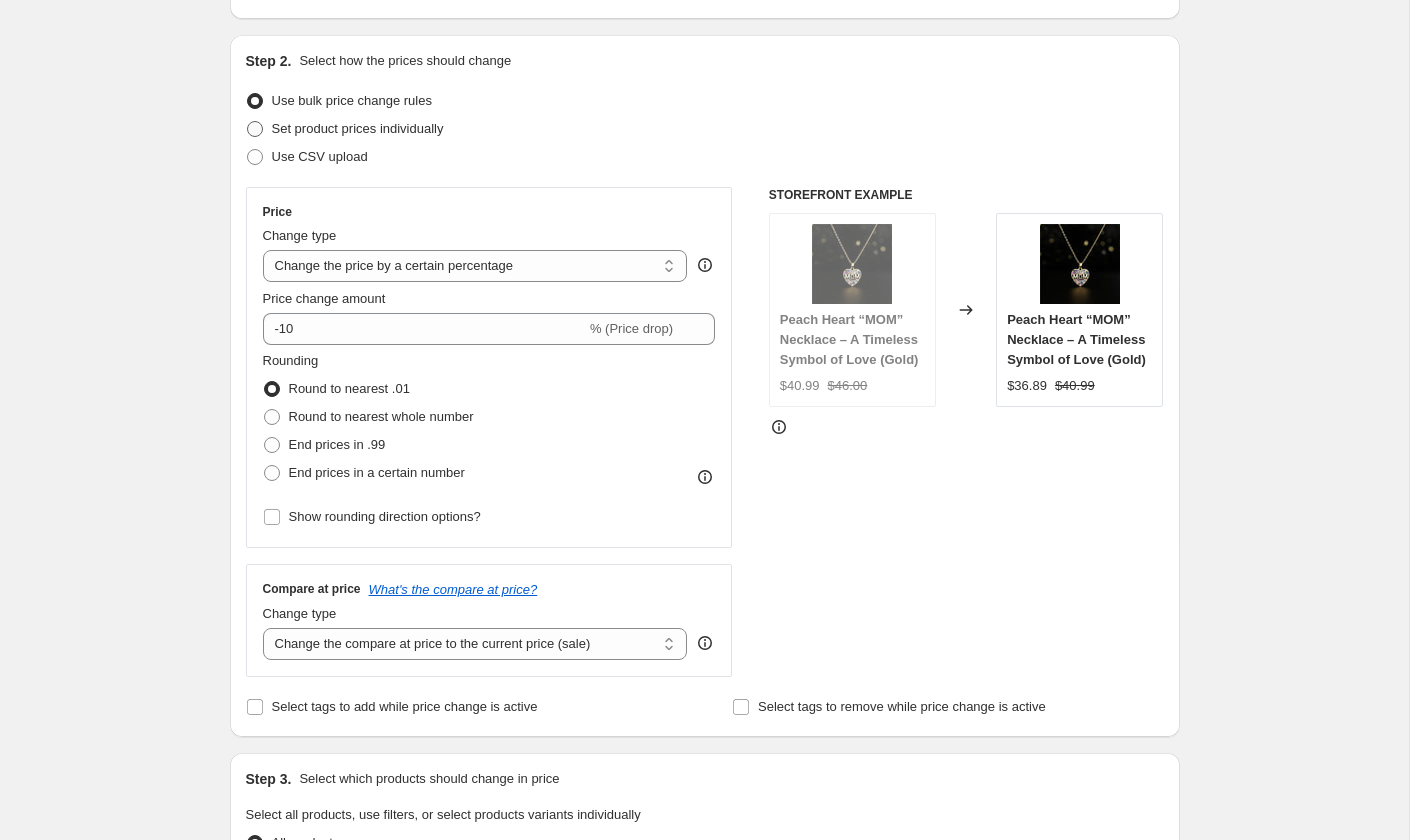 click at bounding box center [255, 129] 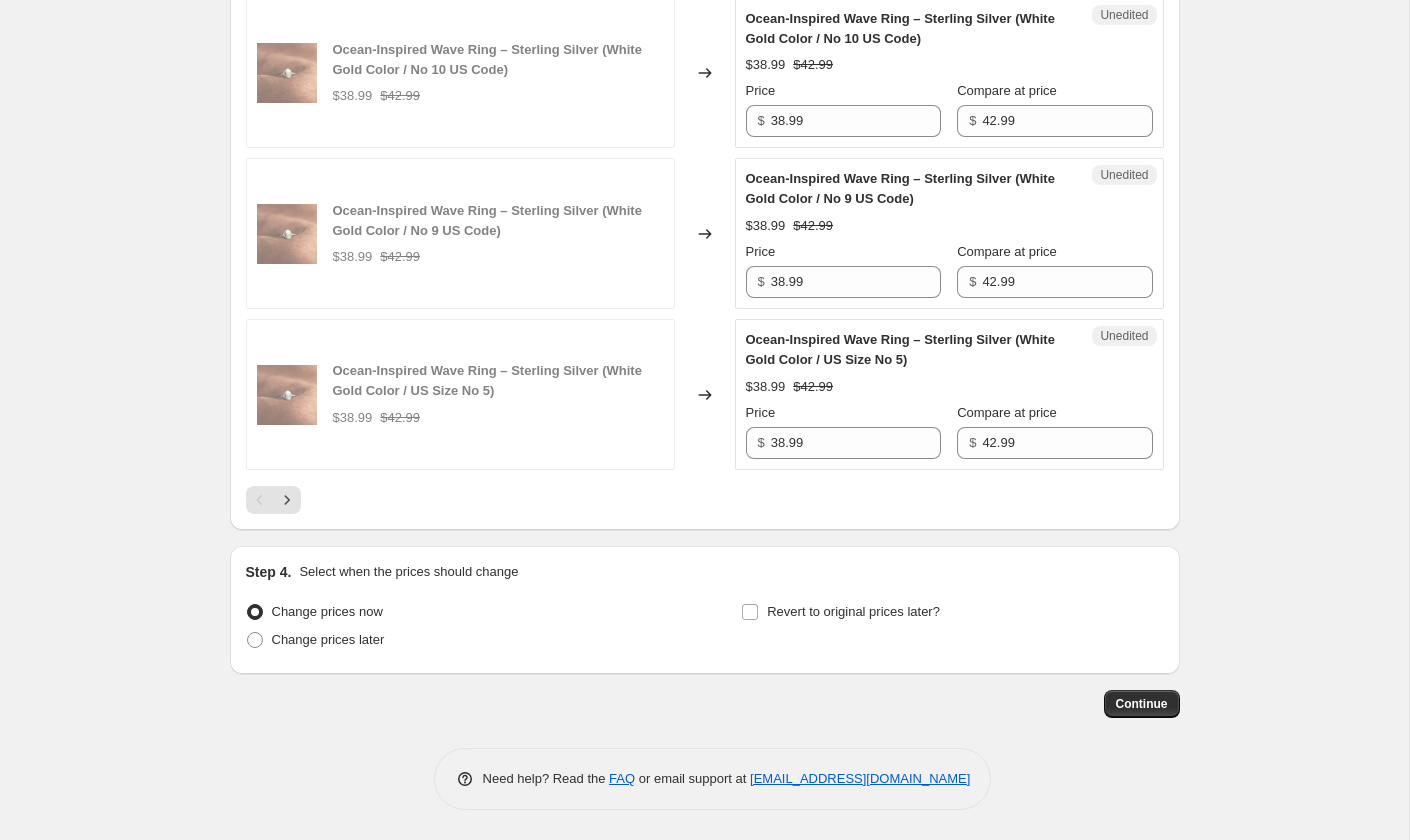 scroll, scrollTop: 4216, scrollLeft: 0, axis: vertical 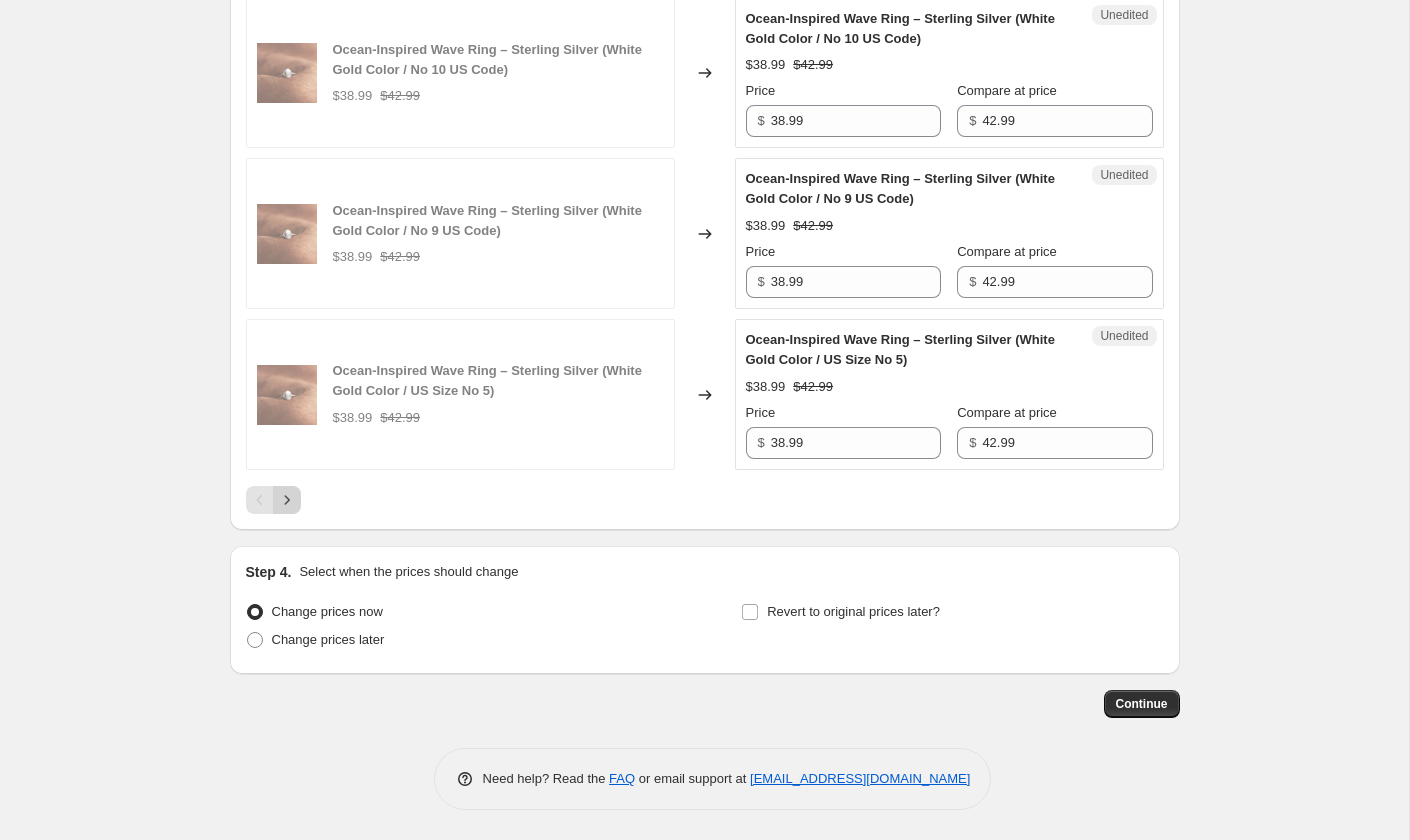 click 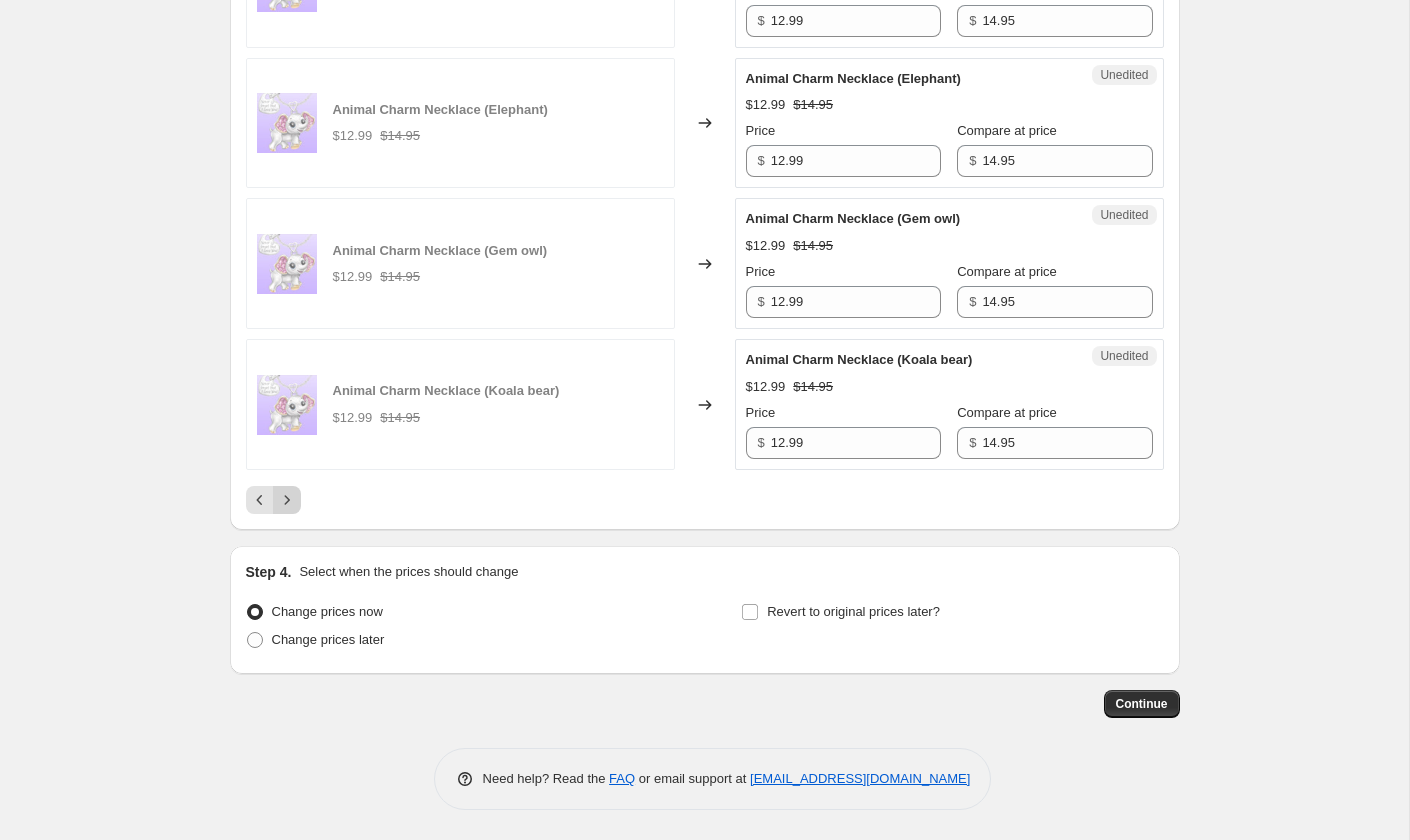 click 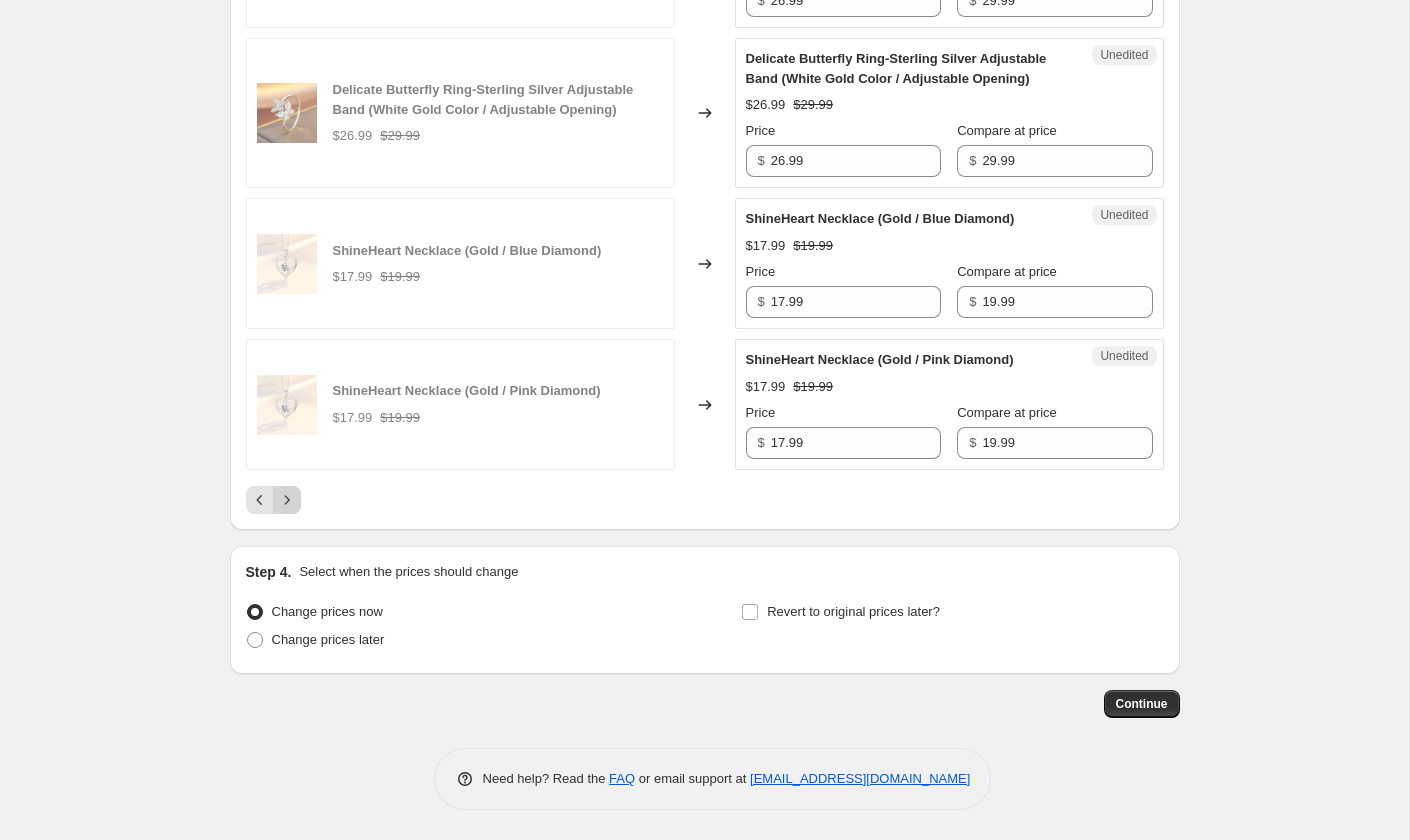 click 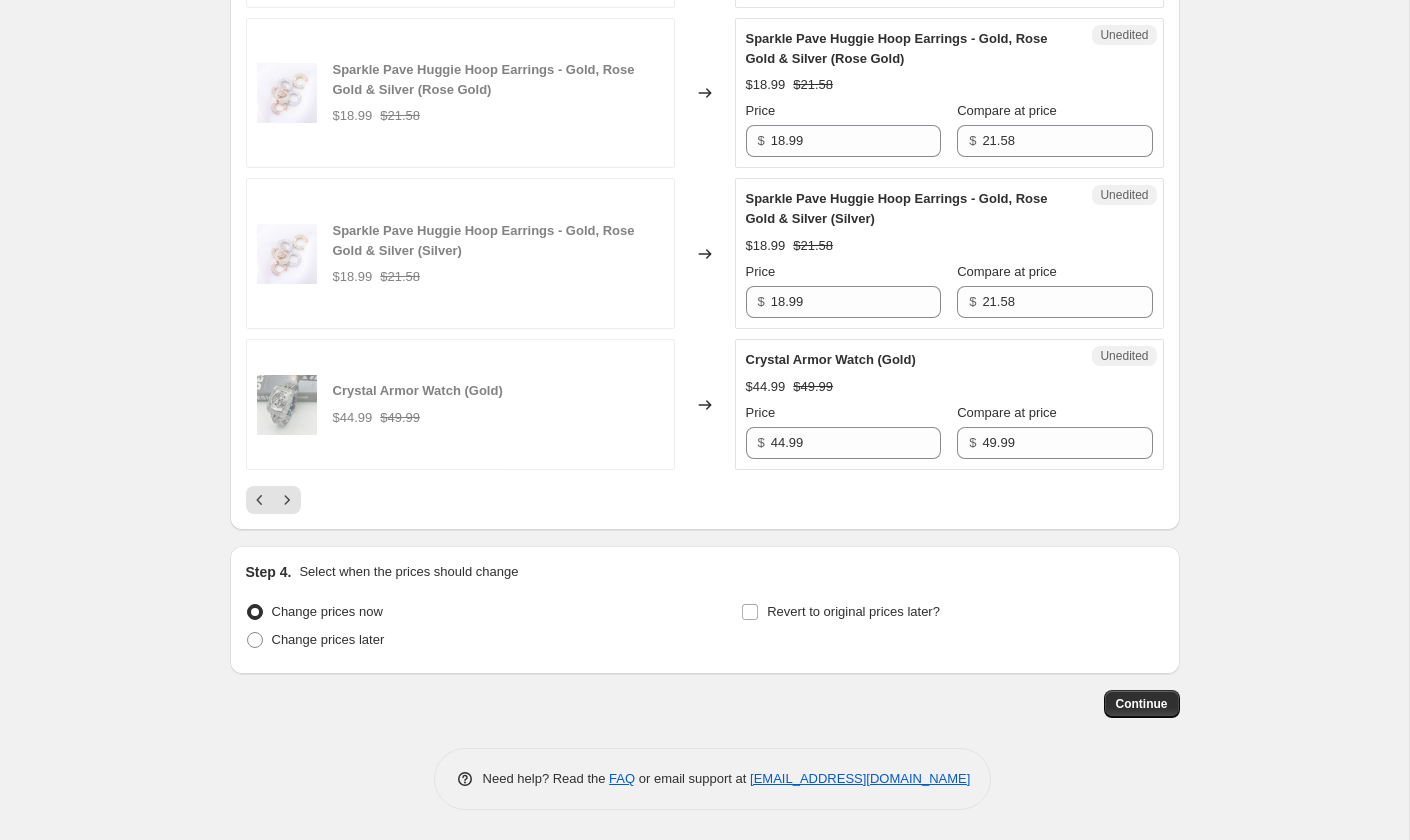 scroll, scrollTop: 4166, scrollLeft: 0, axis: vertical 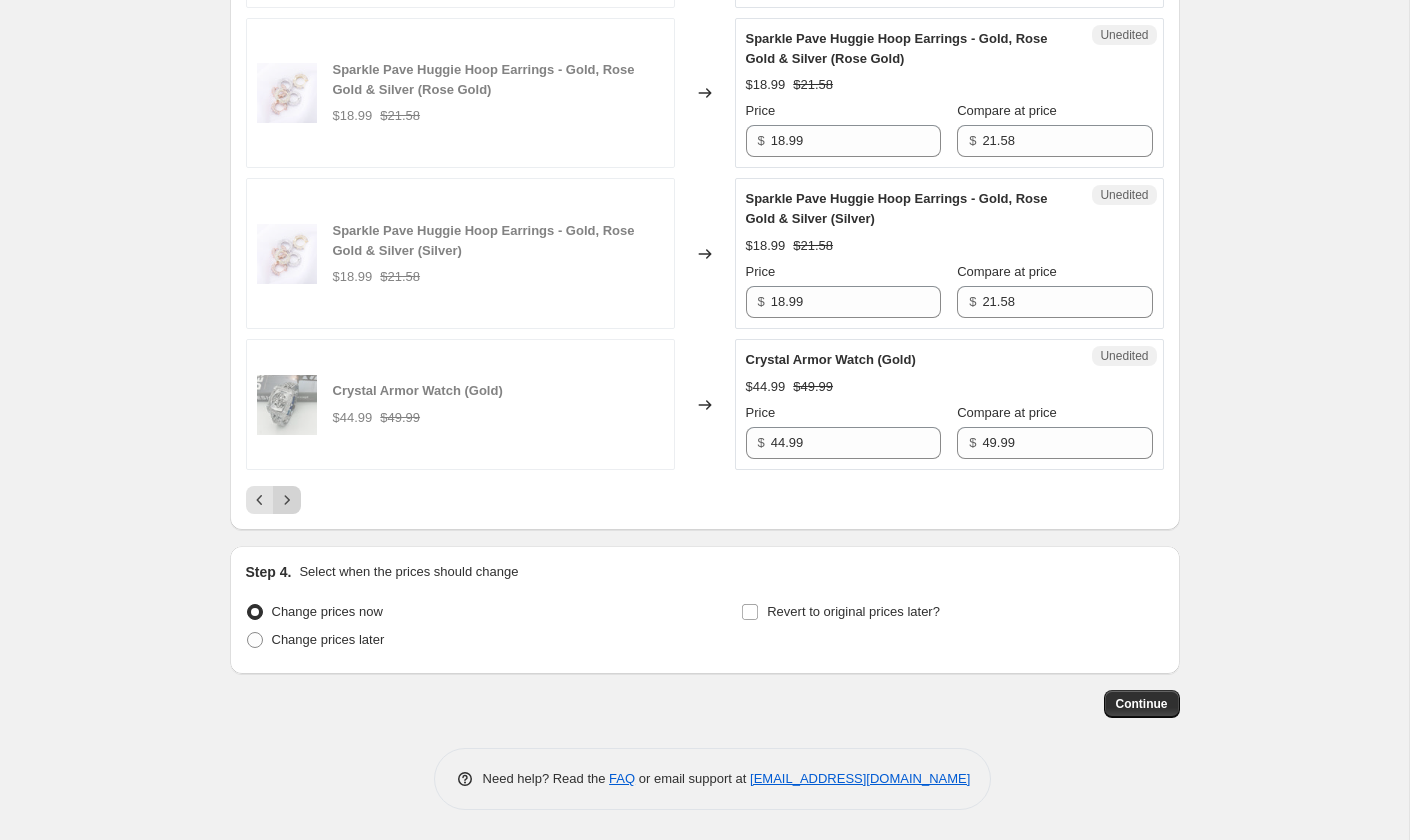 click 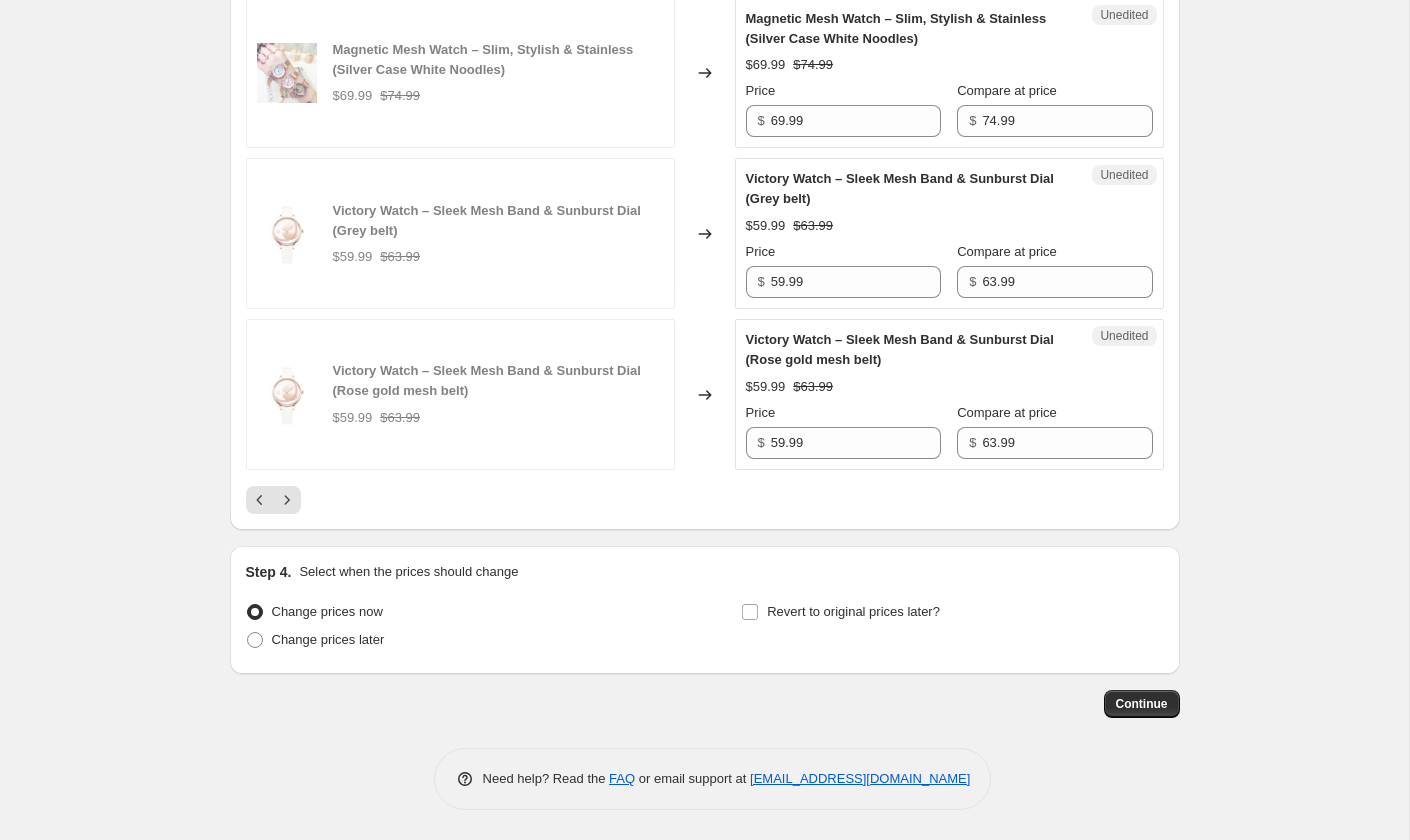 scroll, scrollTop: 4066, scrollLeft: 0, axis: vertical 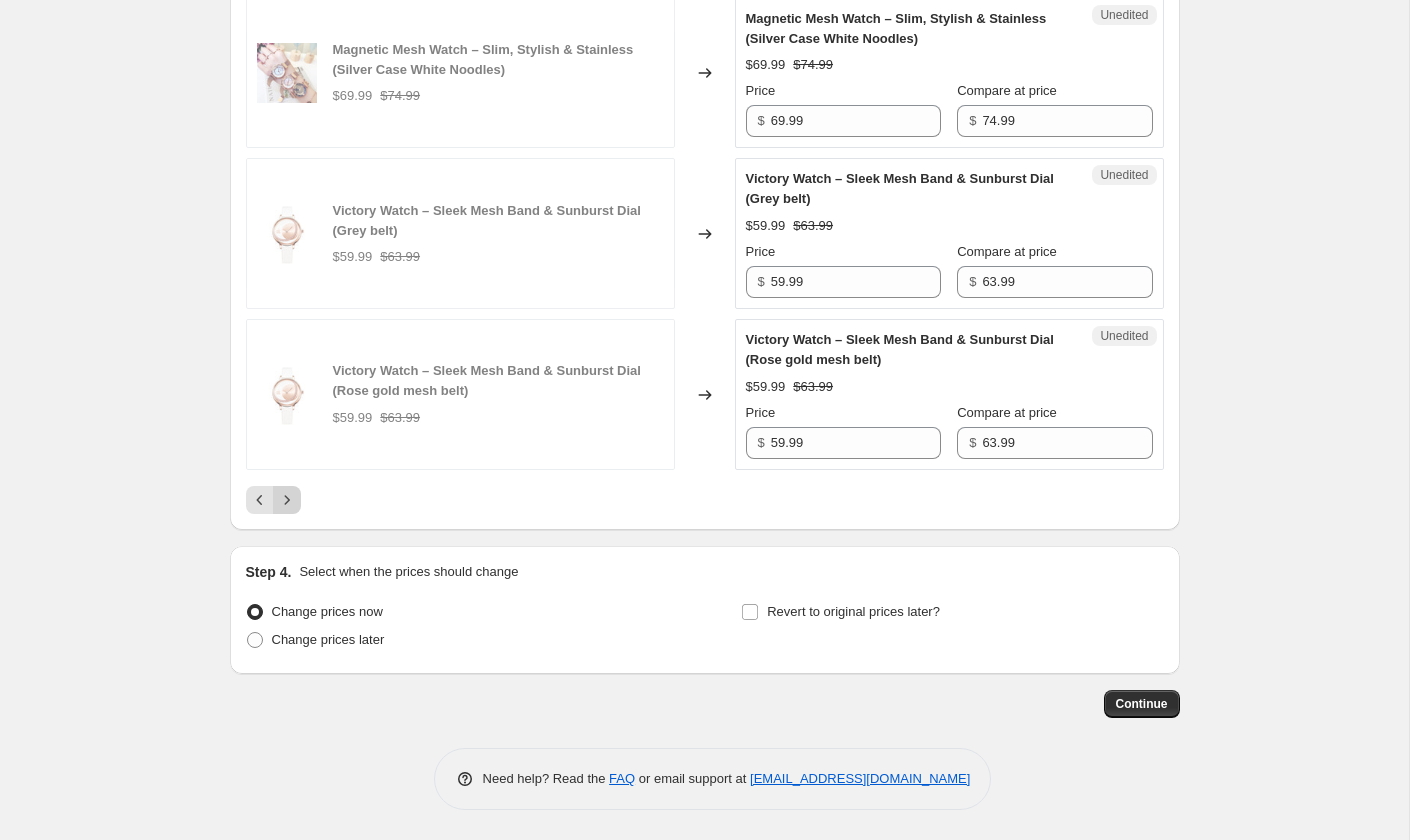 click at bounding box center [287, 500] 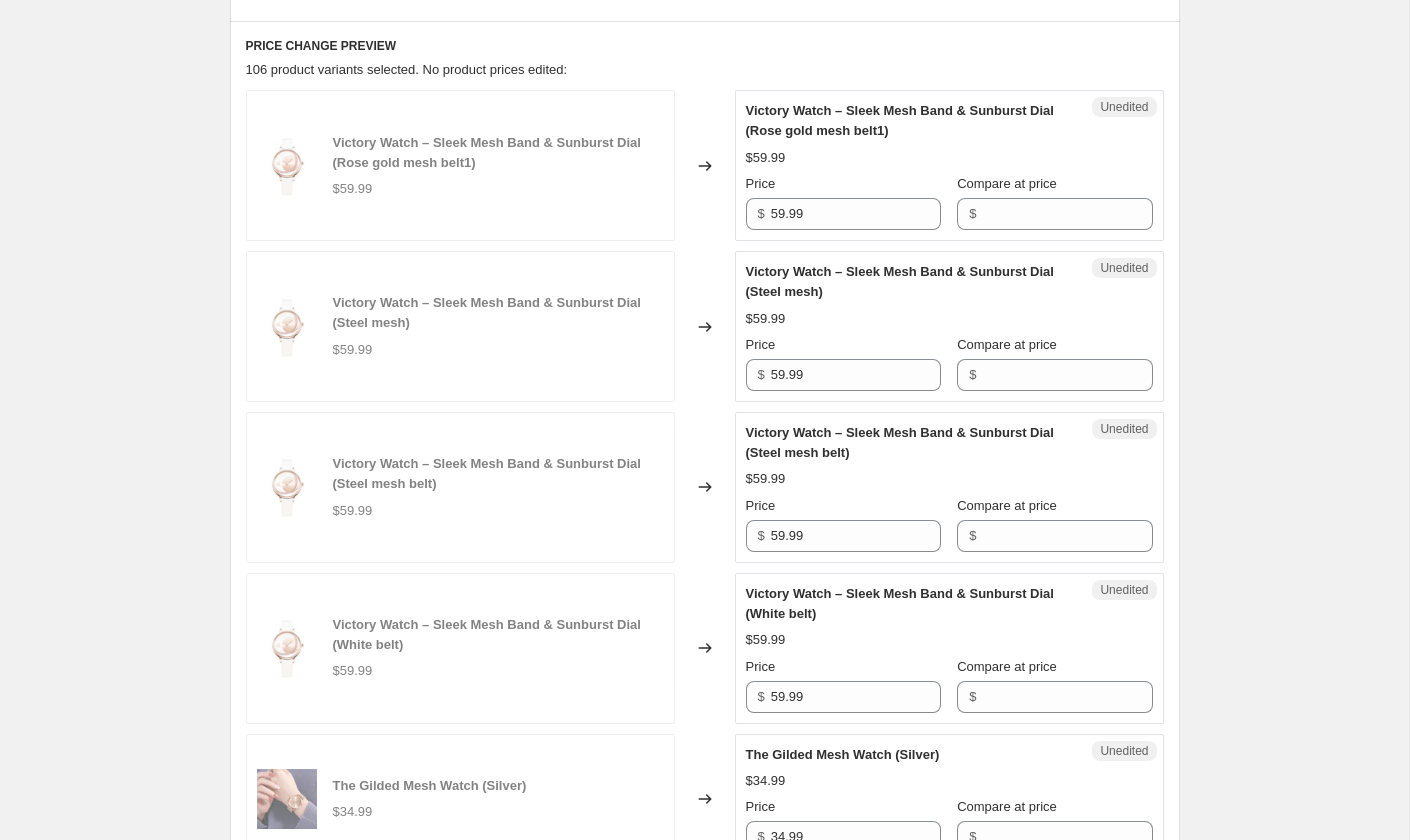 scroll, scrollTop: 580, scrollLeft: 0, axis: vertical 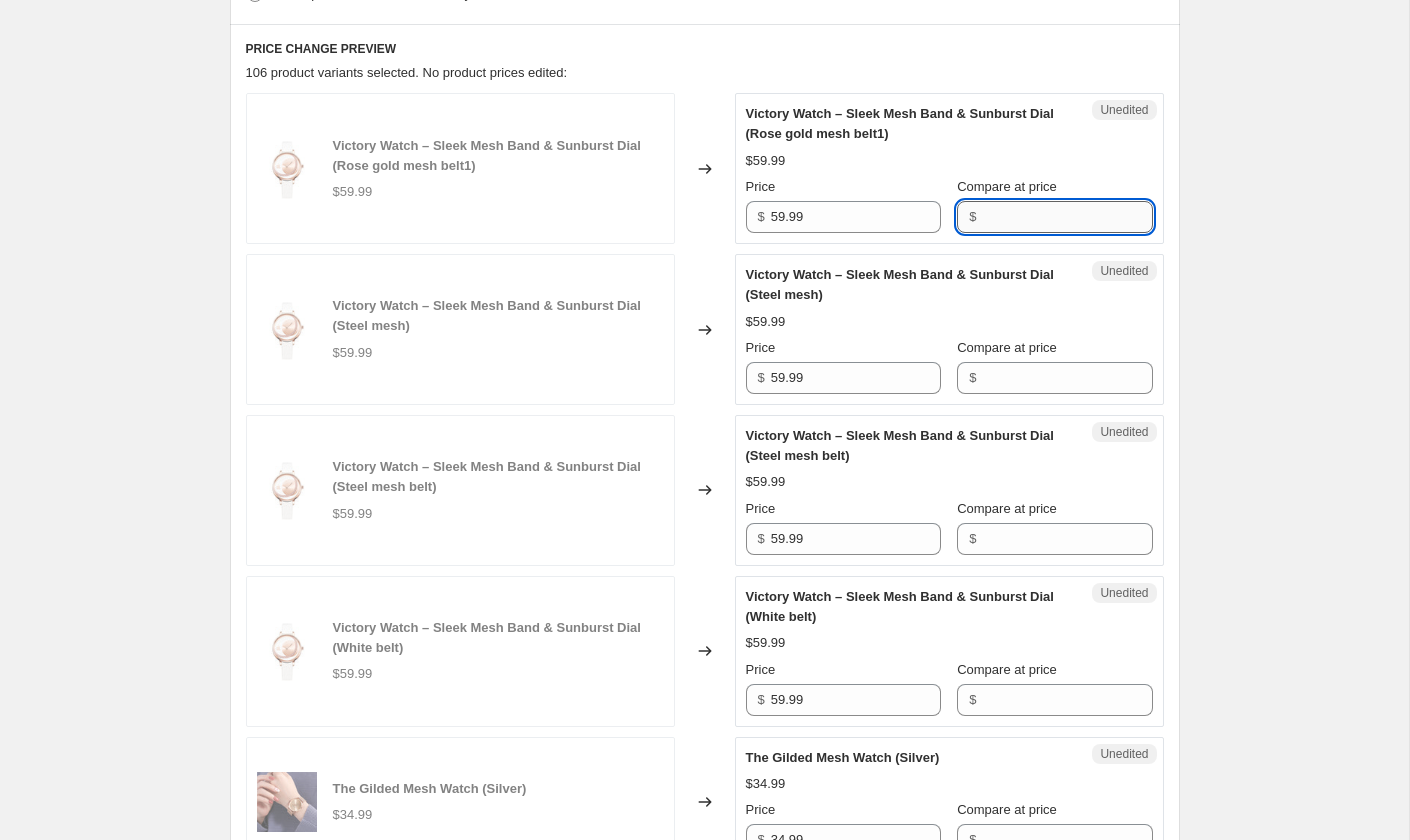 click on "Compare at price" at bounding box center [1067, 217] 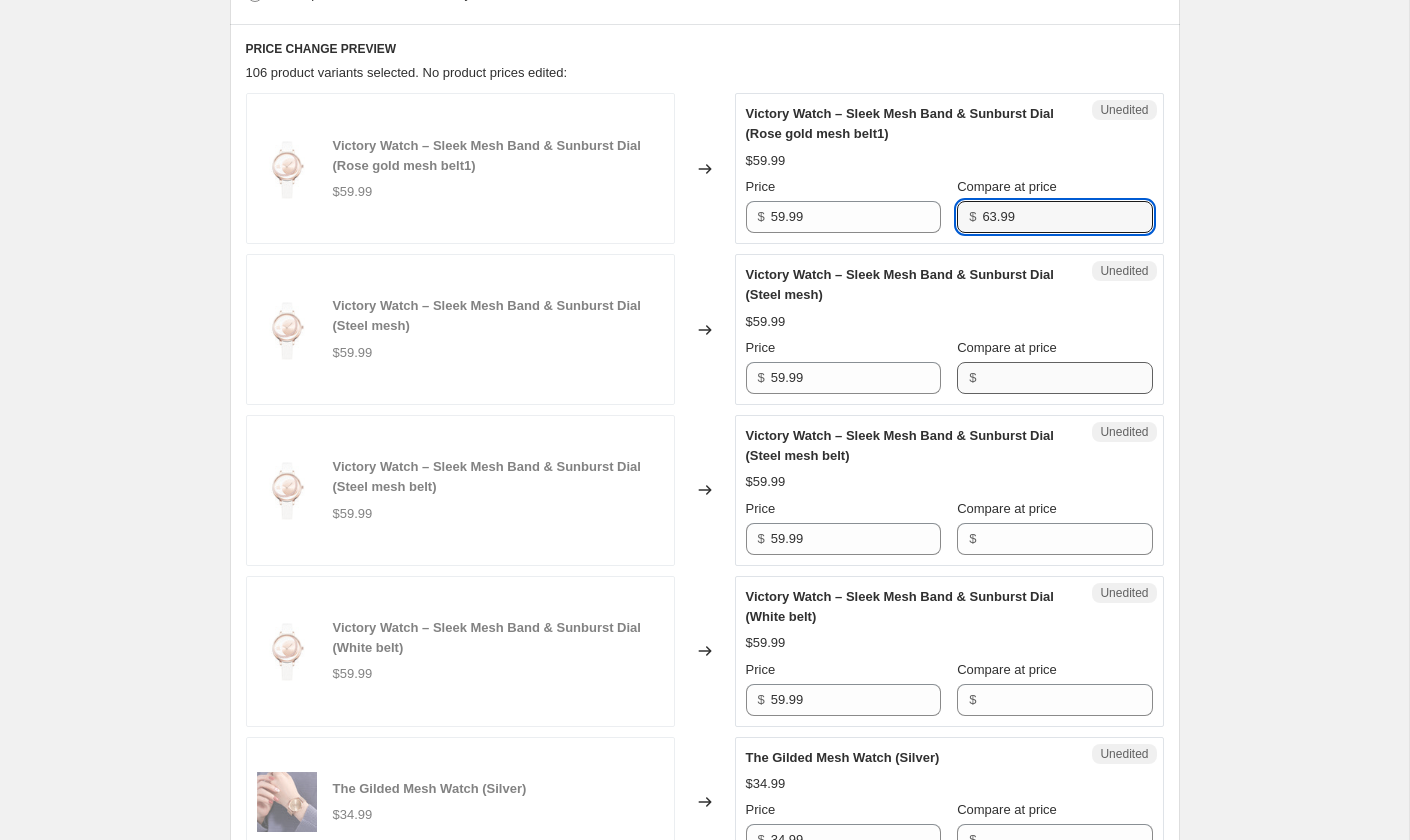 type on "63.99" 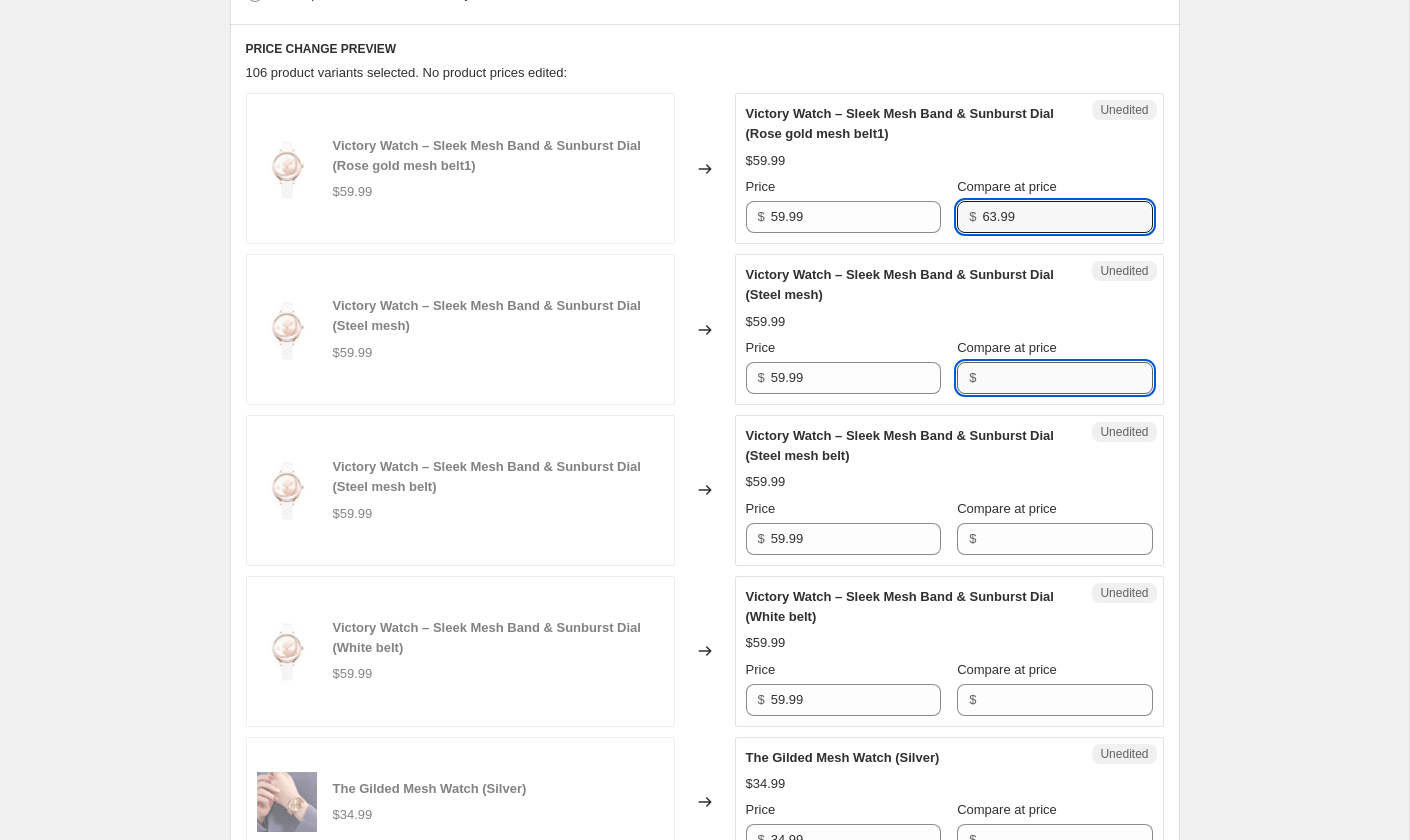 click on "Compare at price" at bounding box center [1067, 378] 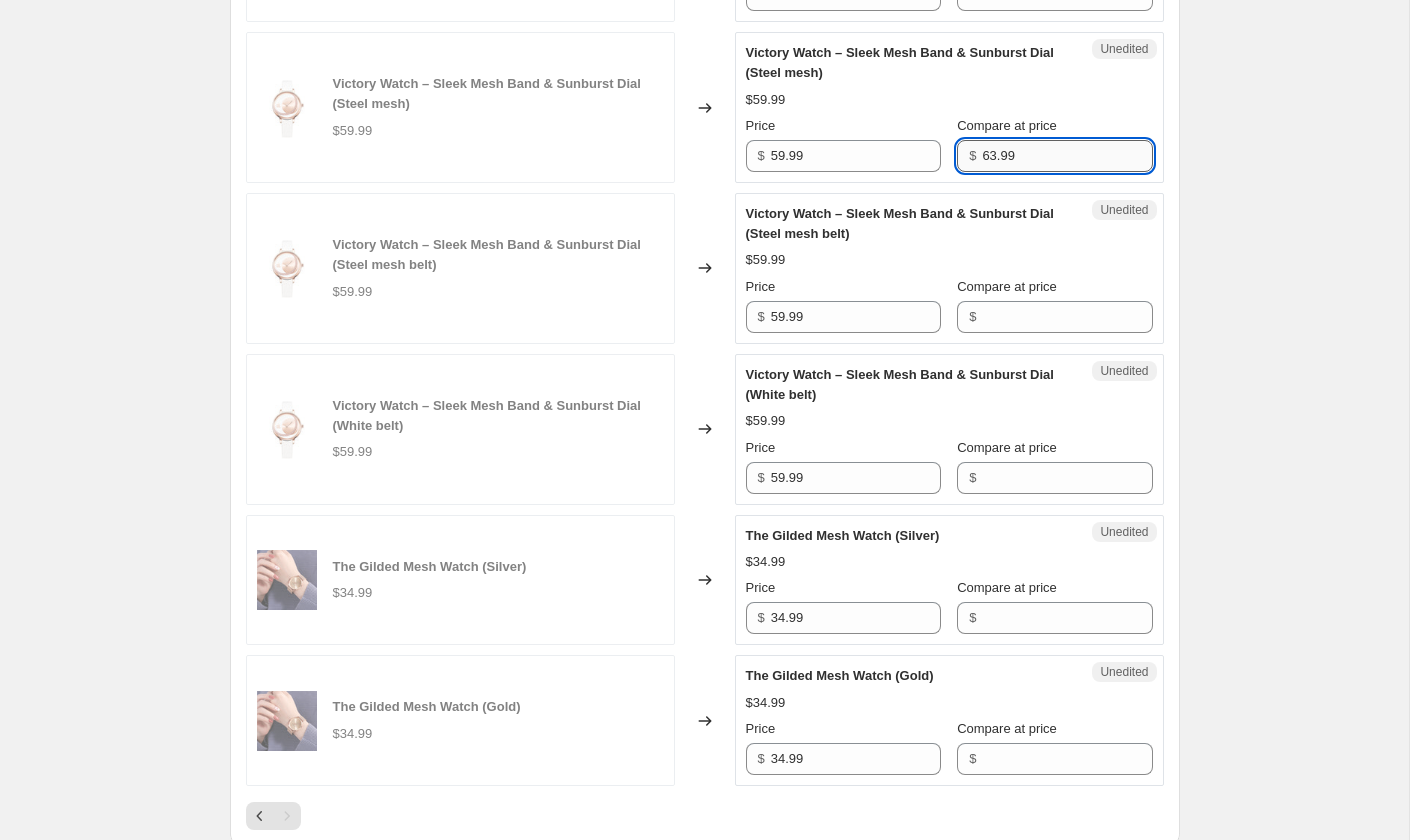 scroll, scrollTop: 815, scrollLeft: 0, axis: vertical 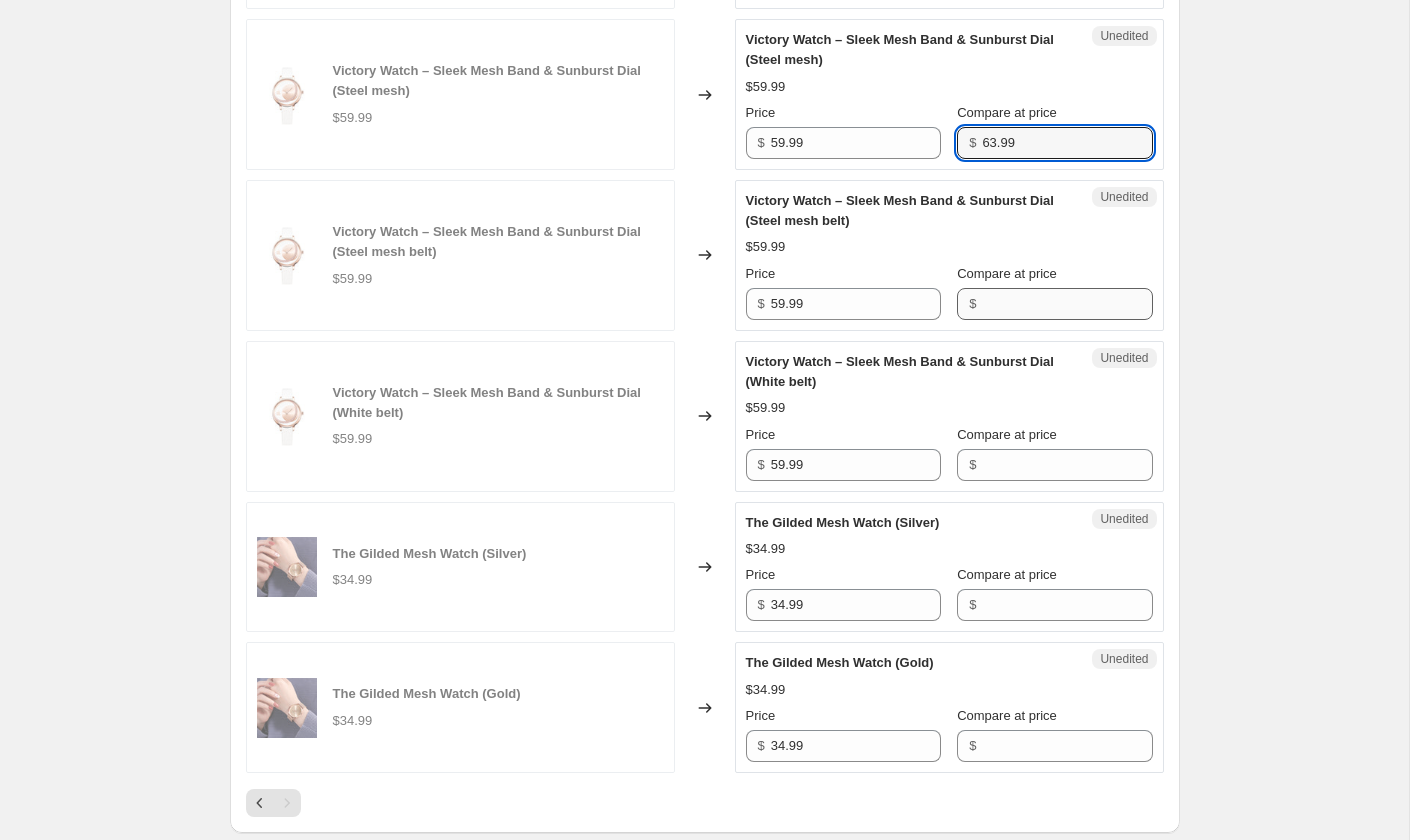type on "63.99" 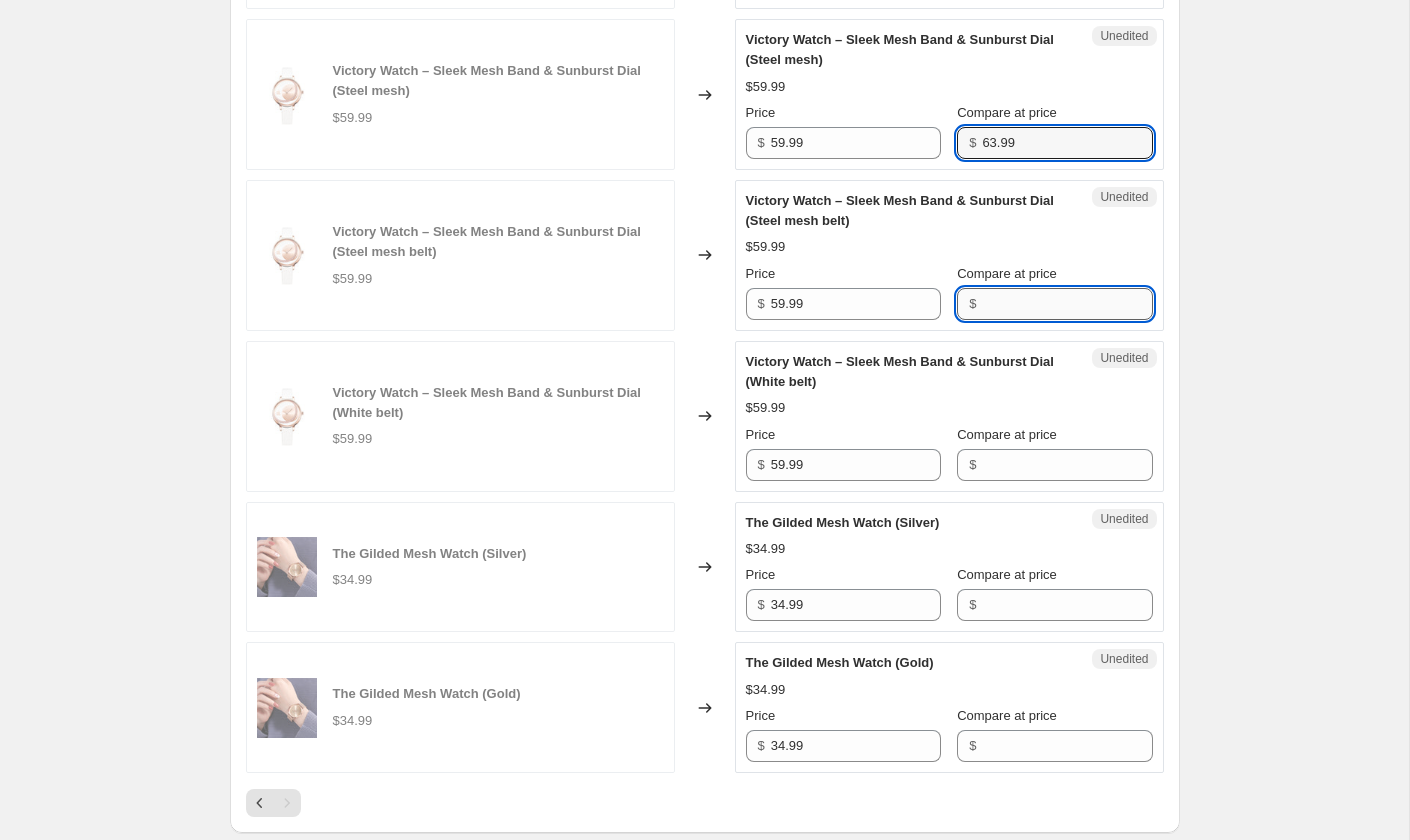 click on "Compare at price" at bounding box center [1067, 304] 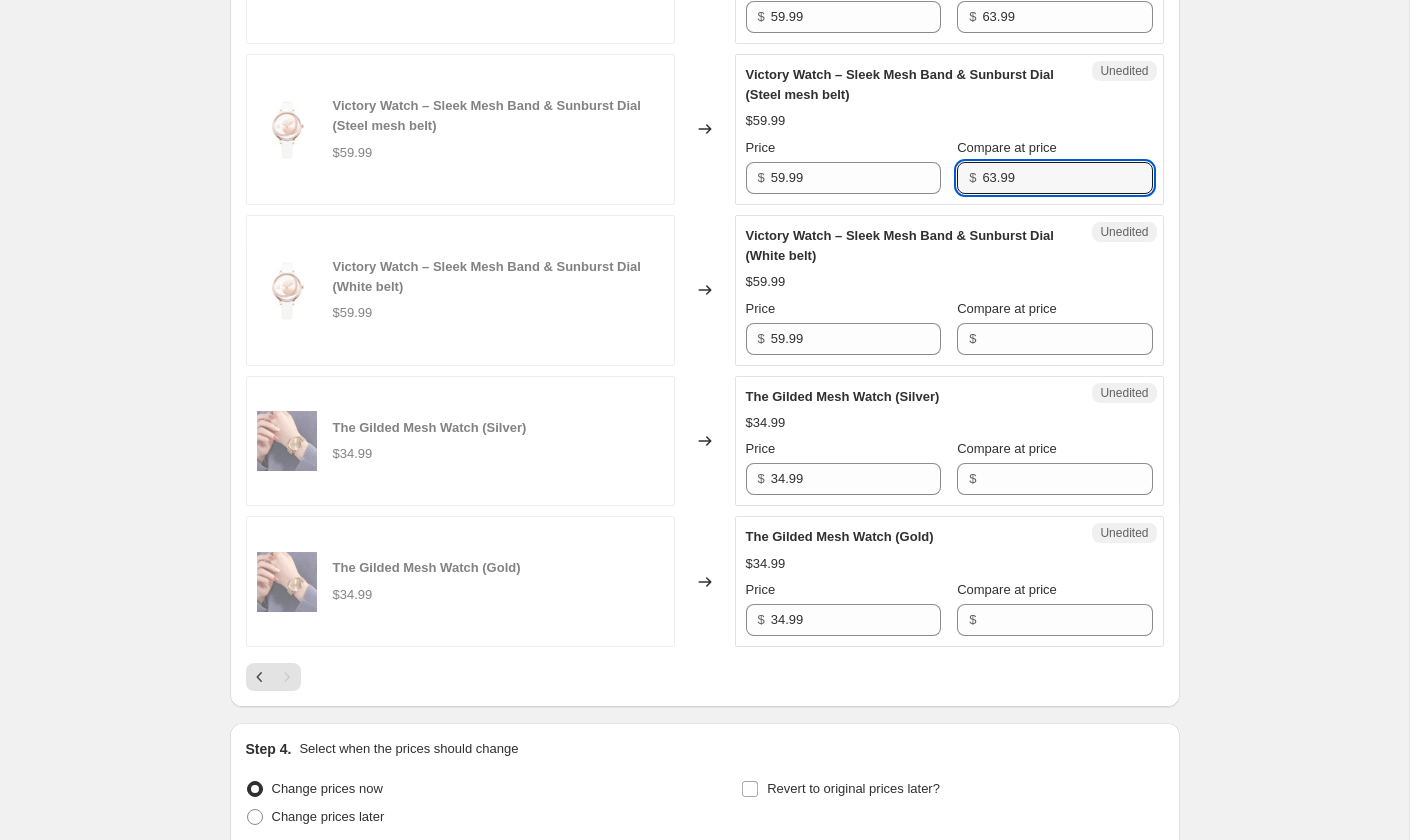 scroll, scrollTop: 948, scrollLeft: 0, axis: vertical 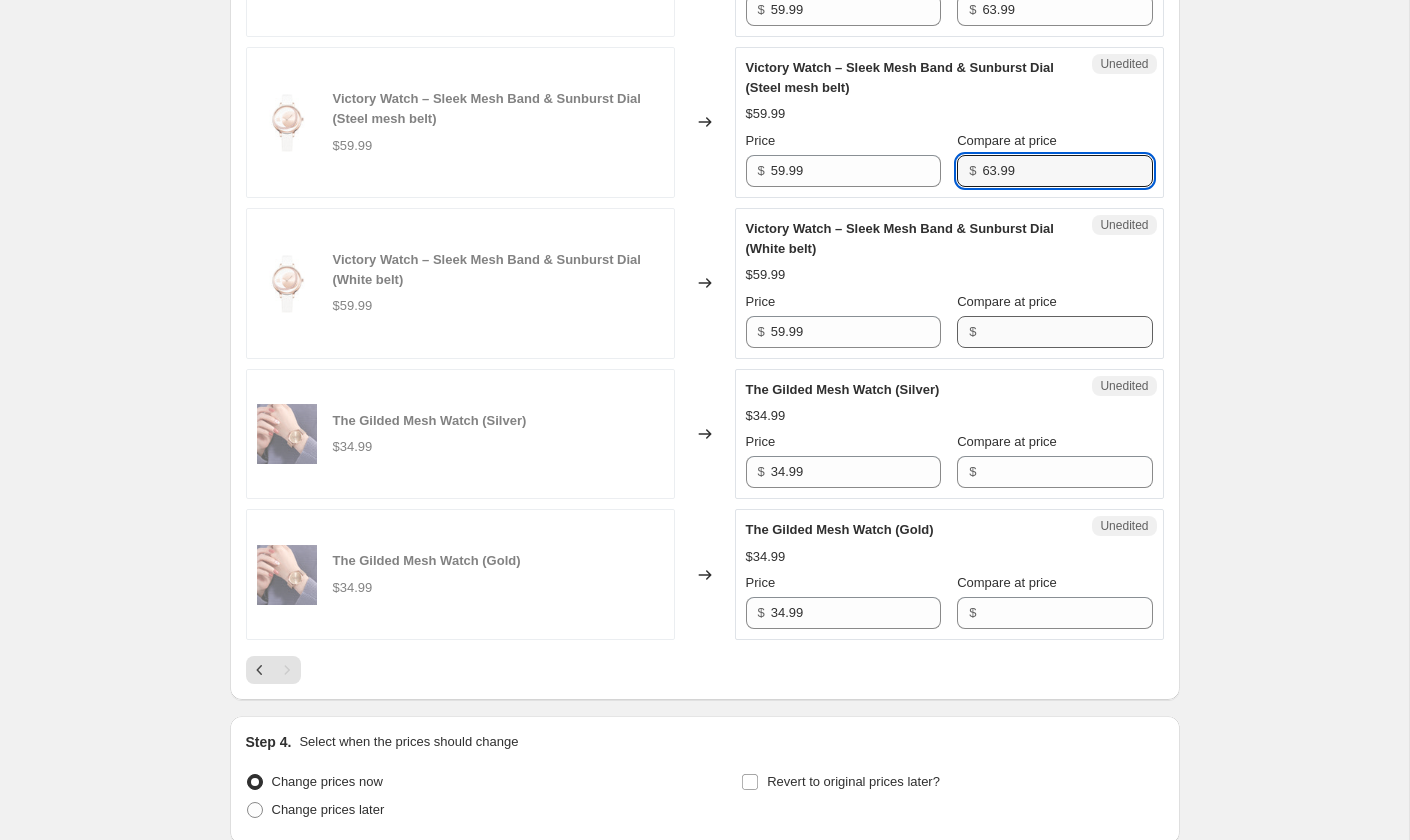 type on "63.99" 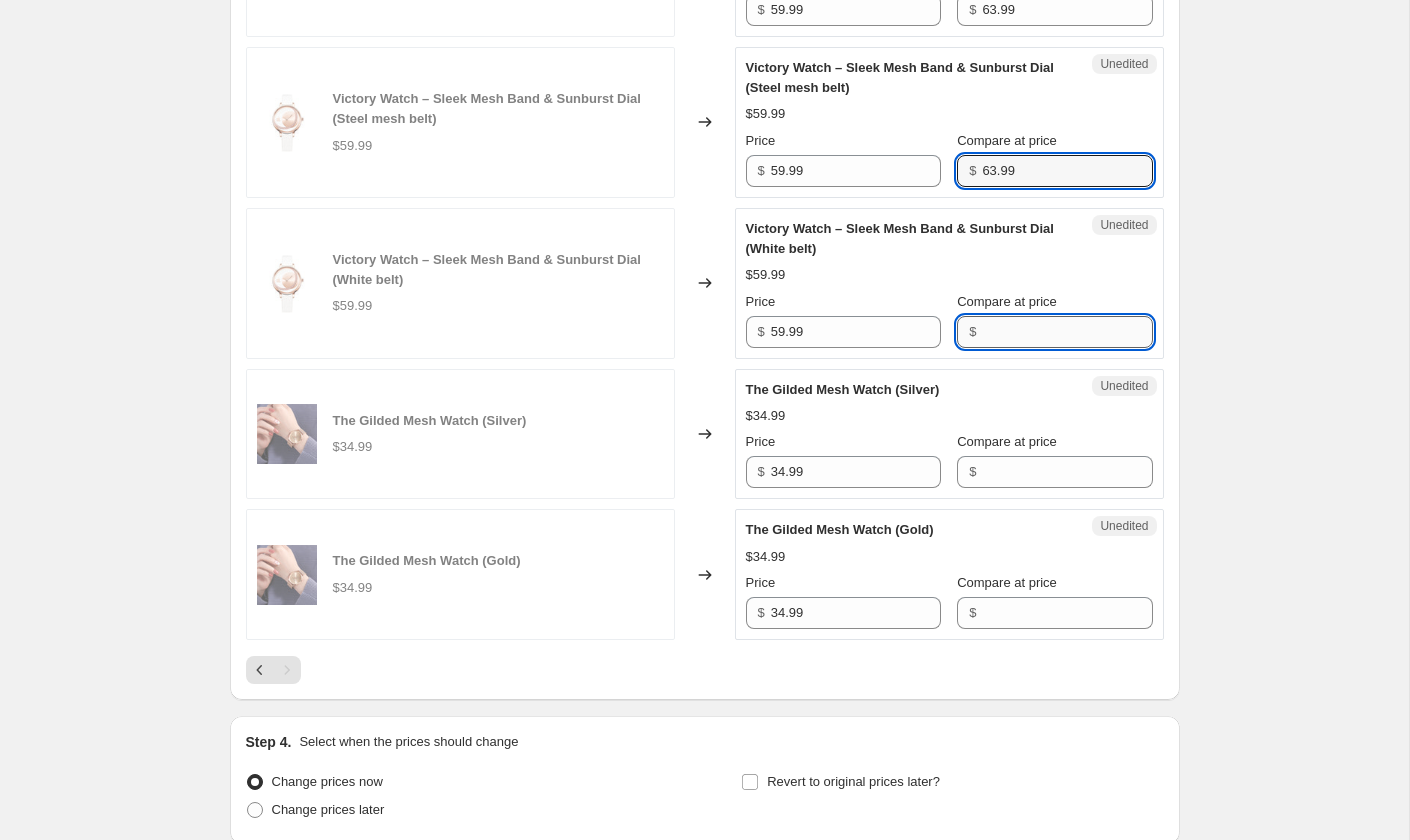 click on "Compare at price" at bounding box center (1067, 332) 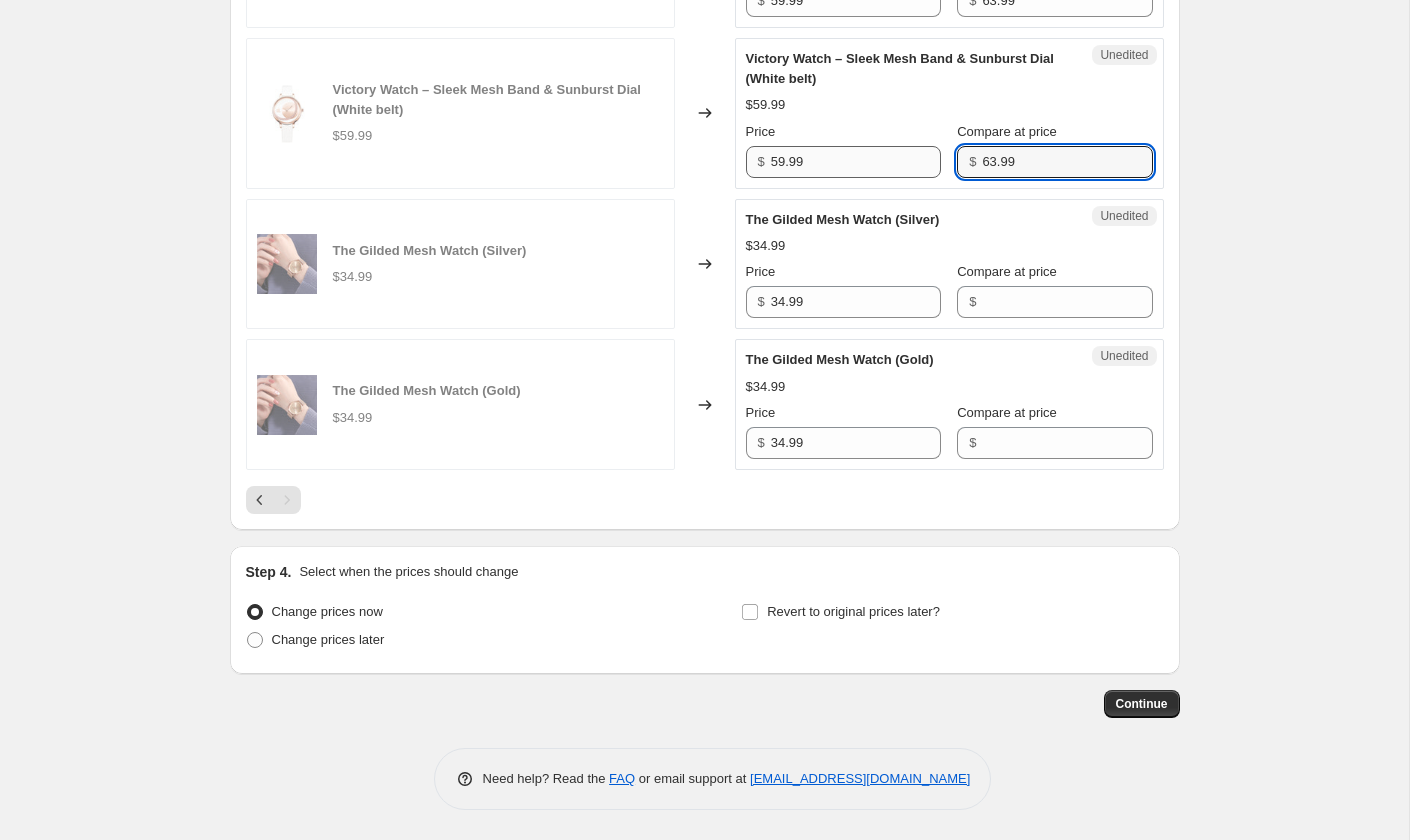 scroll, scrollTop: 1152, scrollLeft: 0, axis: vertical 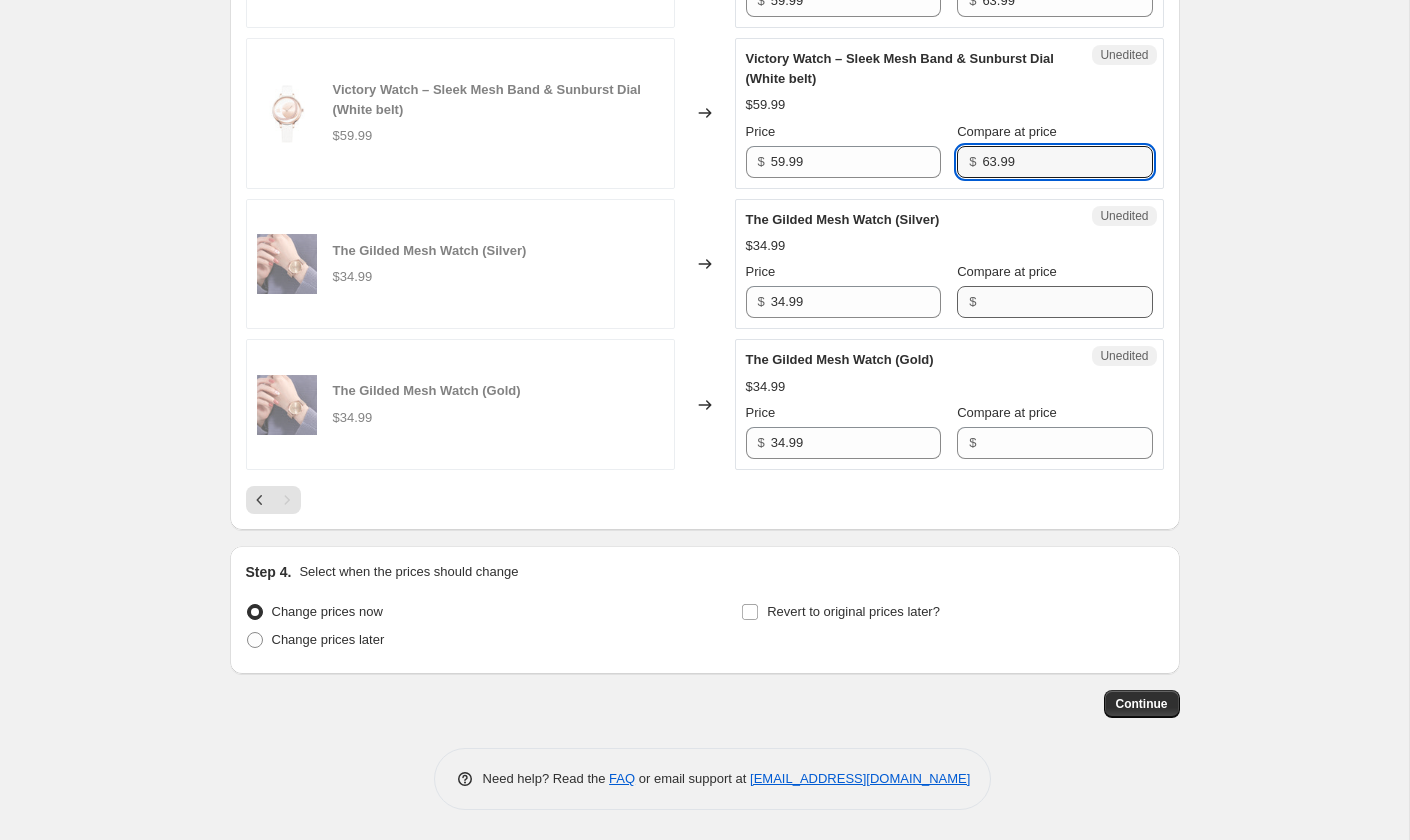 type on "63.99" 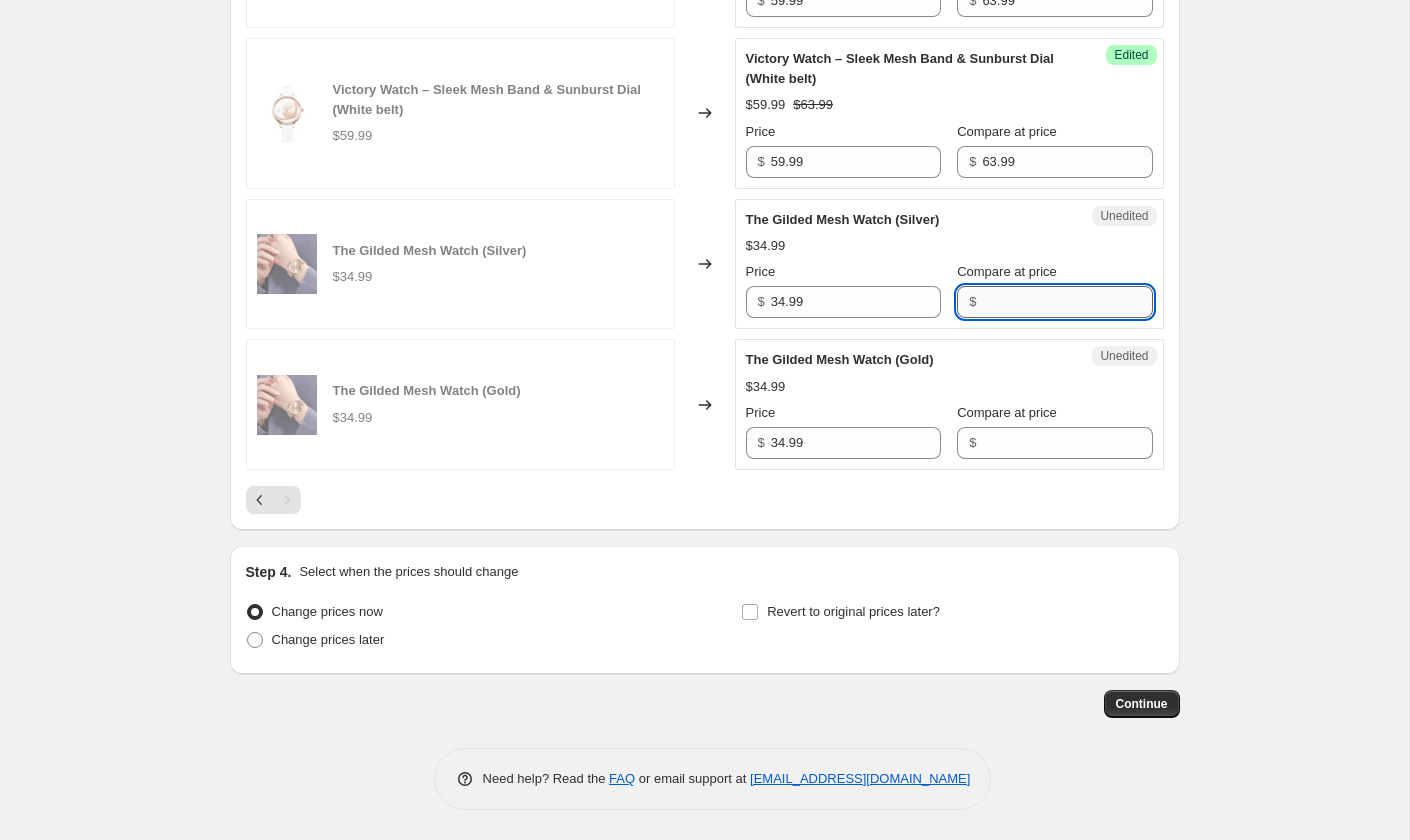 click on "Compare at price" at bounding box center (1067, 302) 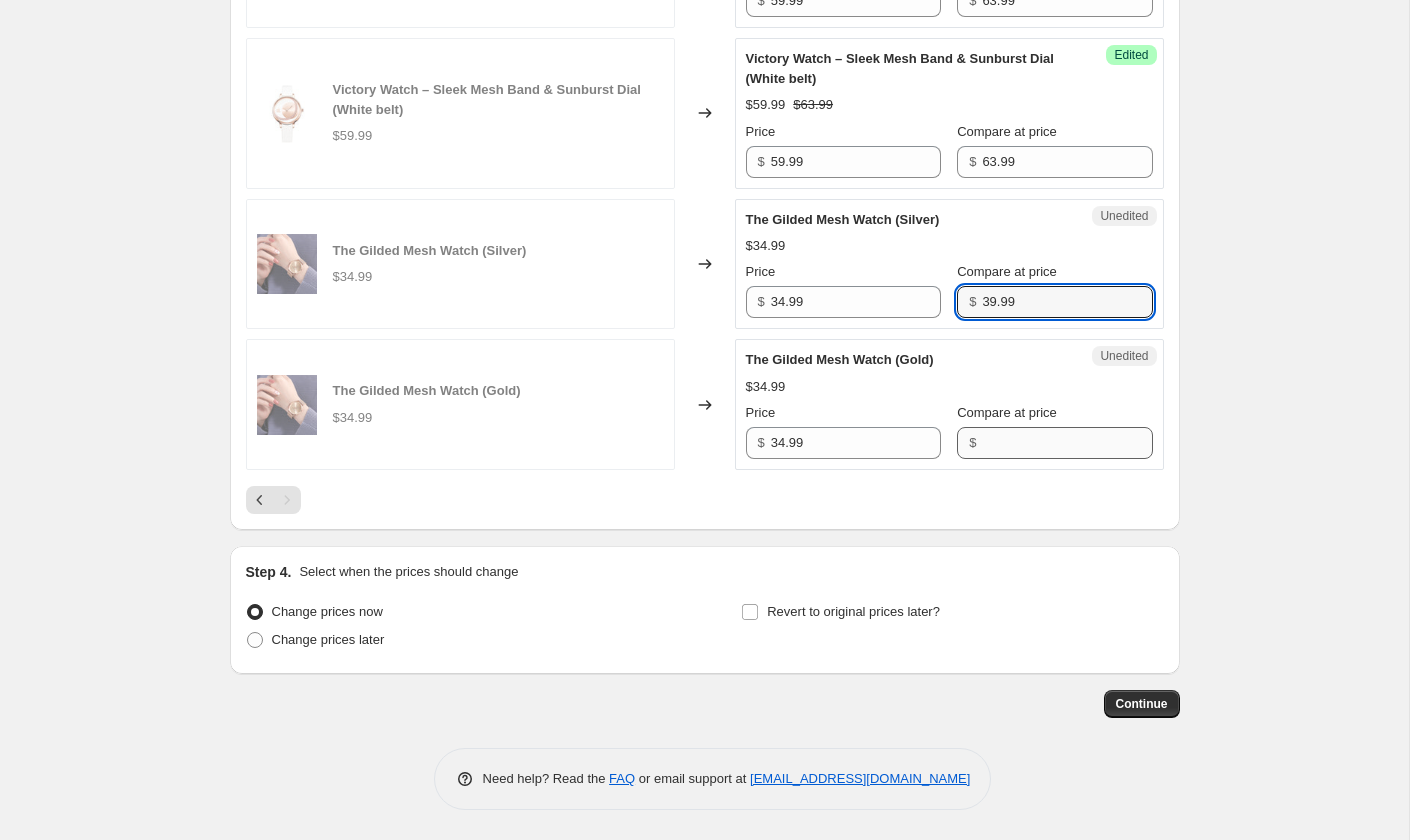 type on "39.99" 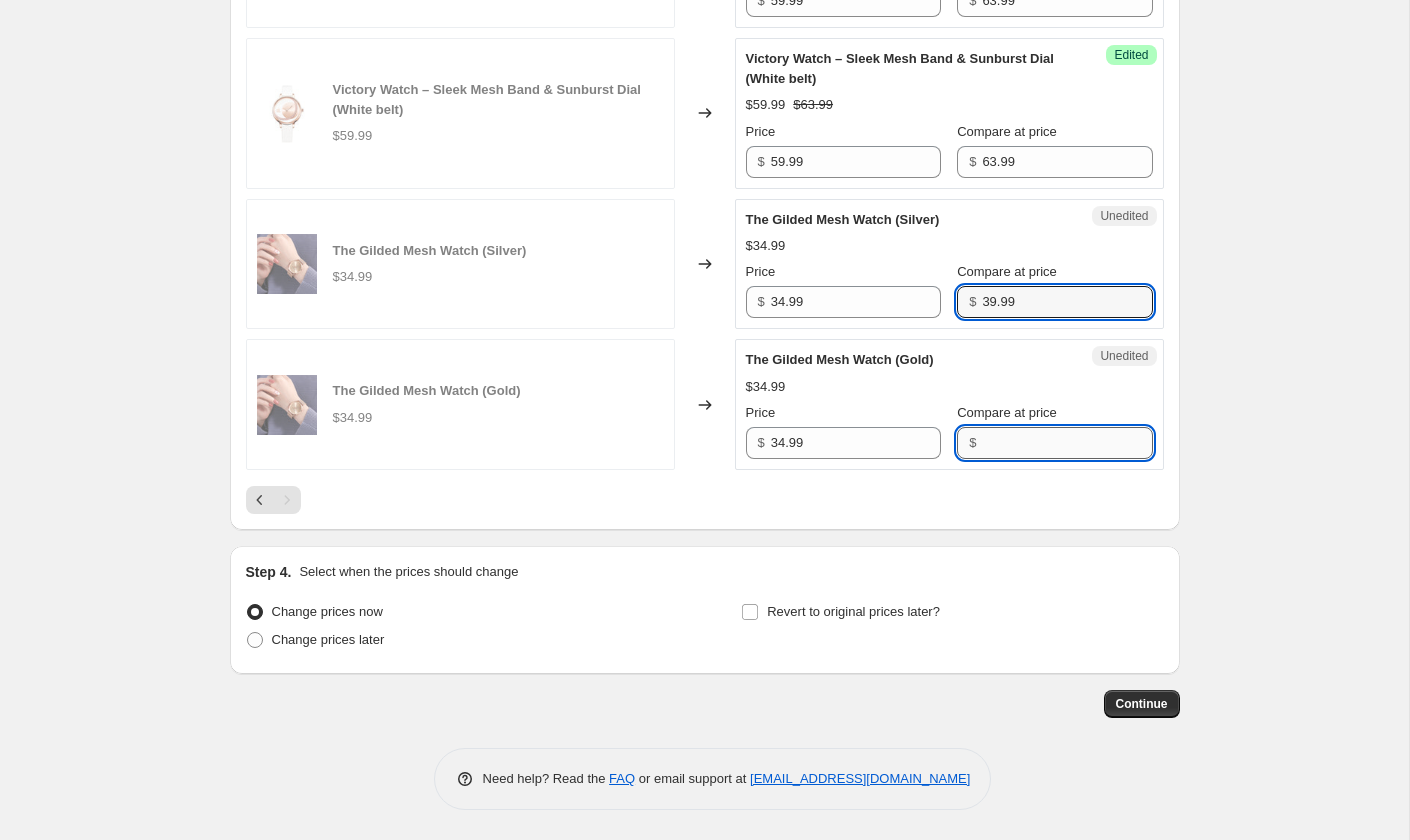 click on "Compare at price" at bounding box center (1067, 443) 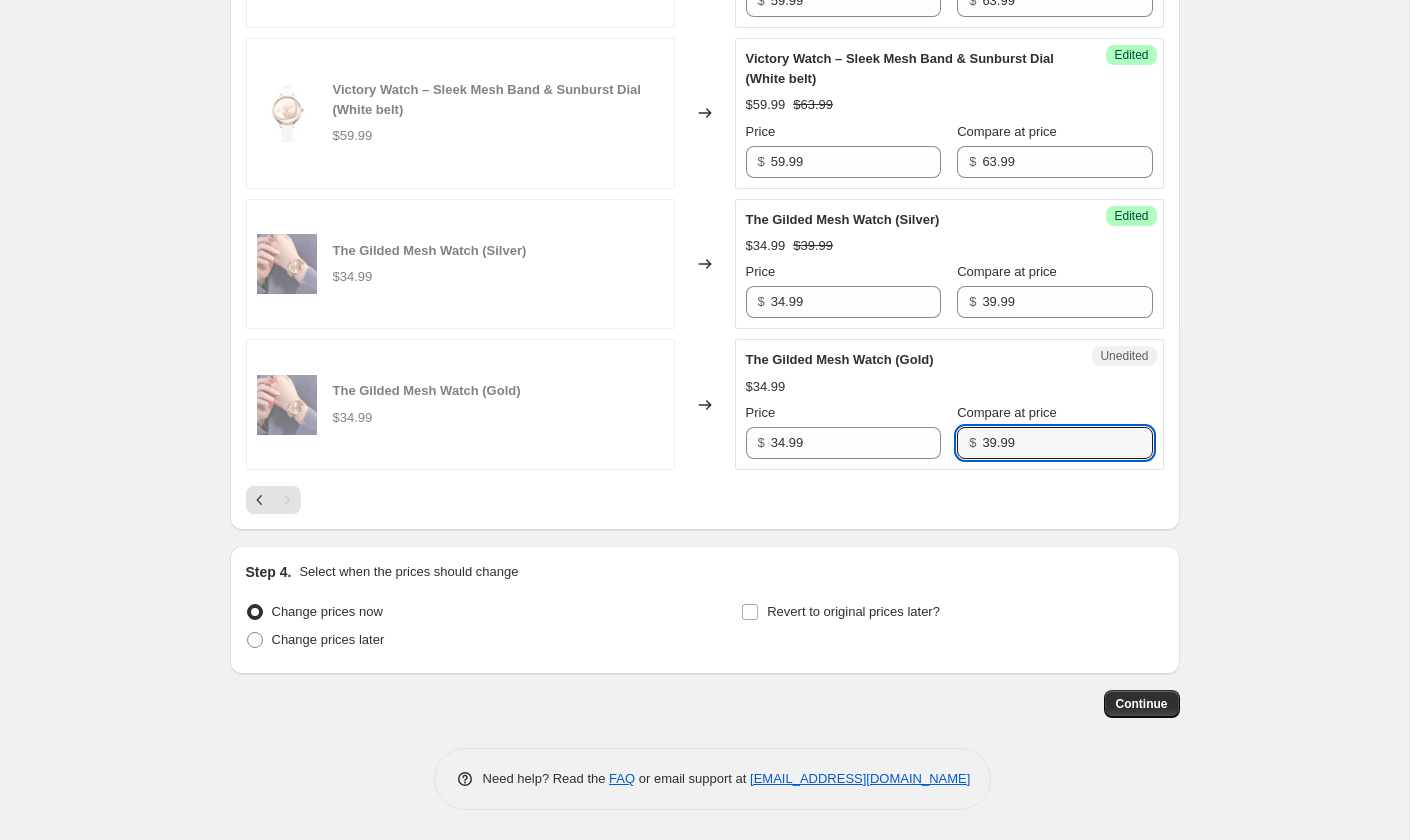 scroll, scrollTop: 1367, scrollLeft: 0, axis: vertical 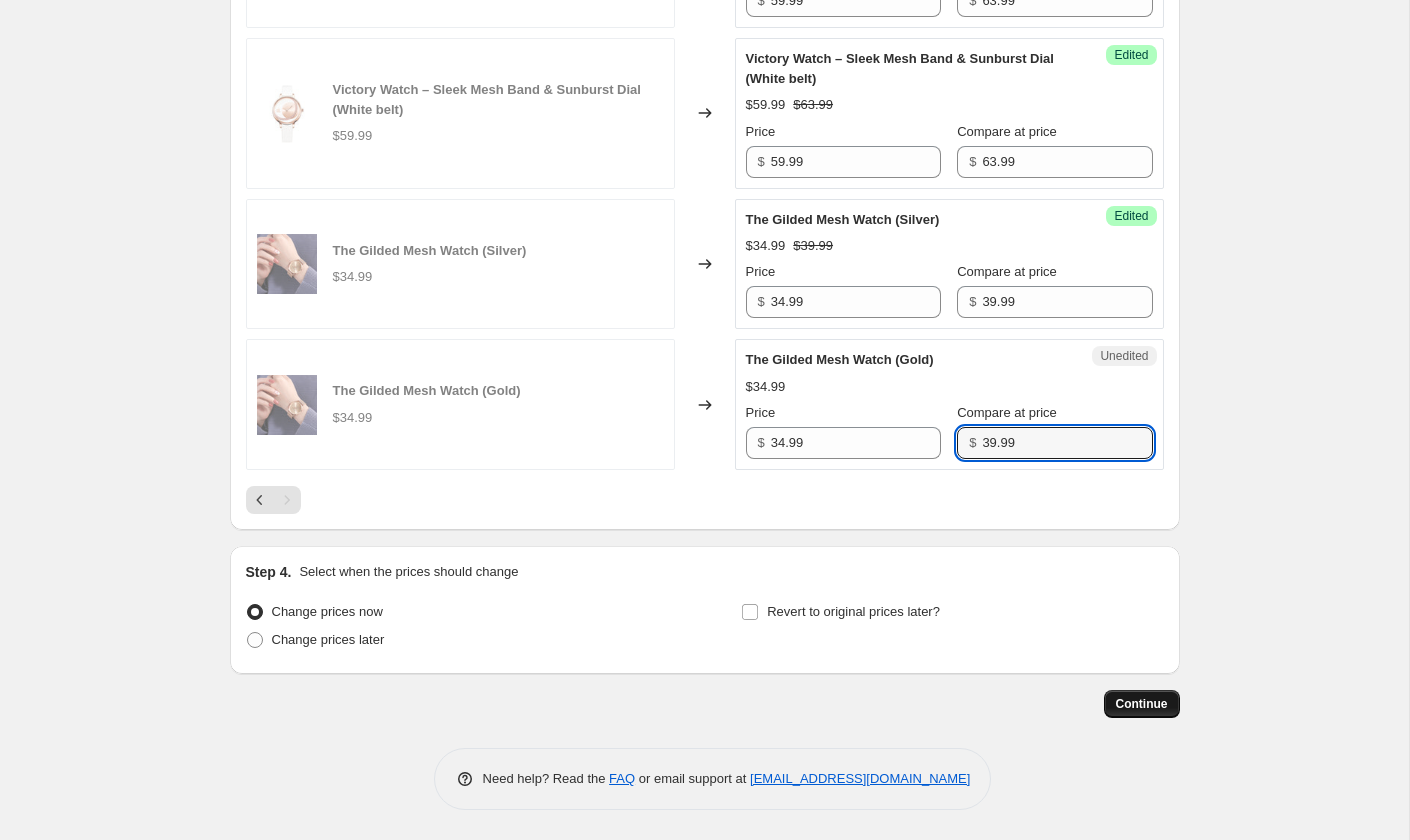 type on "39.99" 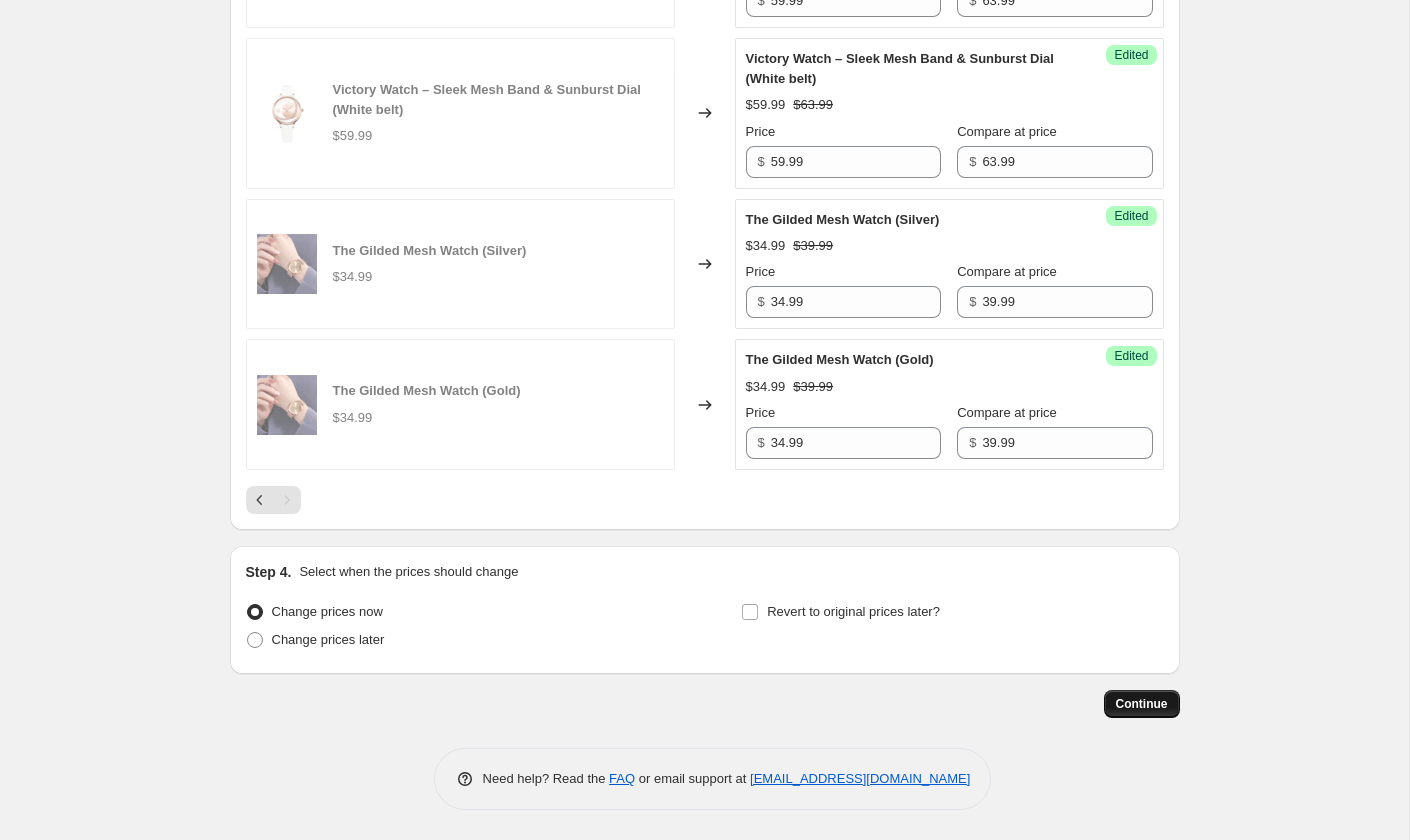 click on "Continue" at bounding box center (1142, 704) 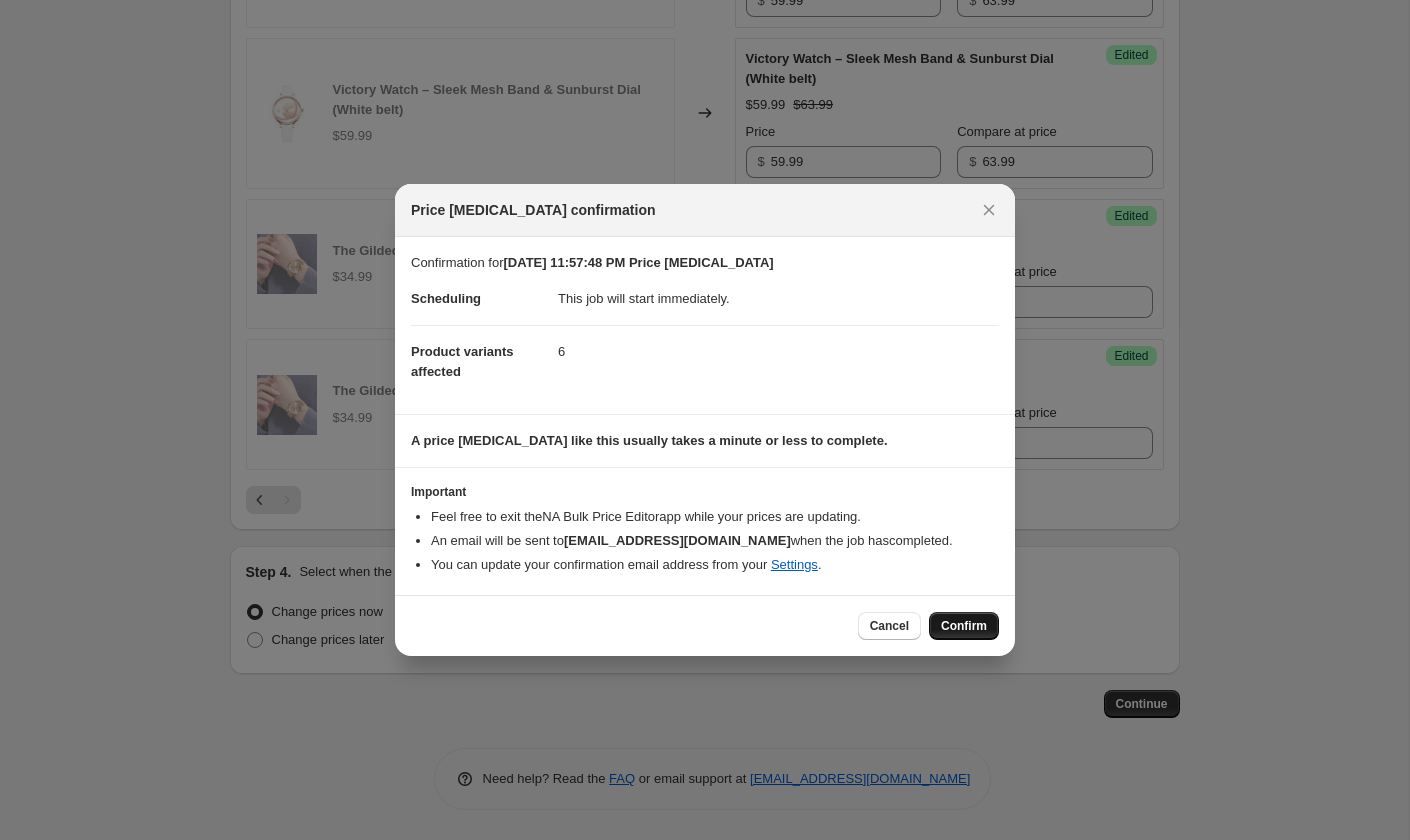 click on "Confirm" at bounding box center (964, 626) 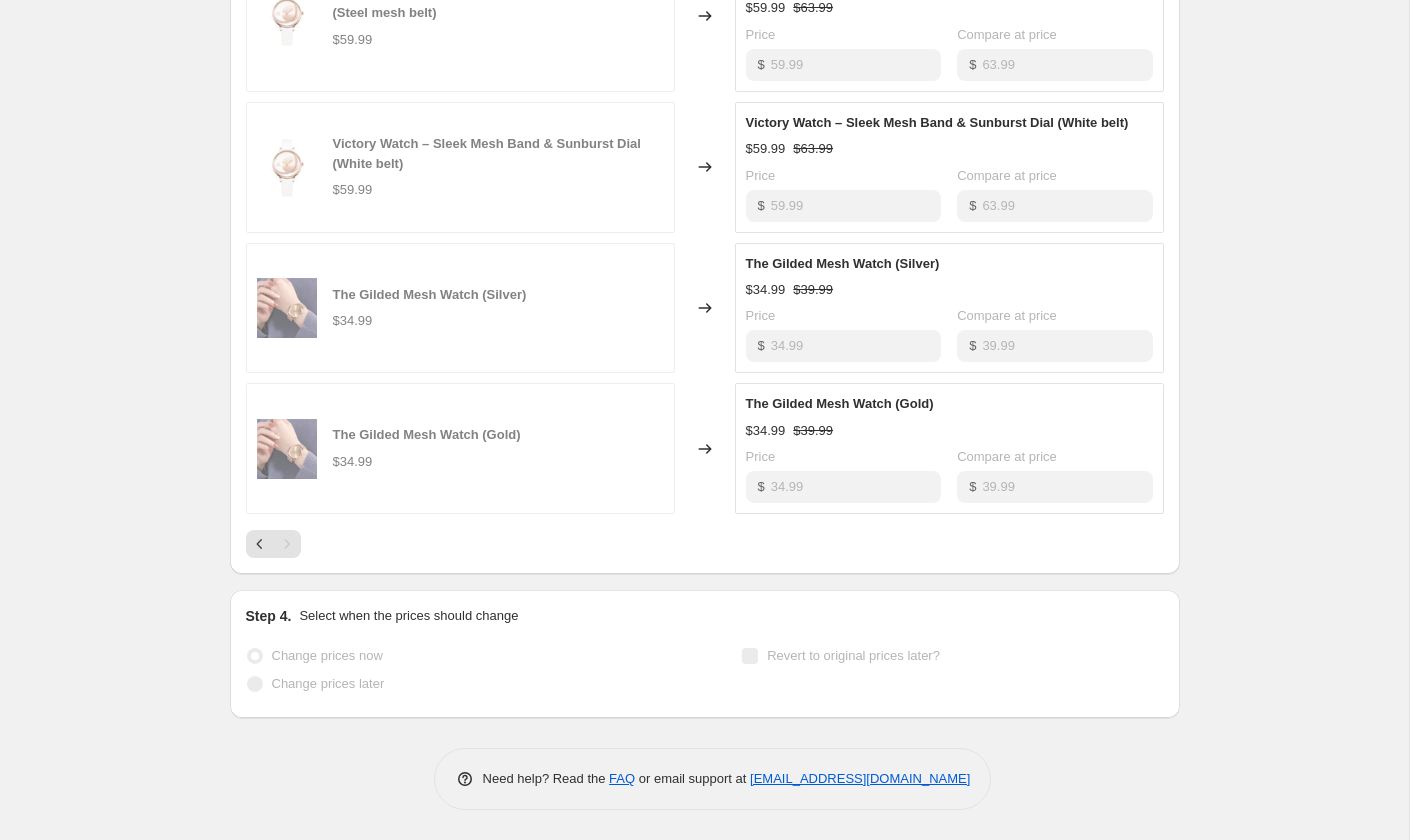 scroll, scrollTop: 0, scrollLeft: 0, axis: both 